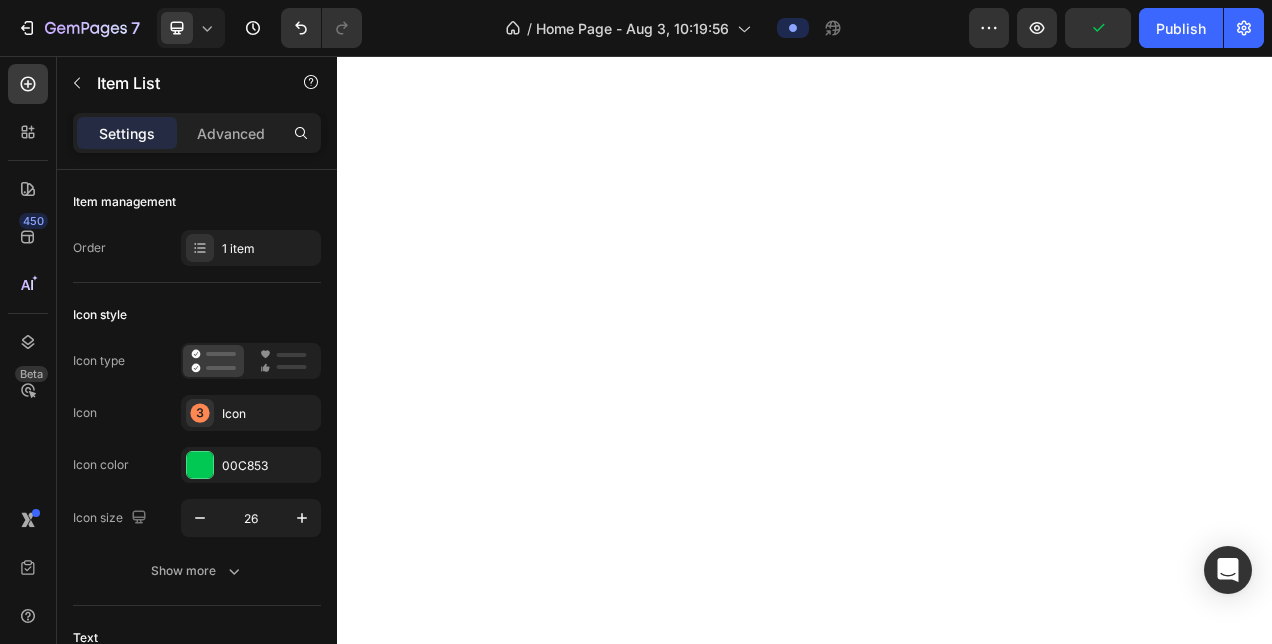 scroll, scrollTop: 0, scrollLeft: 0, axis: both 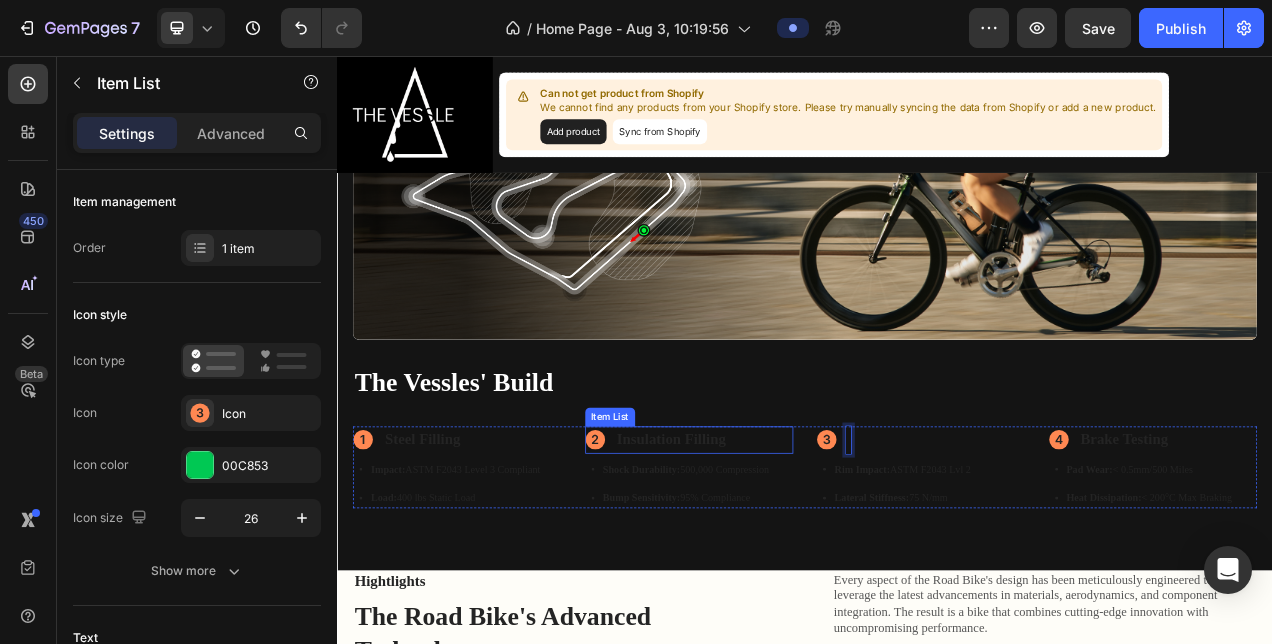 click on "Insulation Filling" at bounding box center [766, 548] 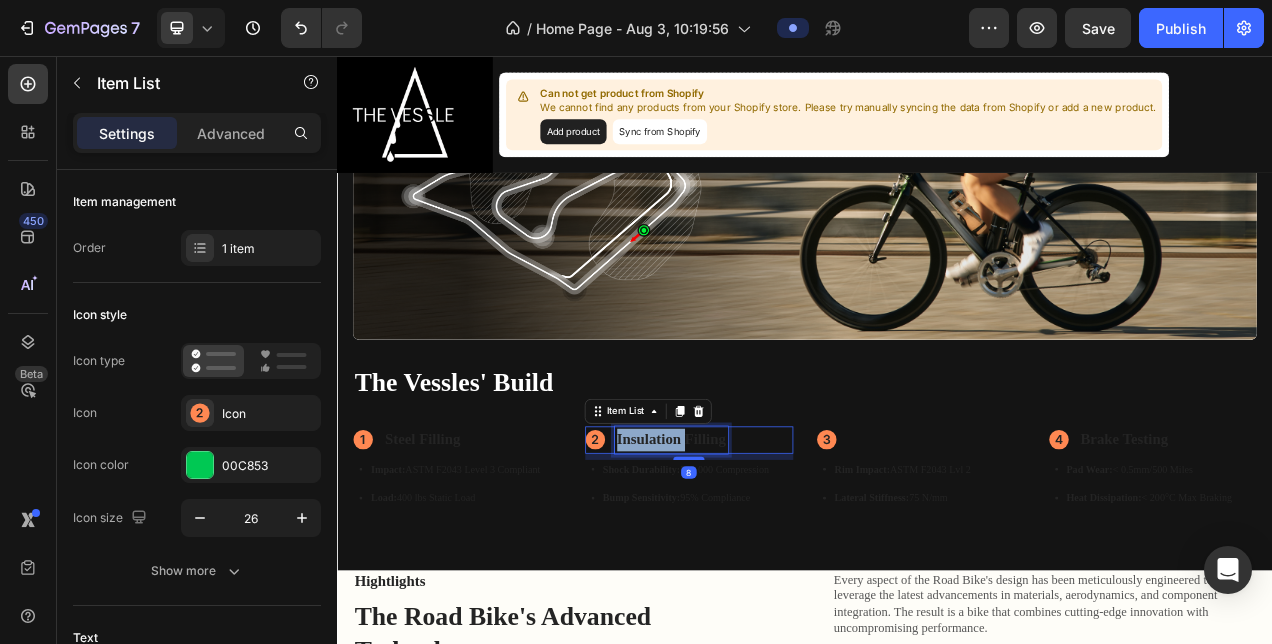 click on "Insulation Filling" at bounding box center [766, 548] 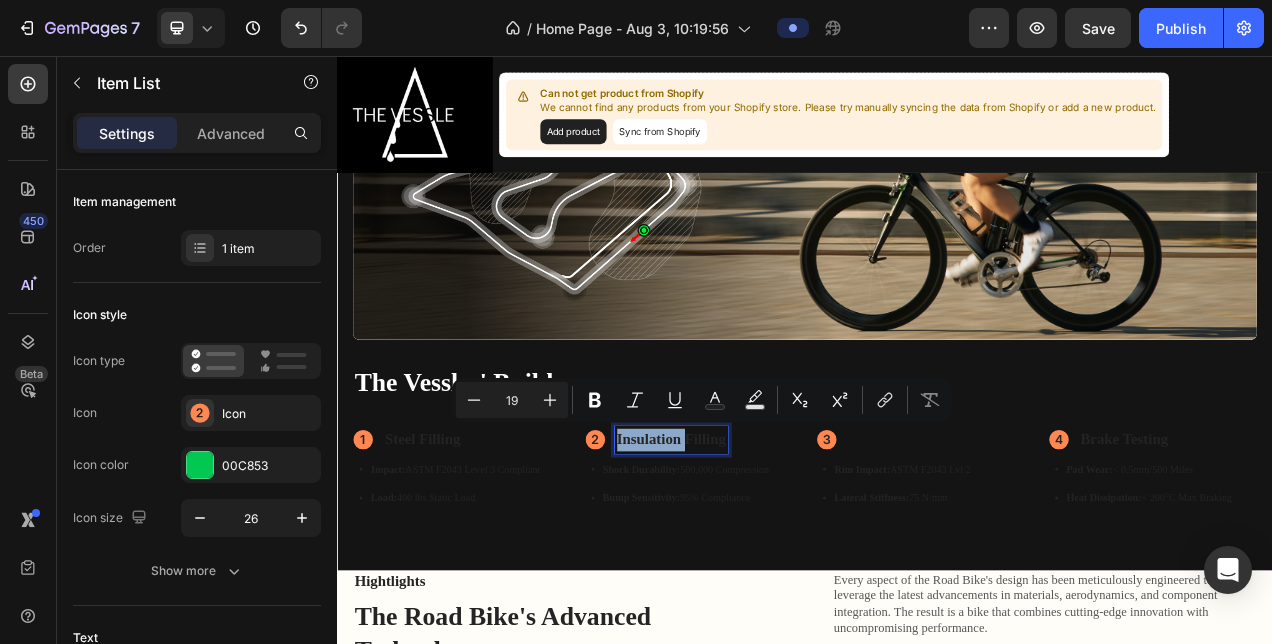 click on "Insulation Filling" at bounding box center [766, 548] 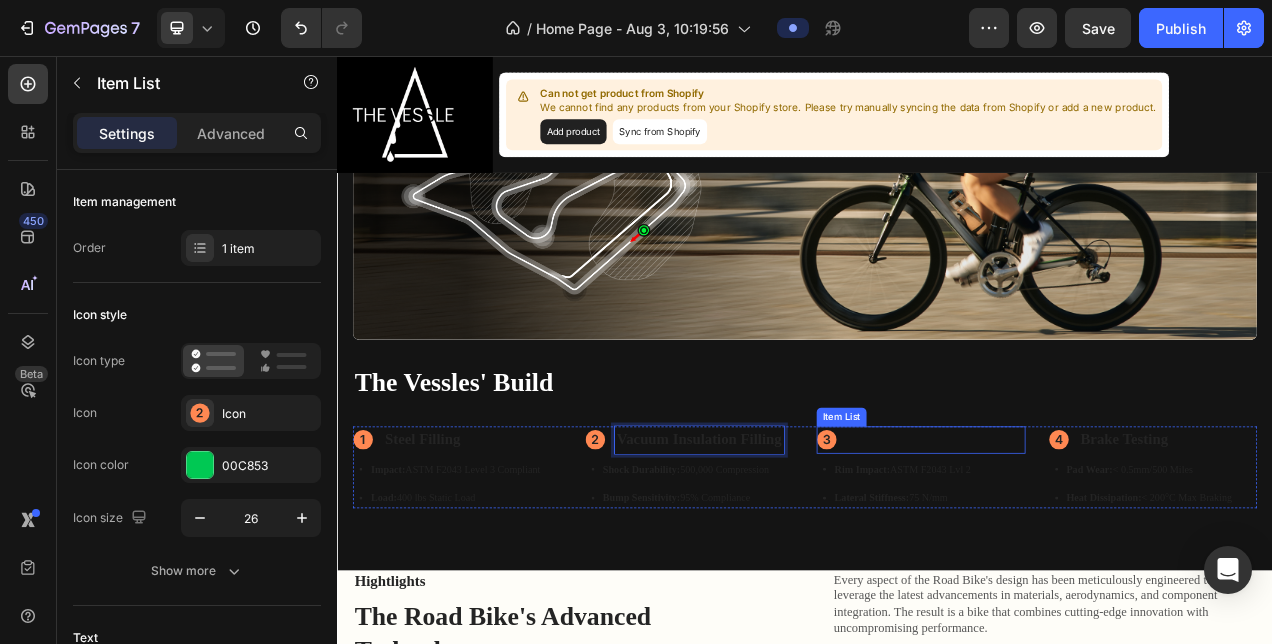 click at bounding box center [1086, 548] 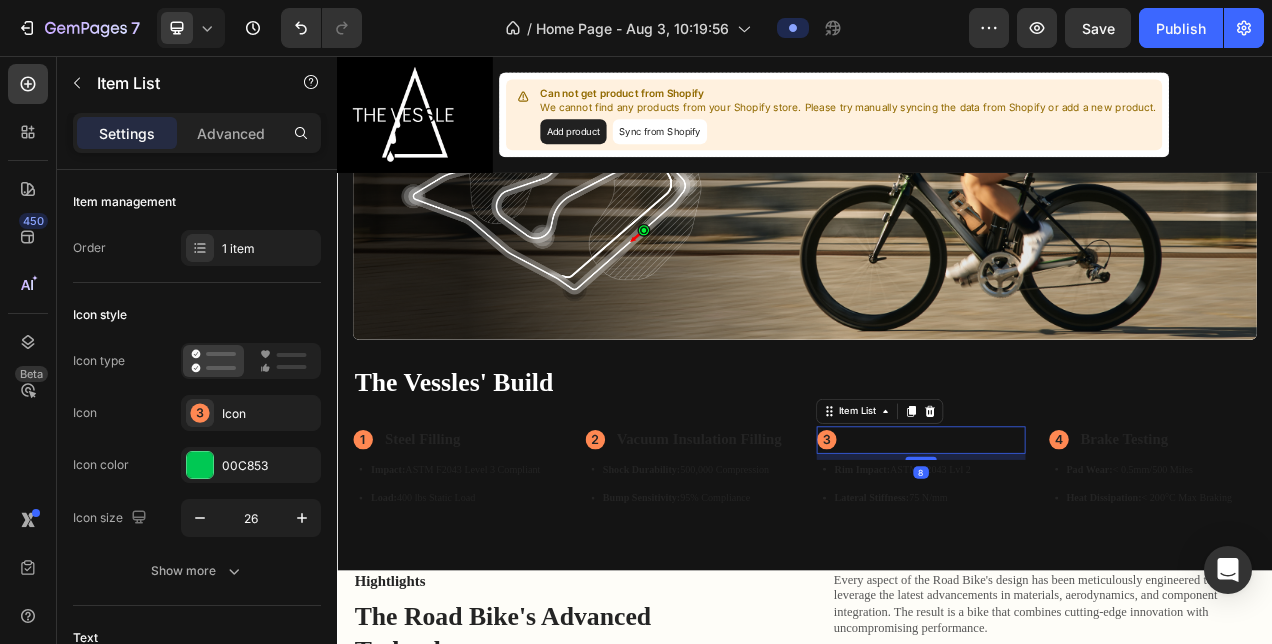 click at bounding box center (993, 548) 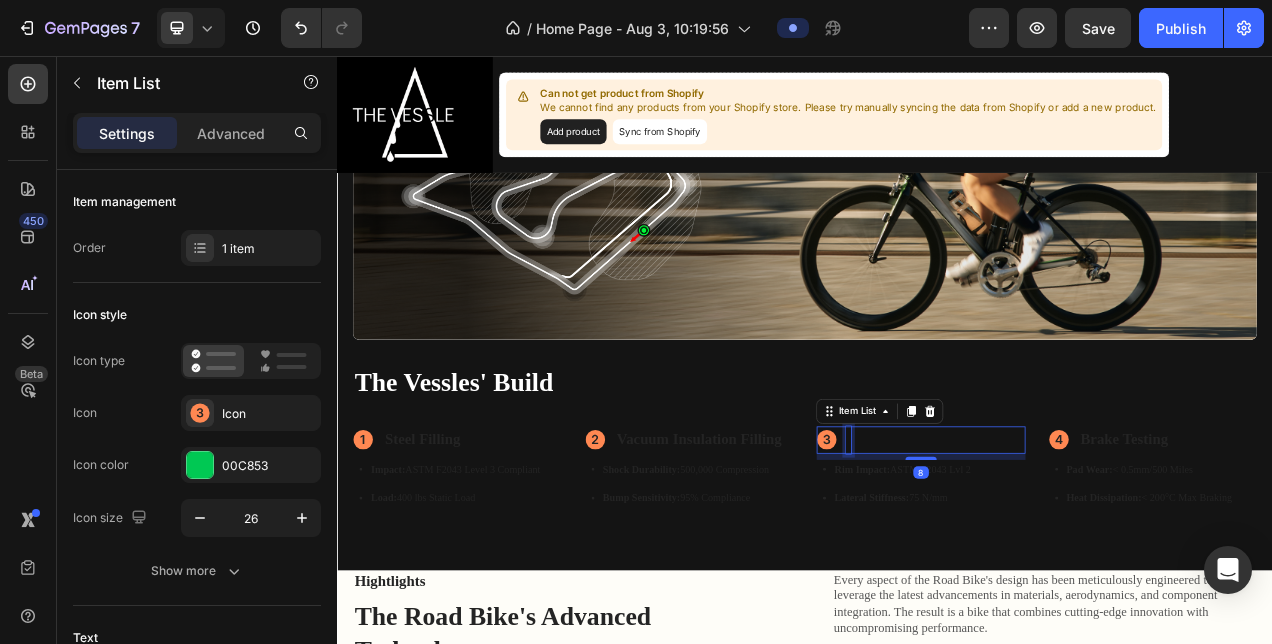 click at bounding box center [993, 548] 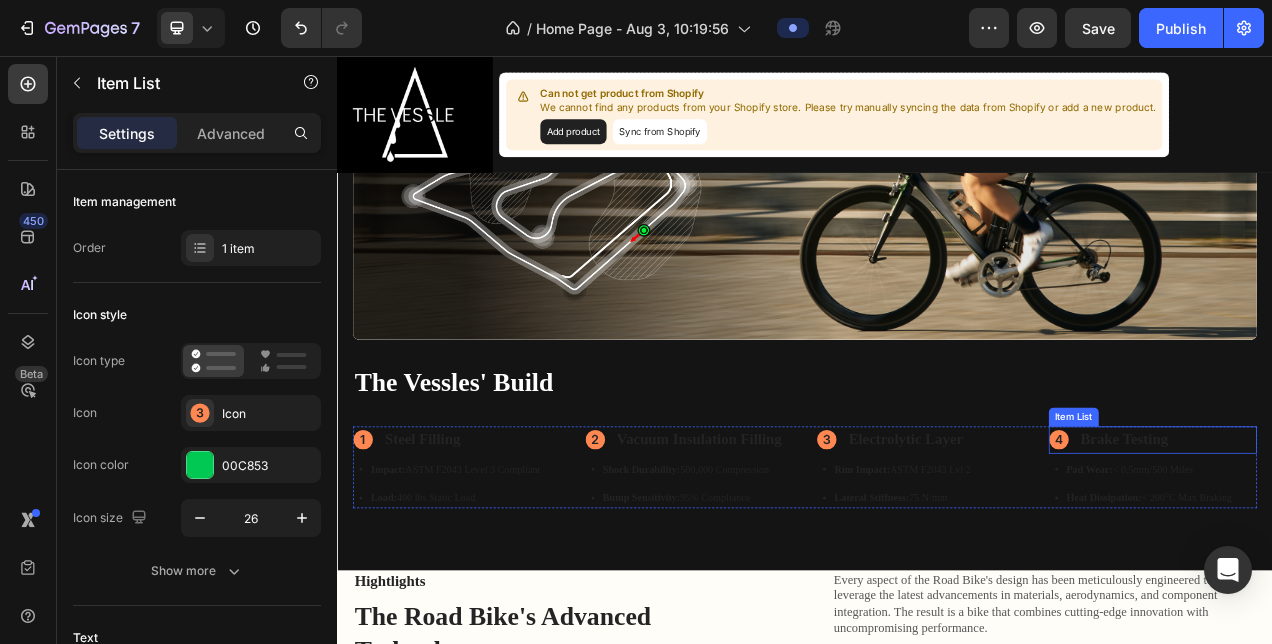 click on "Brake Testing" at bounding box center [1347, 548] 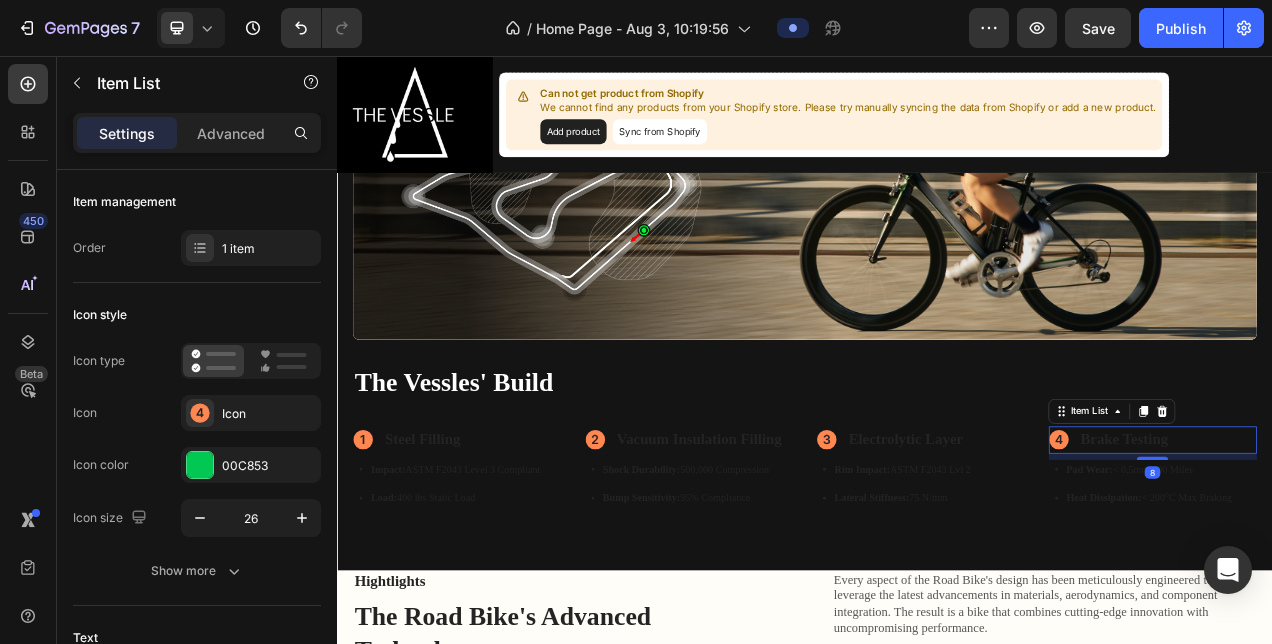 click on "Brake Testing" at bounding box center [1384, 548] 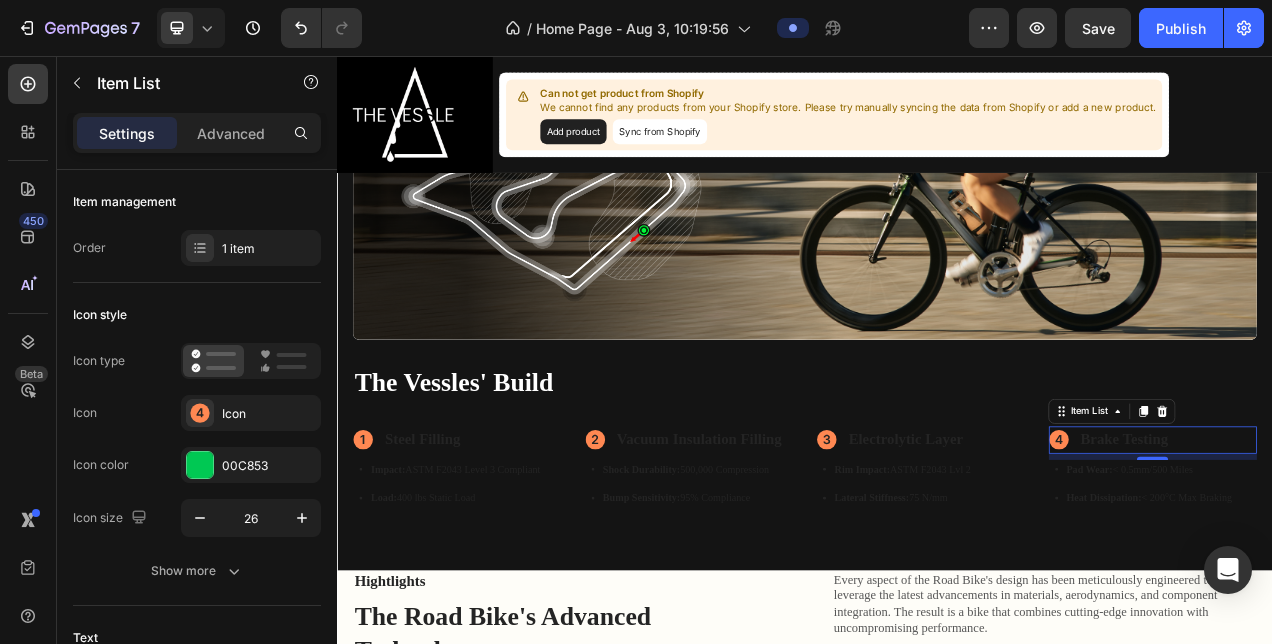 click on "Brake Testing" at bounding box center [1347, 548] 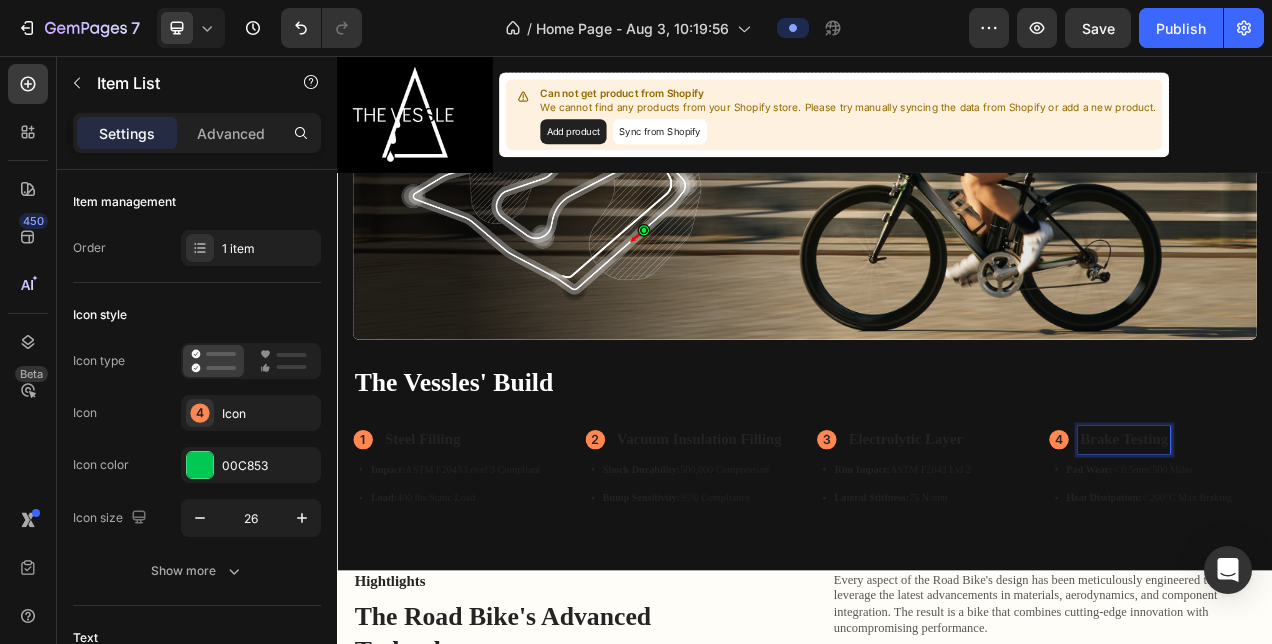 click on "Brake Testing" at bounding box center [1347, 548] 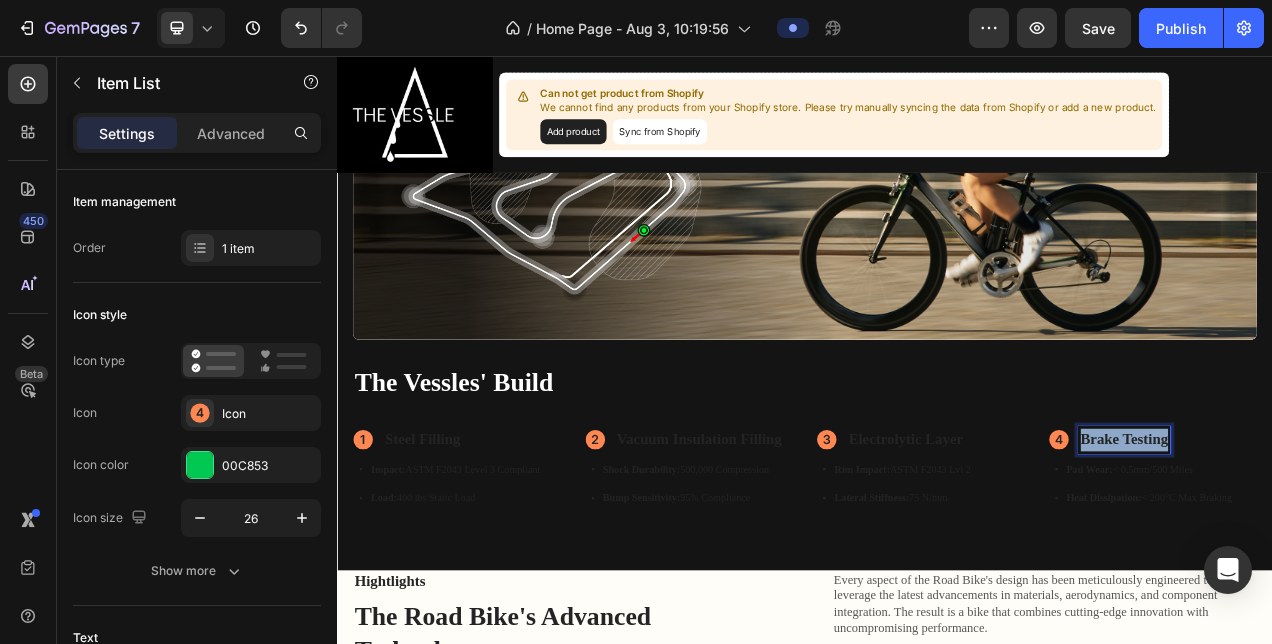 click on "Brake Testing" at bounding box center [1347, 548] 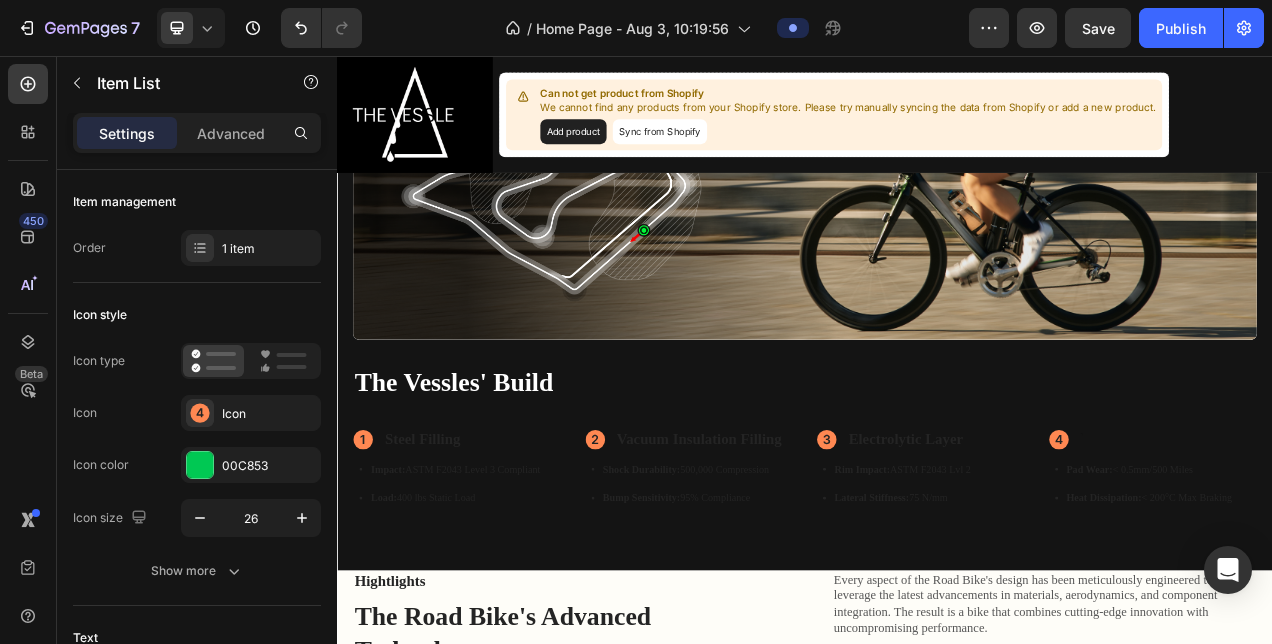 scroll, scrollTop: 1647, scrollLeft: 0, axis: vertical 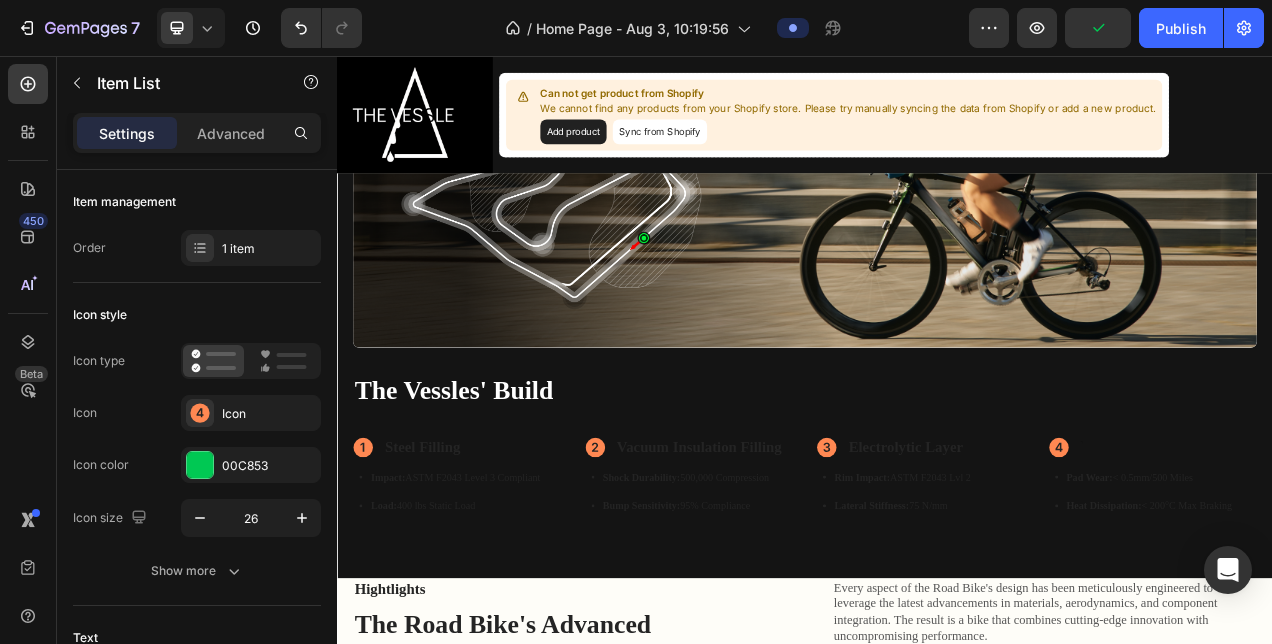 click at bounding box center (1291, 558) 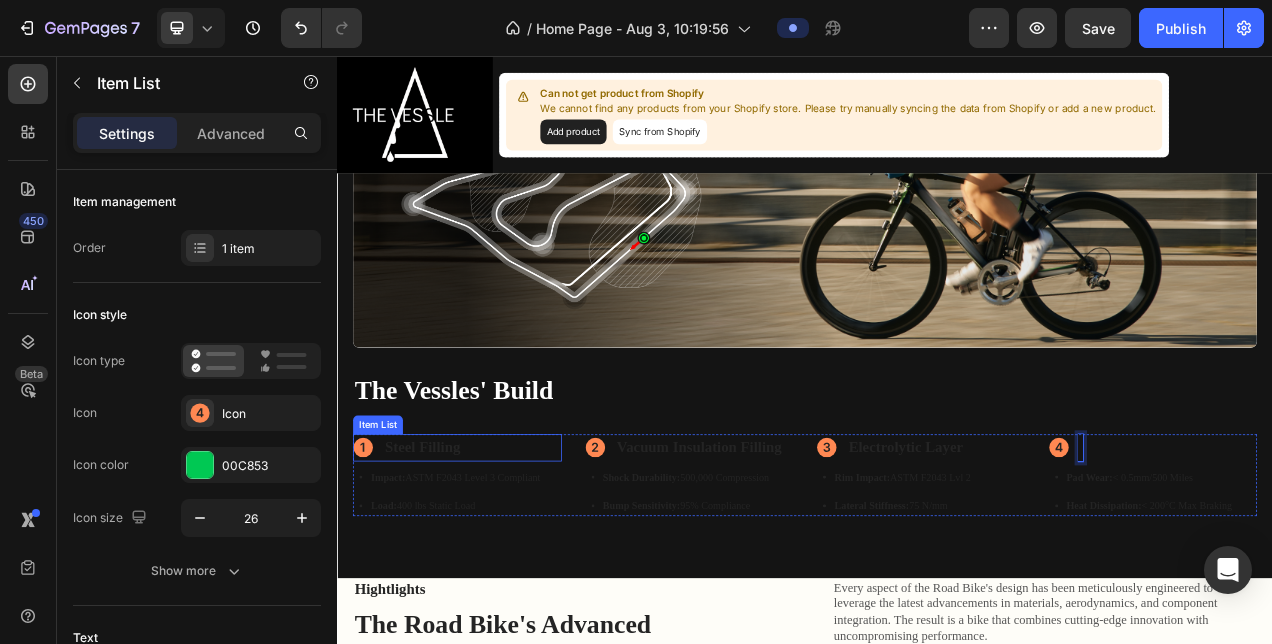 click on "Steel Filling" at bounding box center (446, 558) 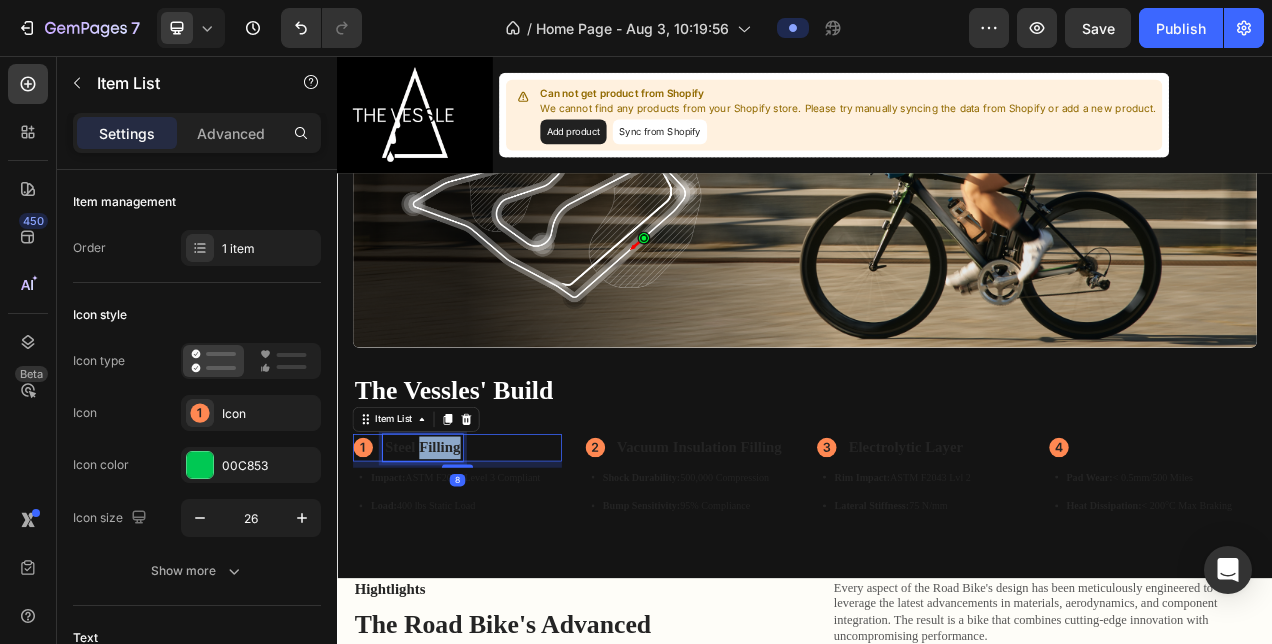 click on "Steel Filling" at bounding box center [446, 558] 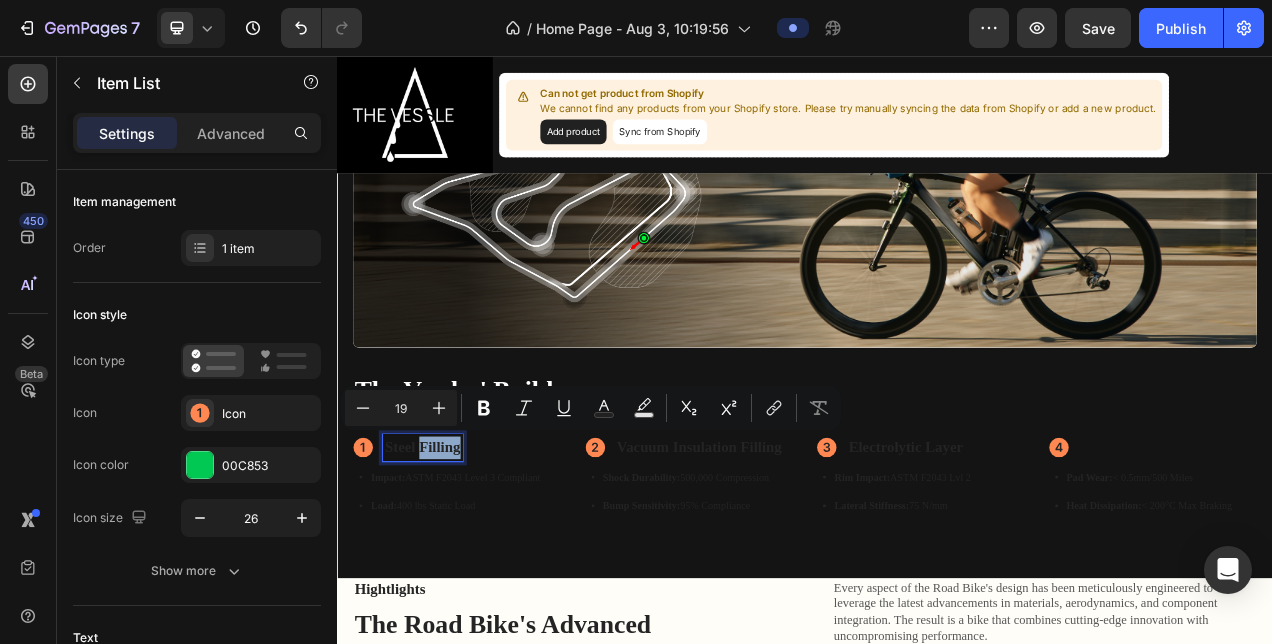 click on "Steel Filling" at bounding box center (446, 558) 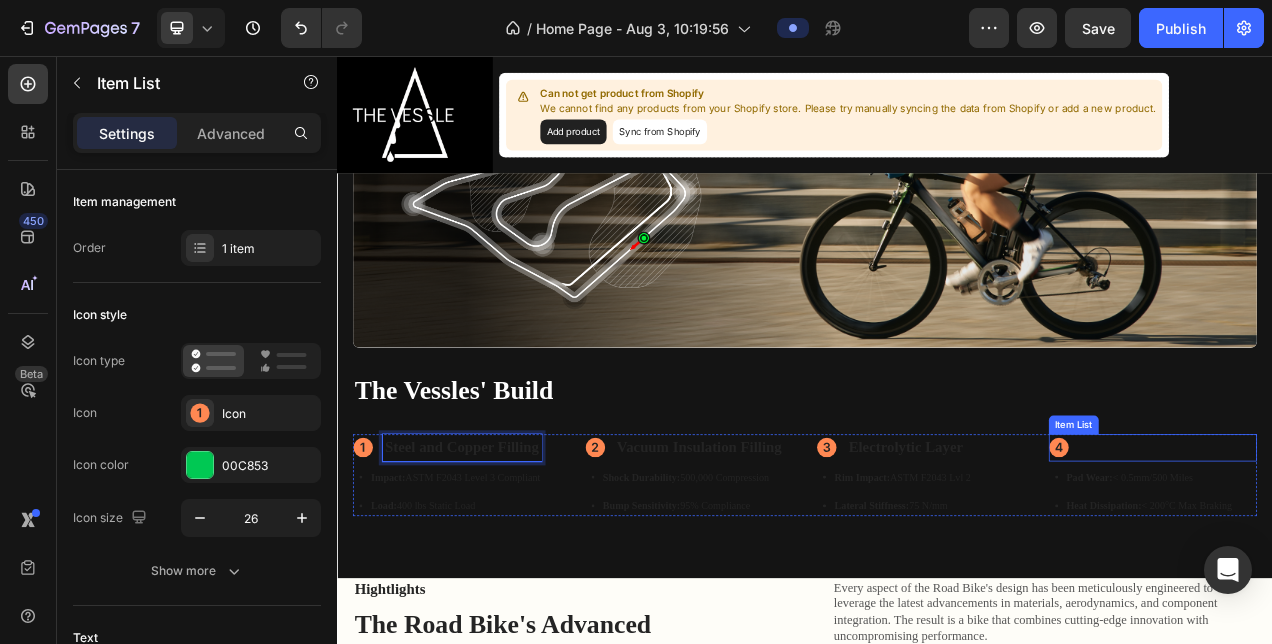 click at bounding box center (1384, 558) 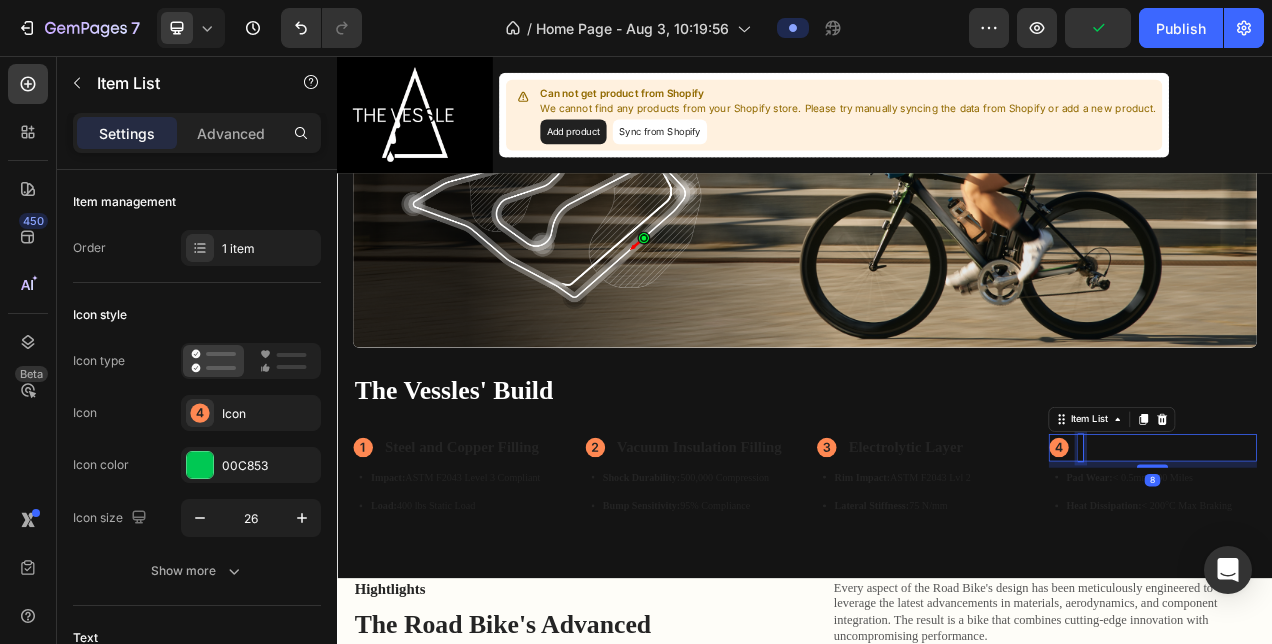 click at bounding box center (1291, 558) 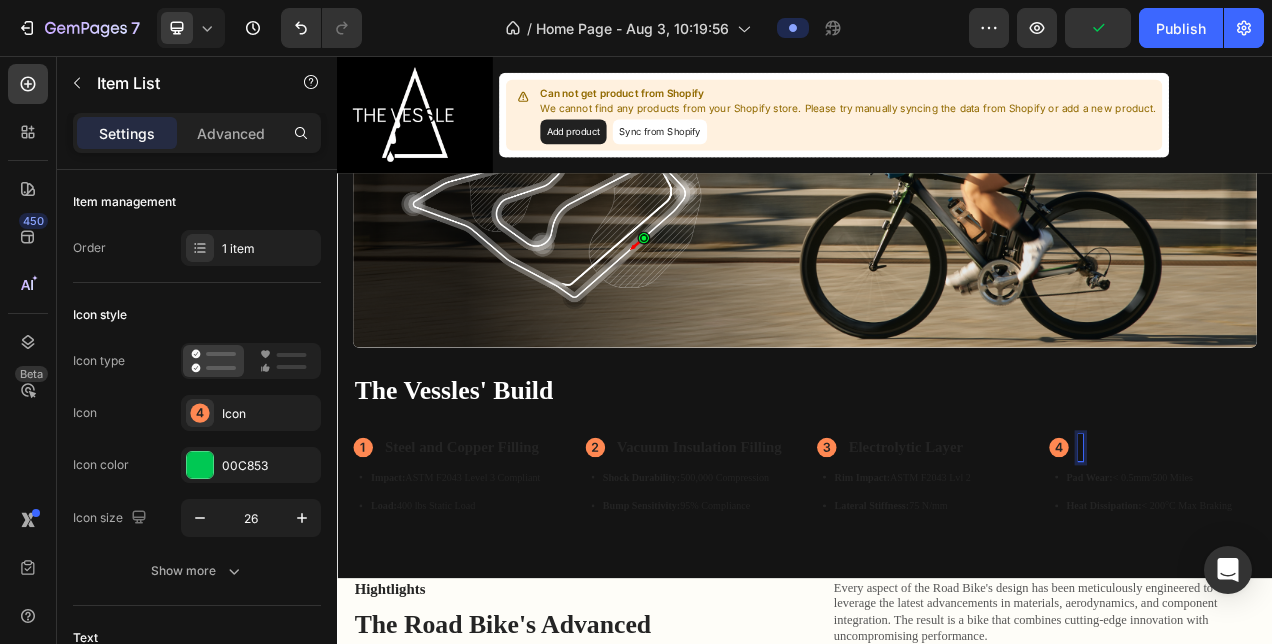 click at bounding box center (1291, 558) 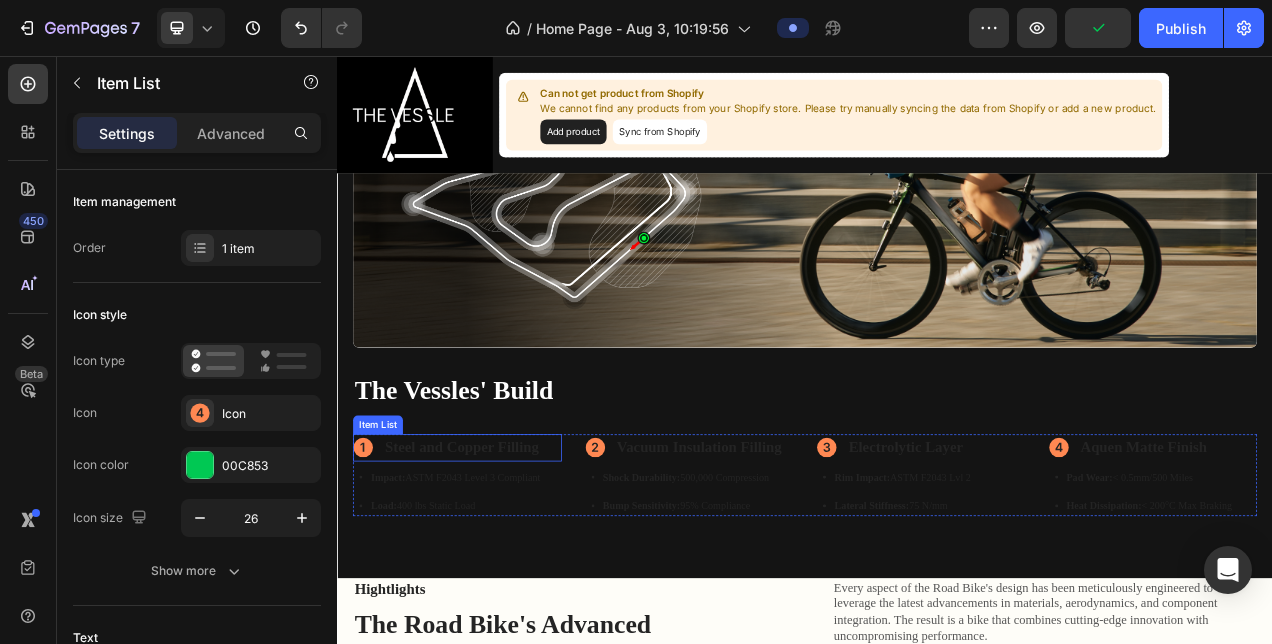 click 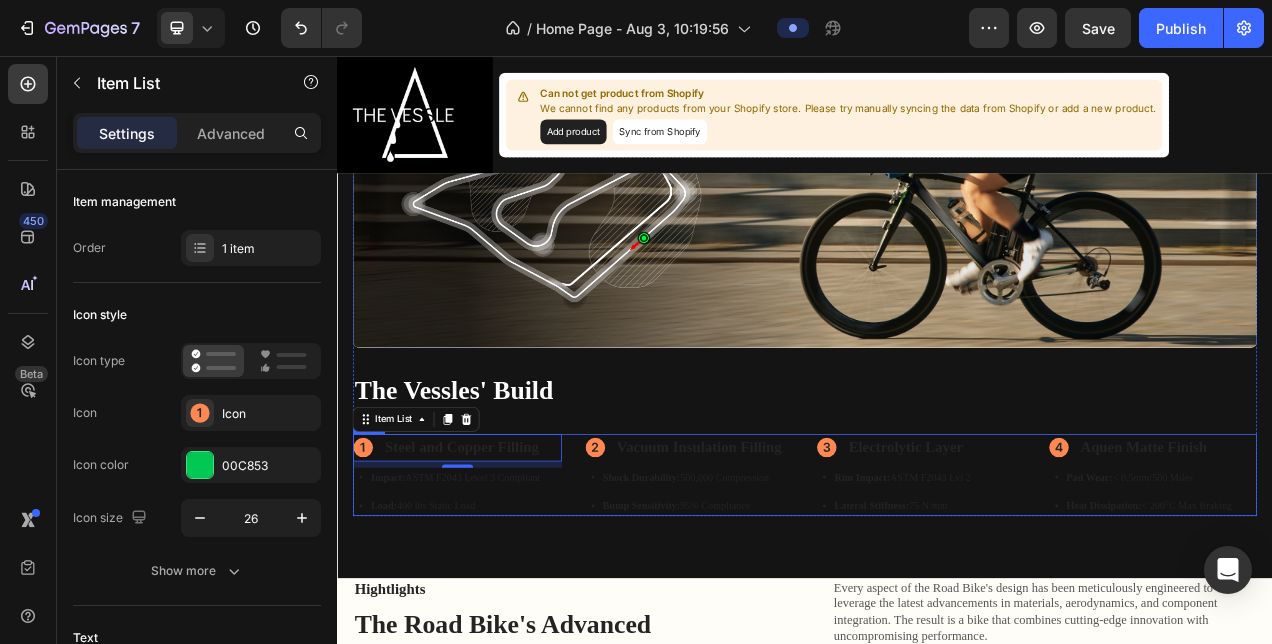 click 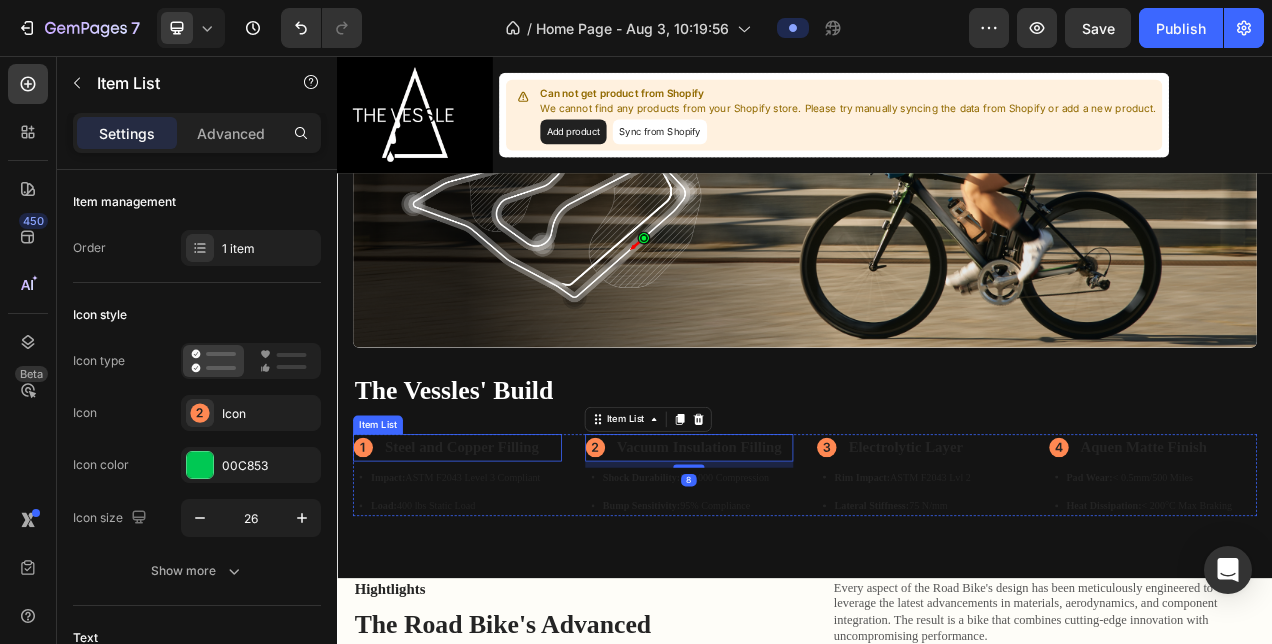 click 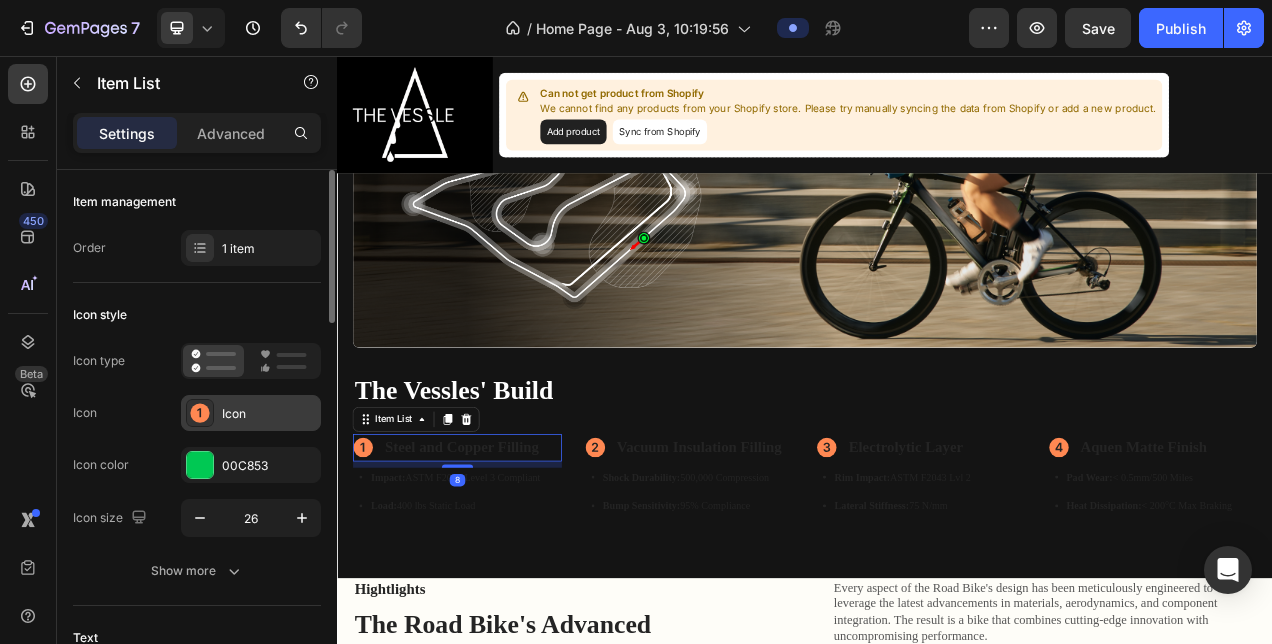 click on "Icon" at bounding box center (269, 414) 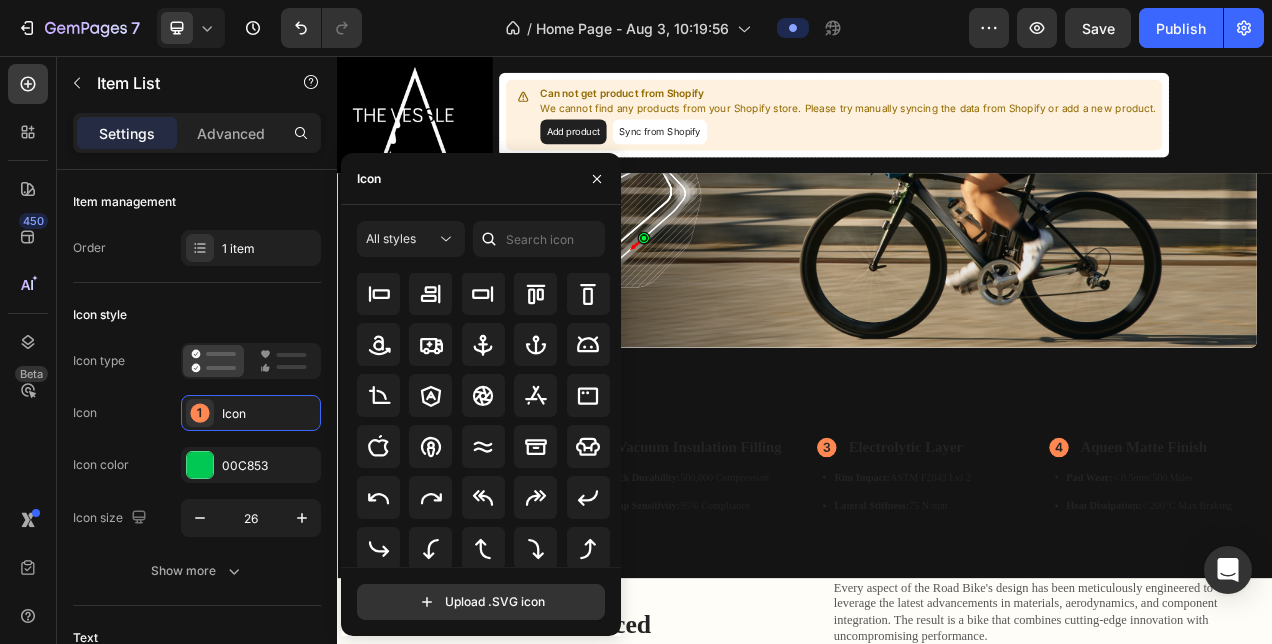 scroll, scrollTop: 230, scrollLeft: 0, axis: vertical 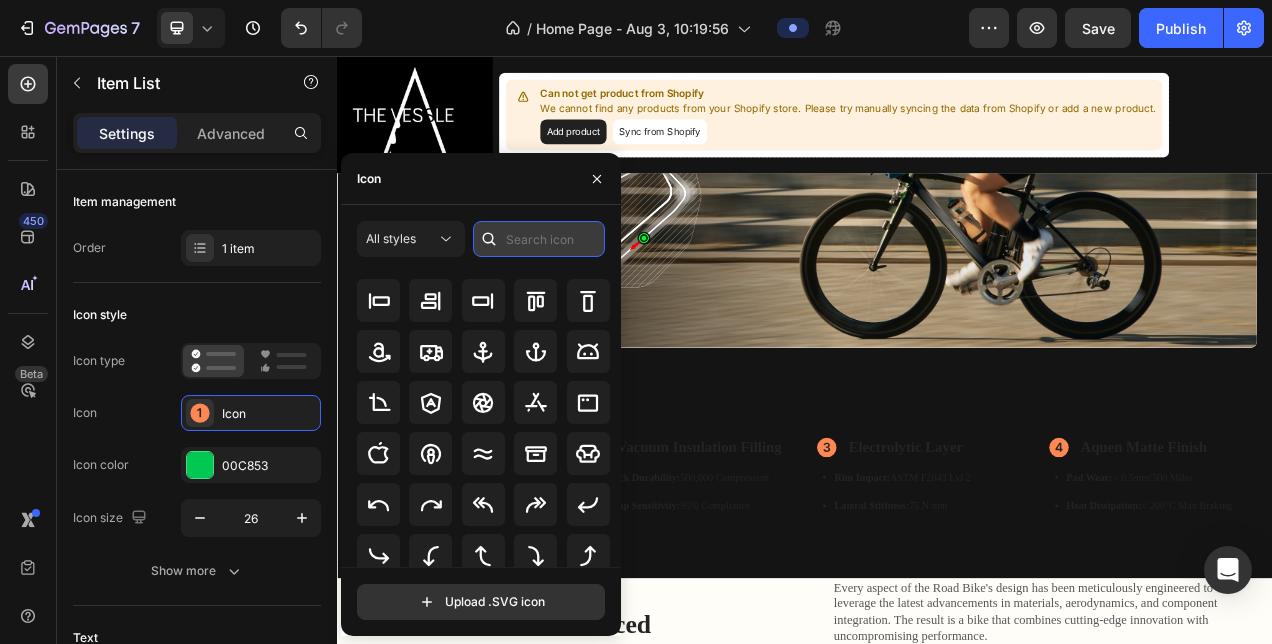 click at bounding box center [539, 239] 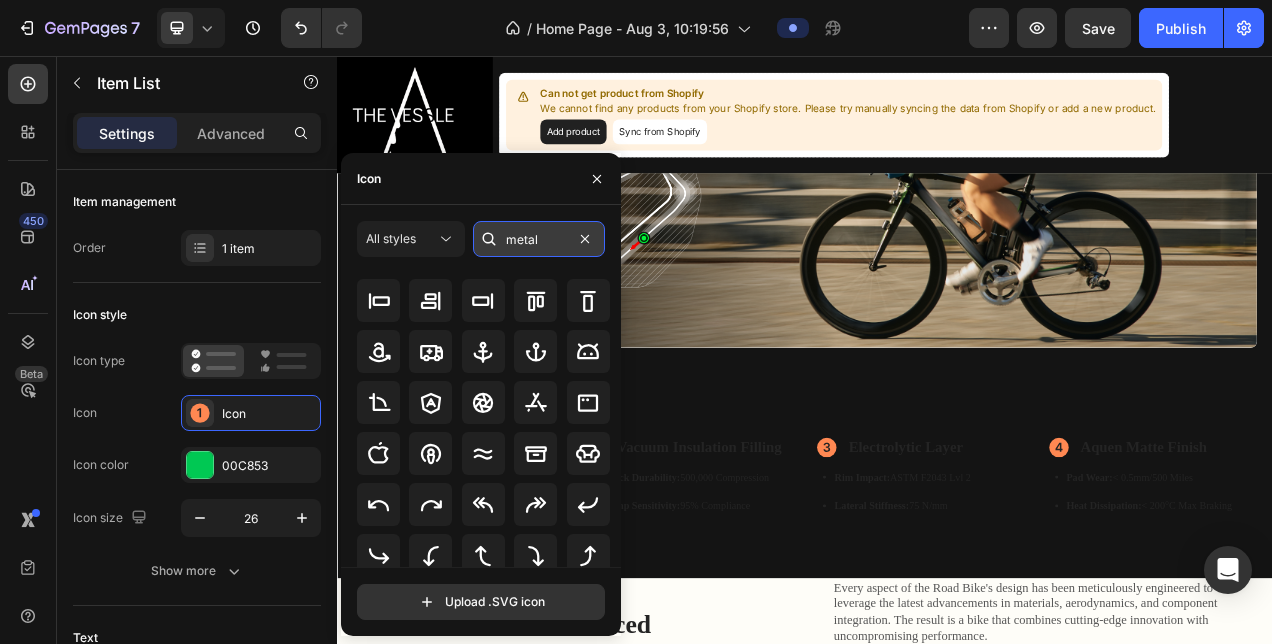 scroll, scrollTop: 0, scrollLeft: 0, axis: both 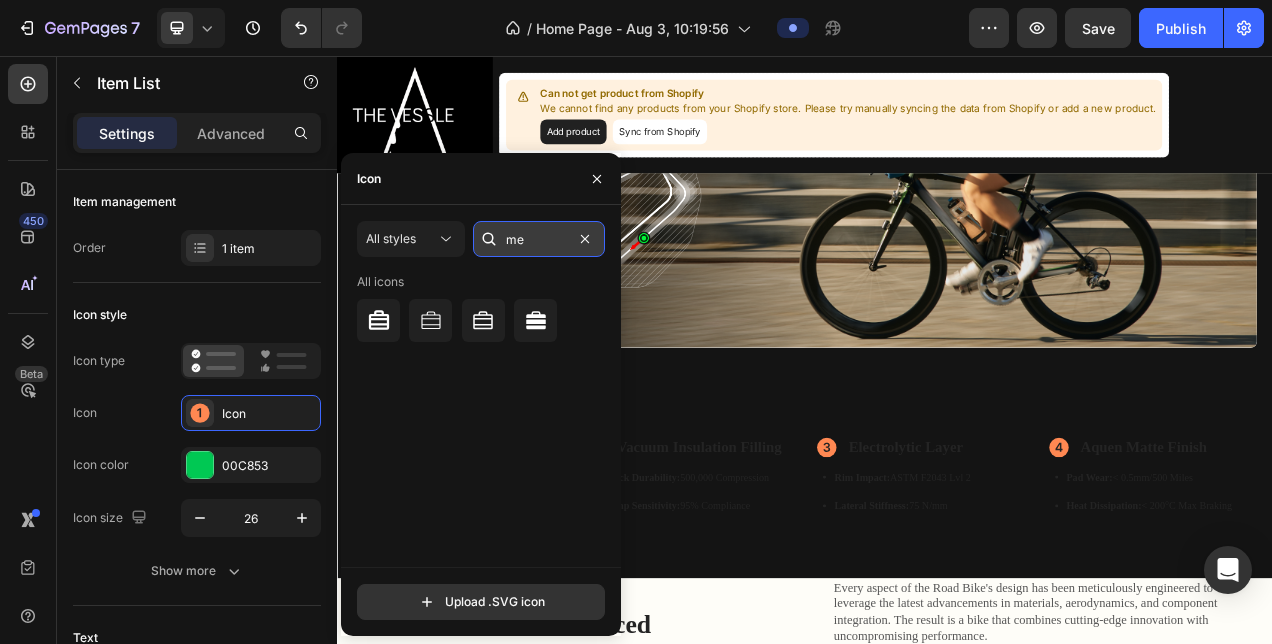 type on "m" 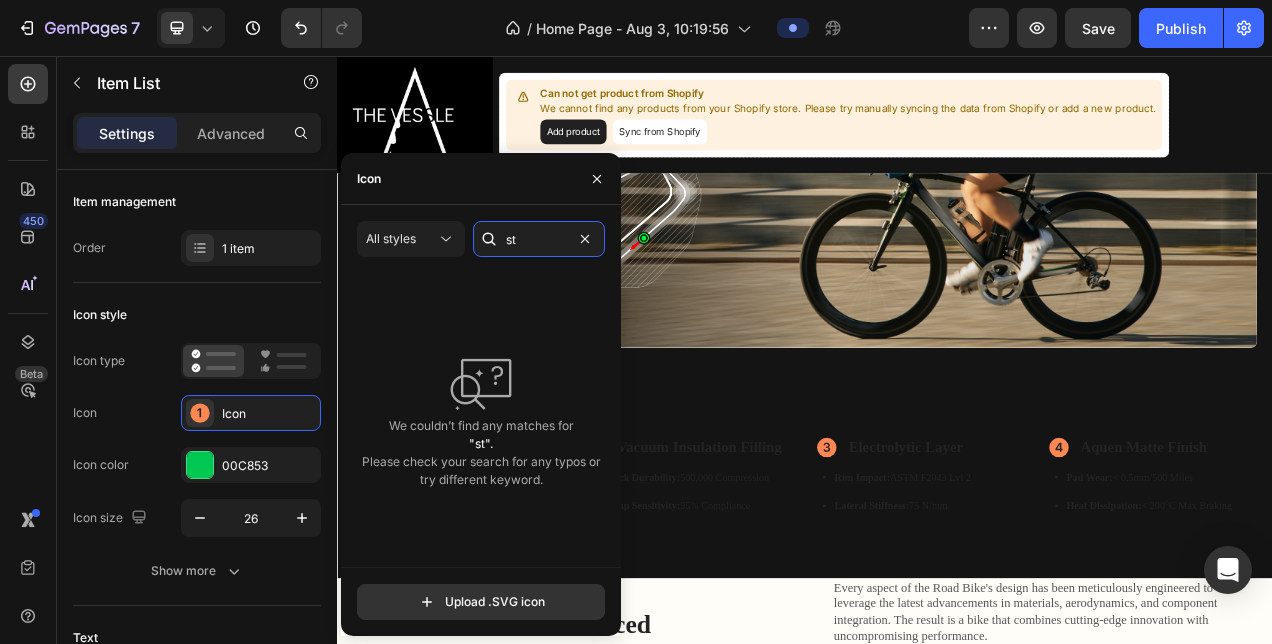 type on "s" 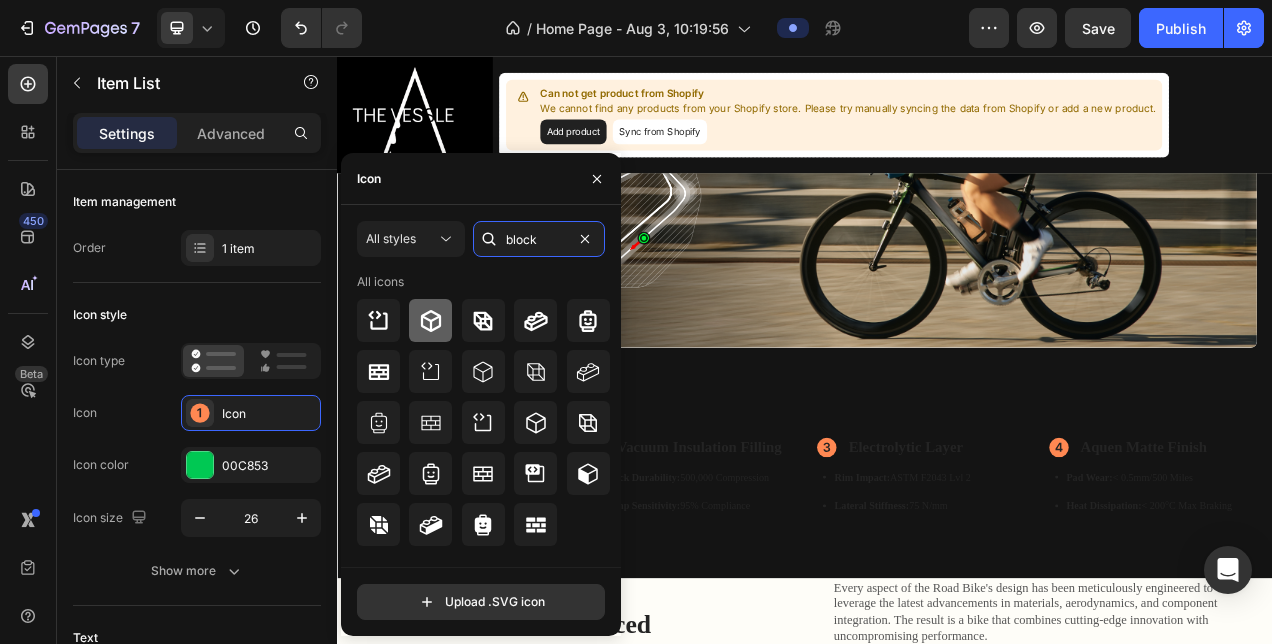 type on "block" 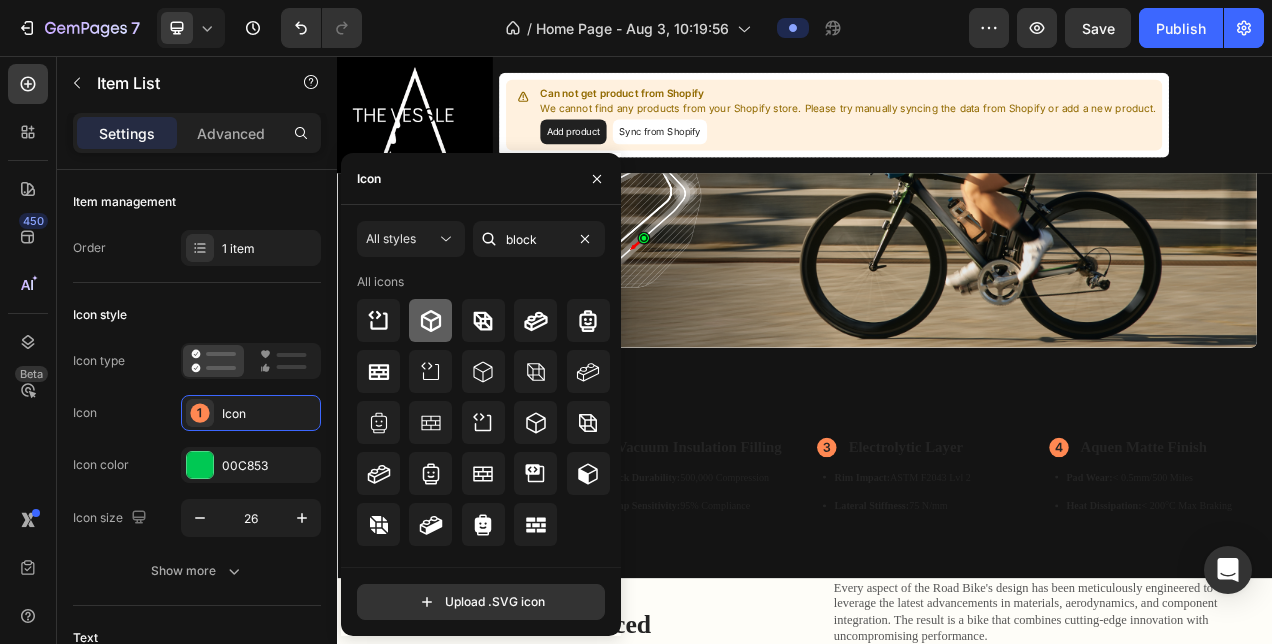 click 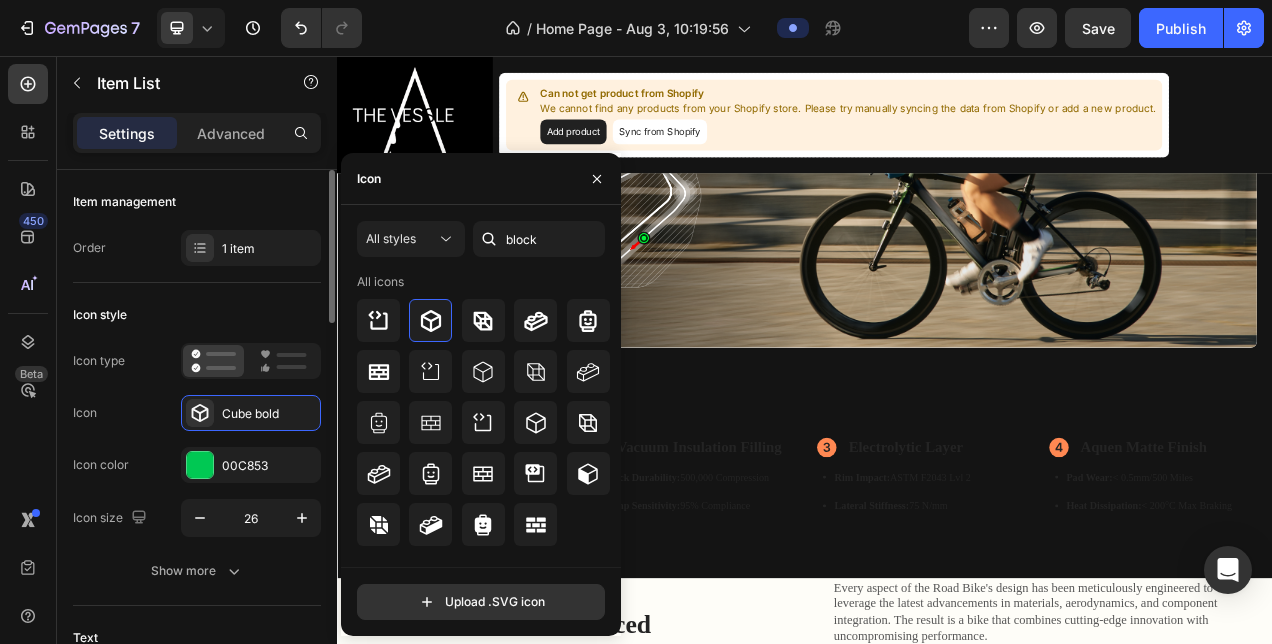 click on "Icon style" at bounding box center [197, 315] 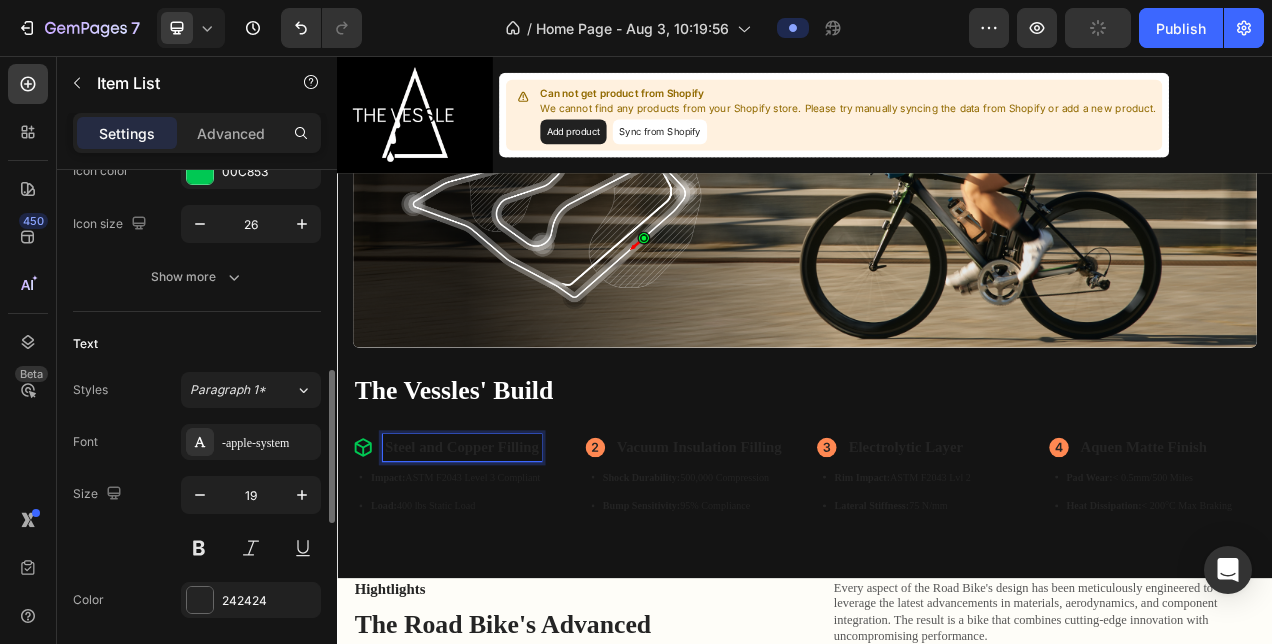 scroll, scrollTop: 392, scrollLeft: 0, axis: vertical 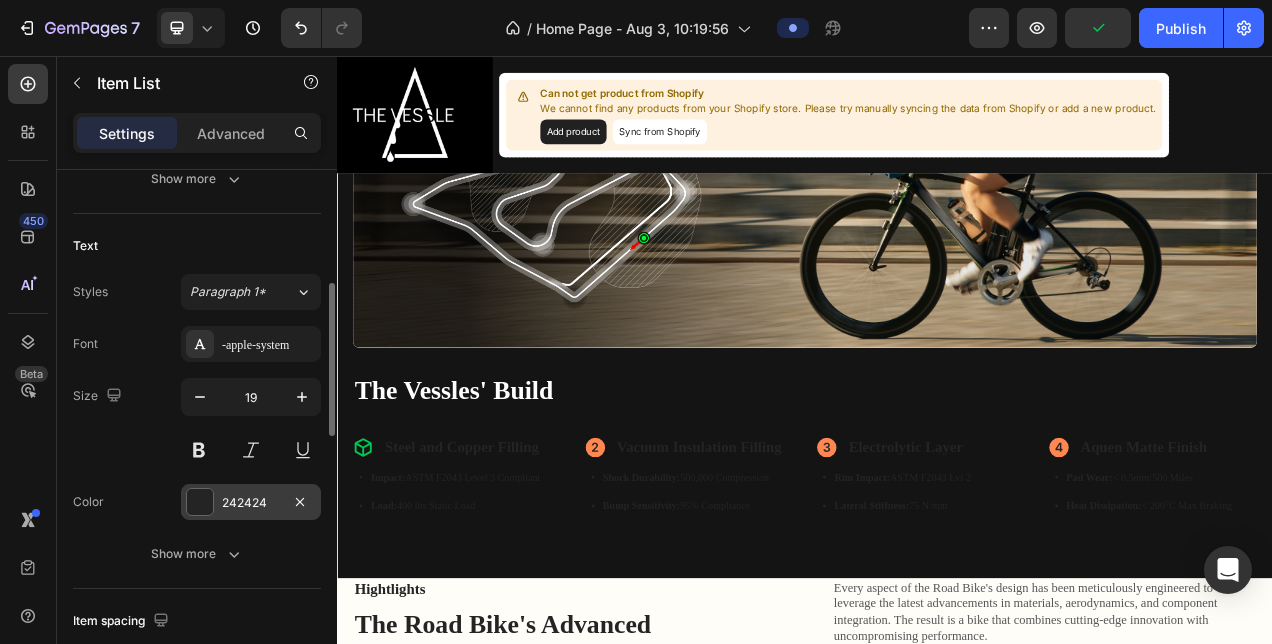 click on "242424" at bounding box center (251, 503) 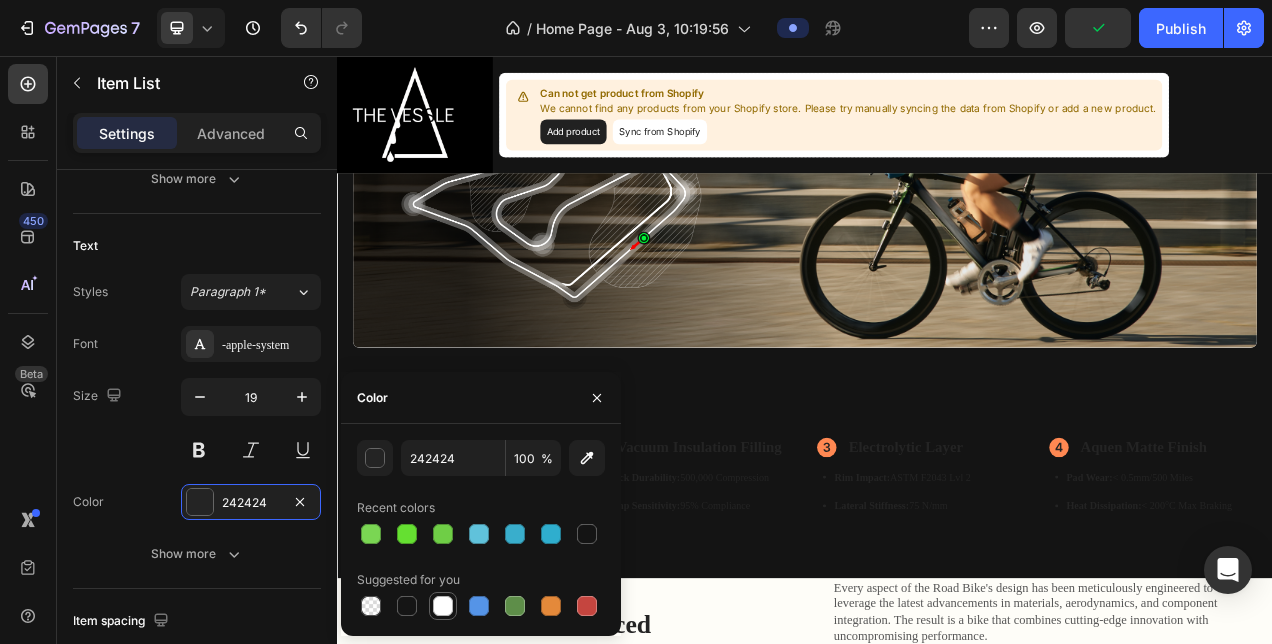 click at bounding box center [443, 606] 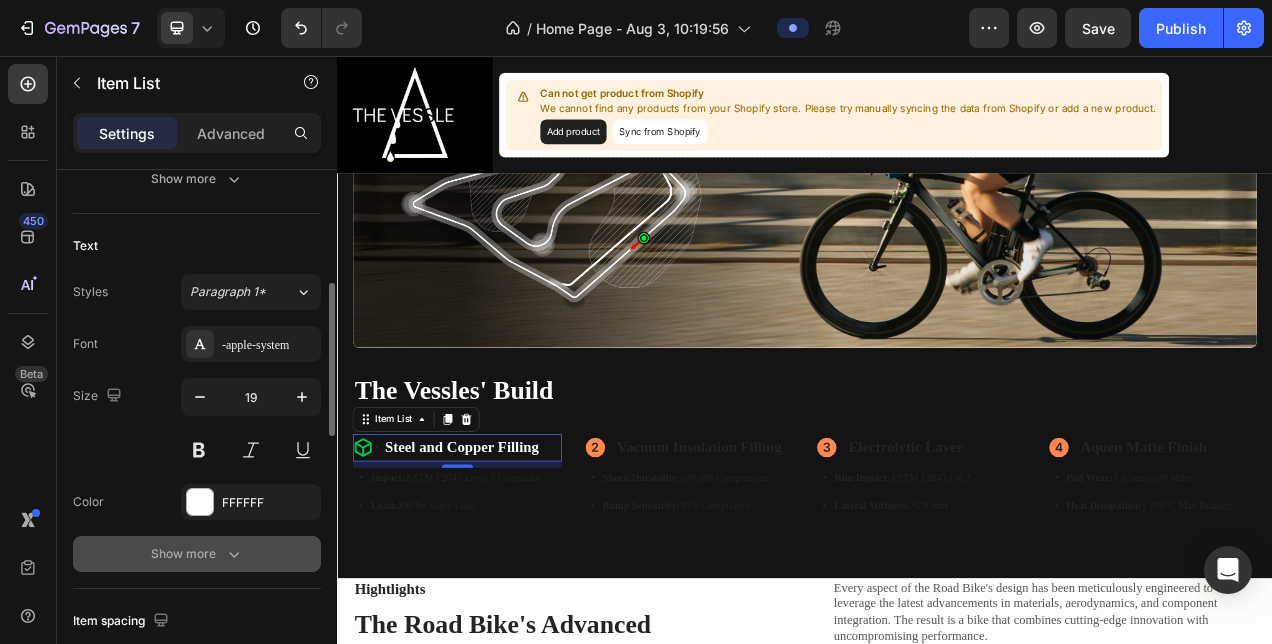 click on "Show more" at bounding box center [197, 554] 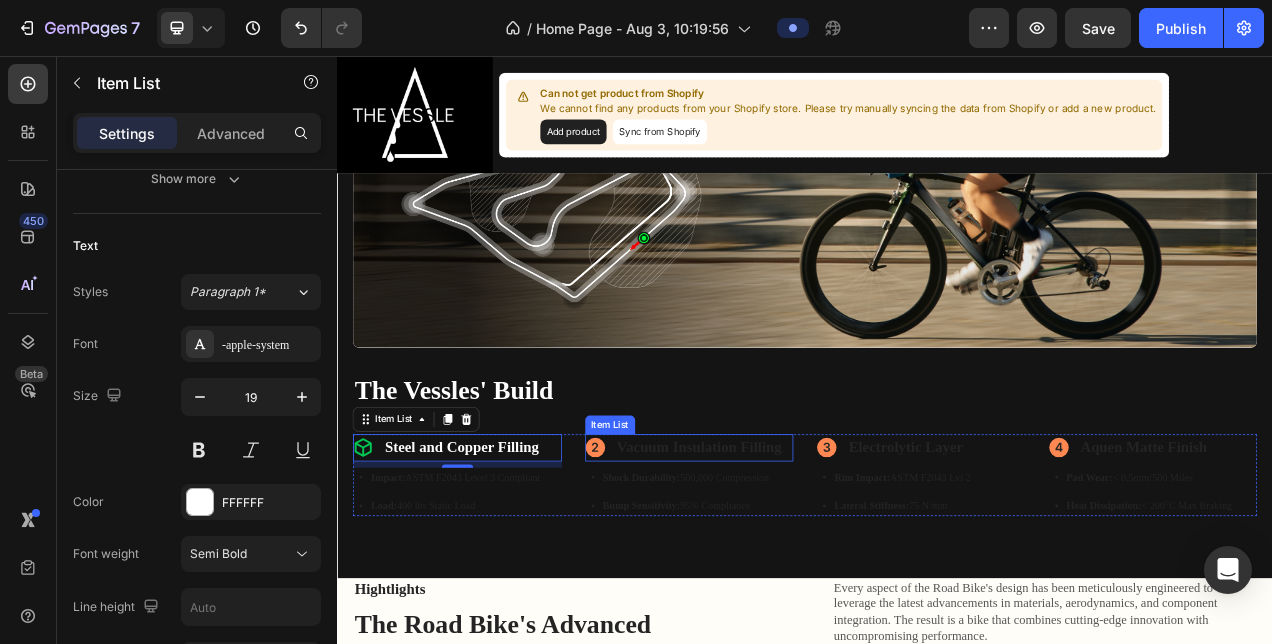 click on "Vacuum Insulation Filling" at bounding box center (802, 558) 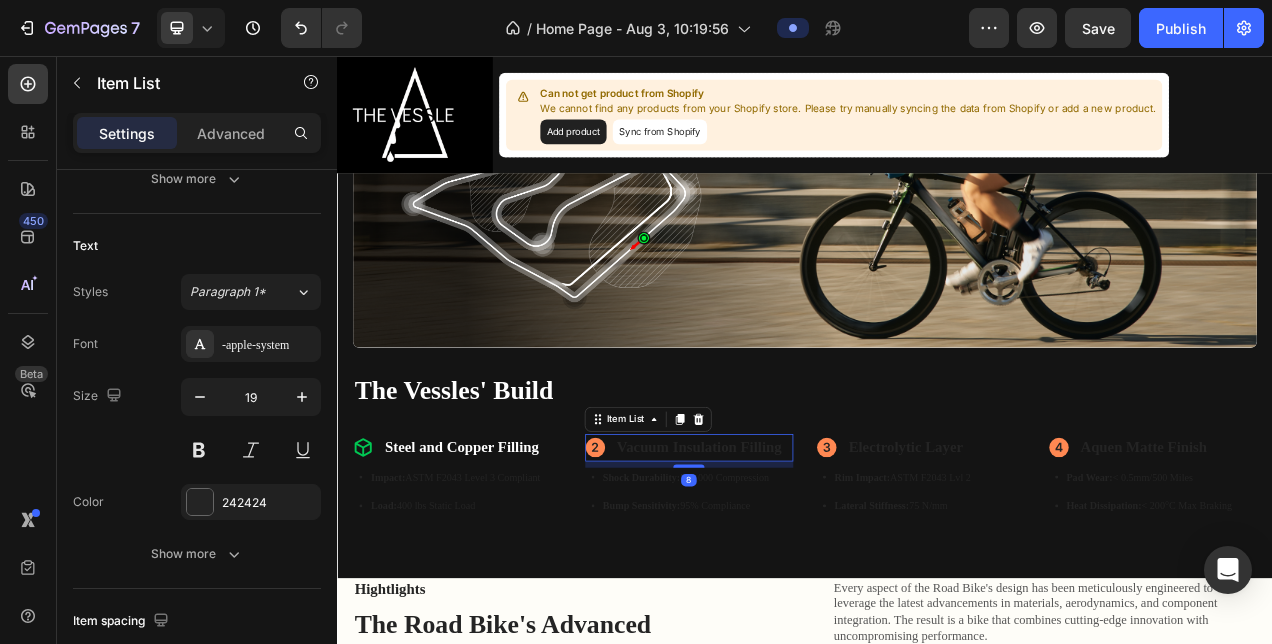 scroll, scrollTop: 392, scrollLeft: 0, axis: vertical 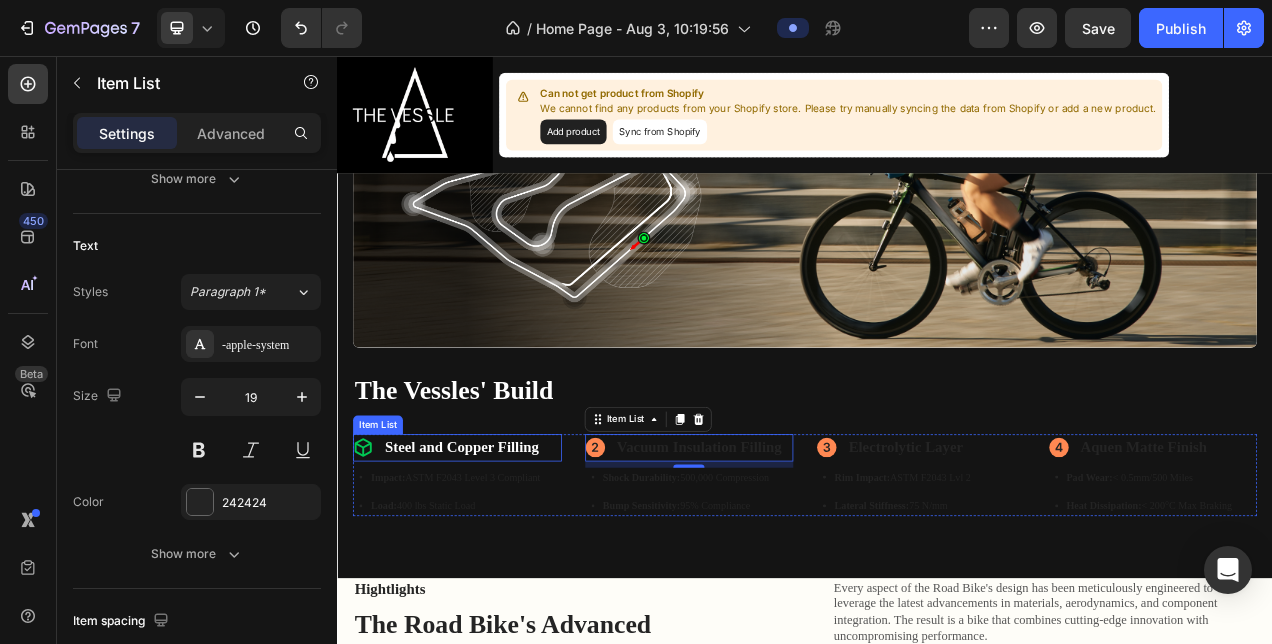 click on "Steel and Copper Filling" at bounding box center (497, 558) 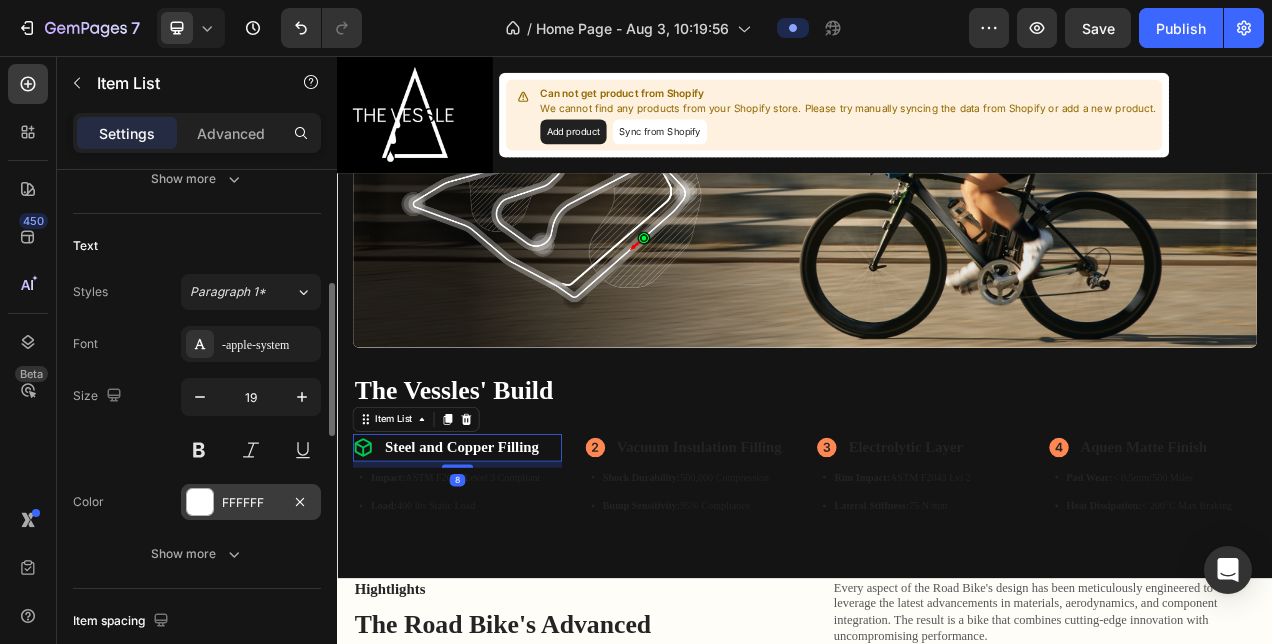 click on "FFFFFF" at bounding box center [251, 502] 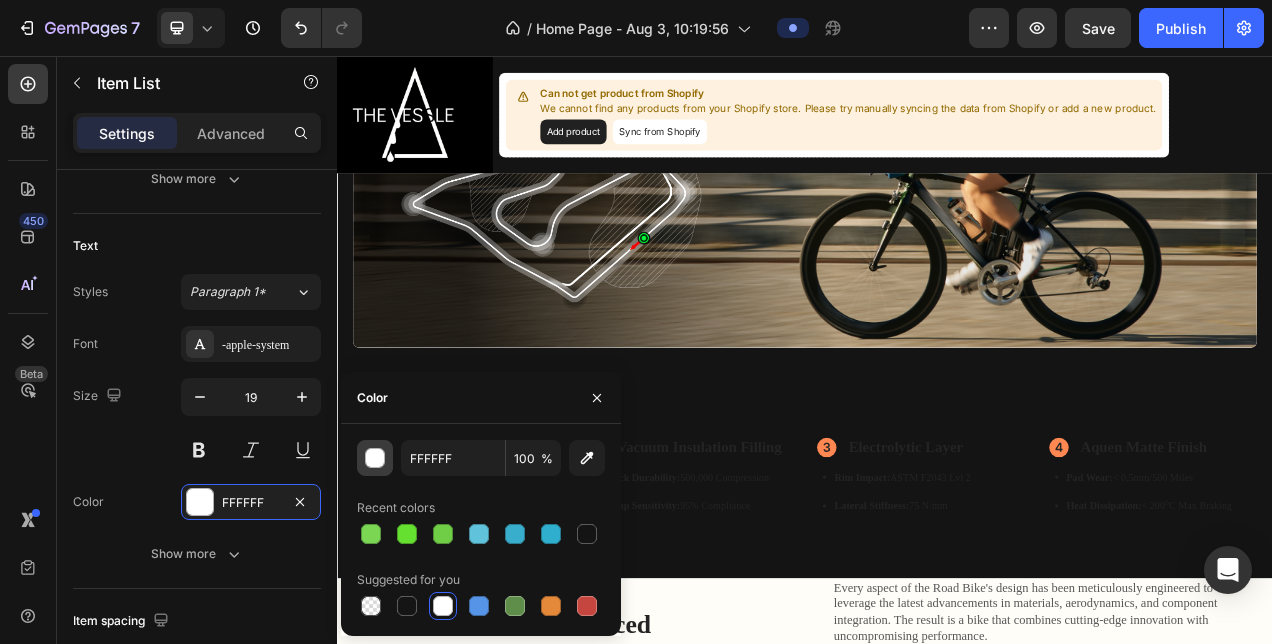 click at bounding box center (375, 458) 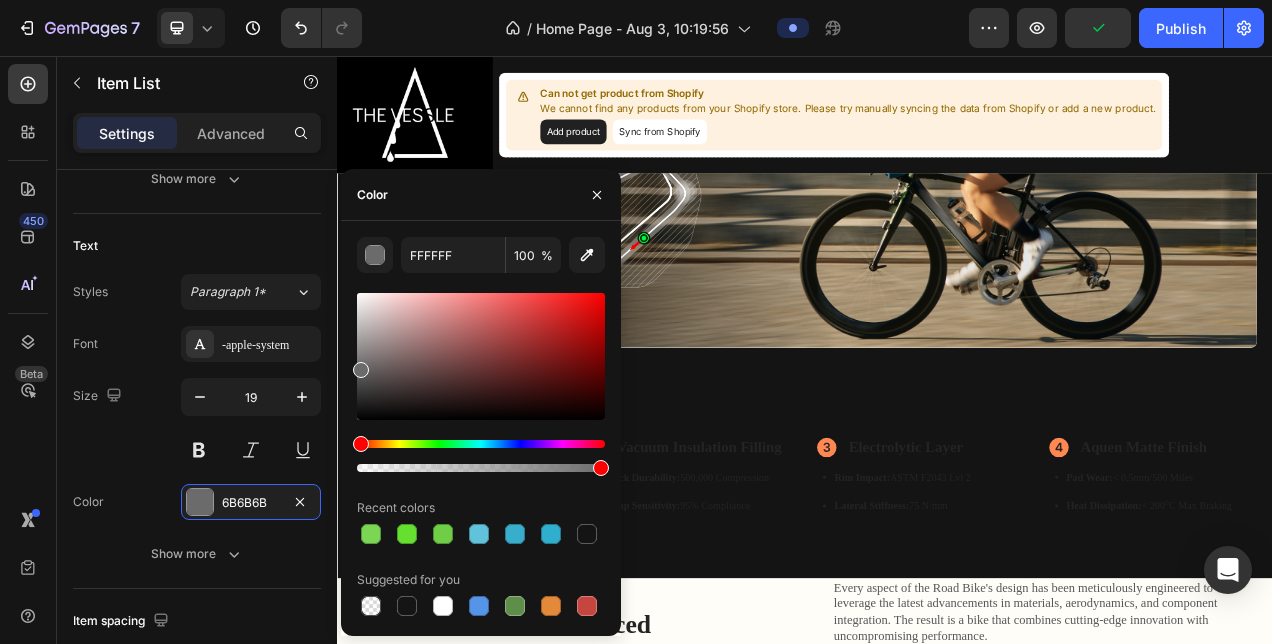 type on "6B6B6B" 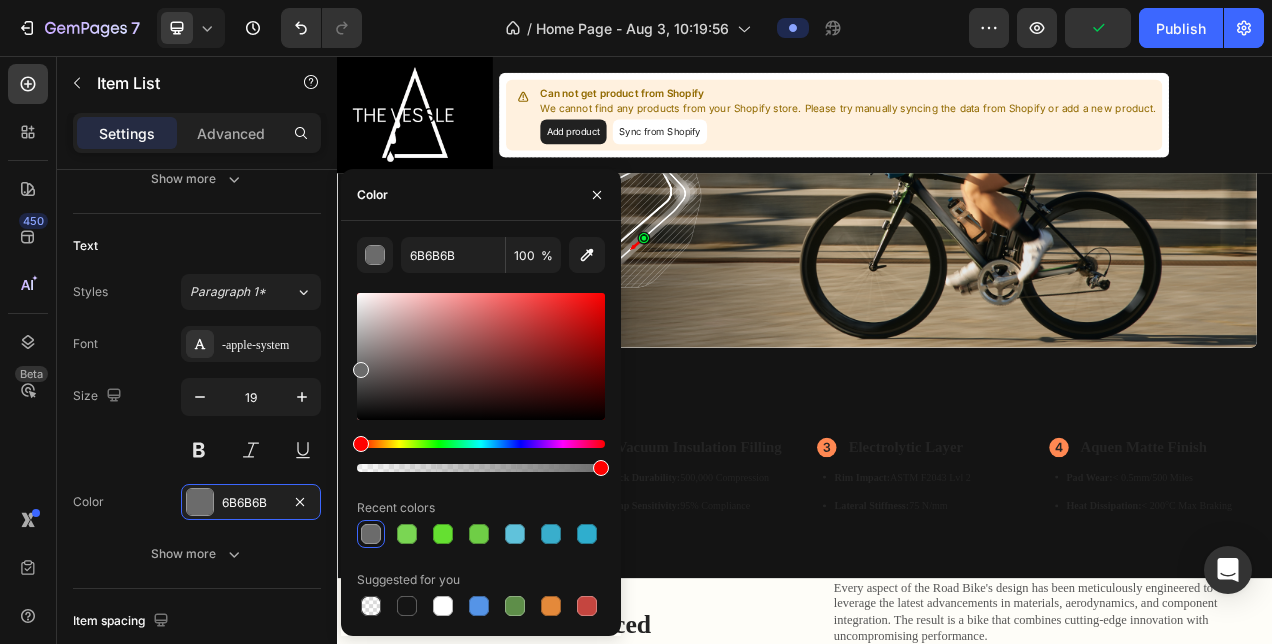 click at bounding box center (481, 356) 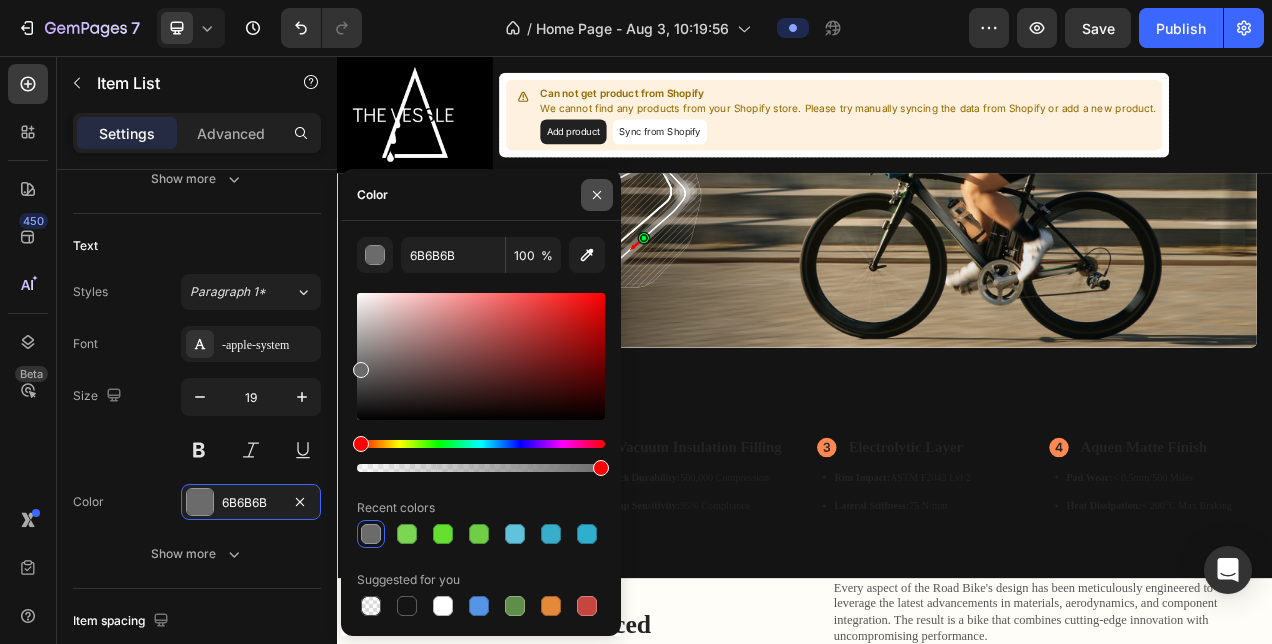 click at bounding box center (597, 195) 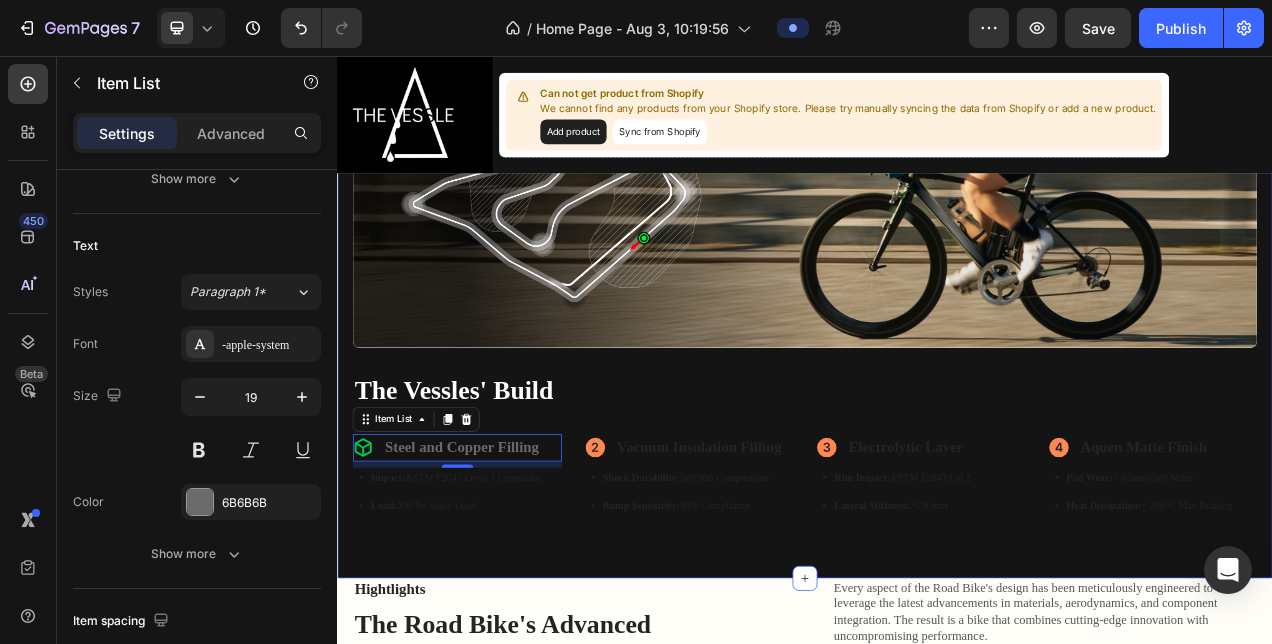 click on "Image Image Hero Banner The Vessles' Build Heading
Steel and Copper Filling Item List
Impact:  ASTM F2043 Level [NUMBER] Compliant
Load:  [NUMBER] lbs Static Load Item List
Vacuum Insulation Filling Item List
Shock Durability:  [NUMBER] Compression
Bump Sensitivity:  [NUMBER]% Compliance Item List
Electrolytic Layer Item List
Rim Impact:  ASTM F2043 Lvl [NUMBER]
Lateral Stiffness:  [NUMBER] N/mm Item List
Aquen Matte Finish Item List
Pad Wear:  < [NUMBER]mm/[NUMBER] Miles
Heat Dissipation:  < [NUMBER]°C Max Braking Item List Row Row                Title Line Section [NUMBER]/[NUMBER]" at bounding box center (937, 296) 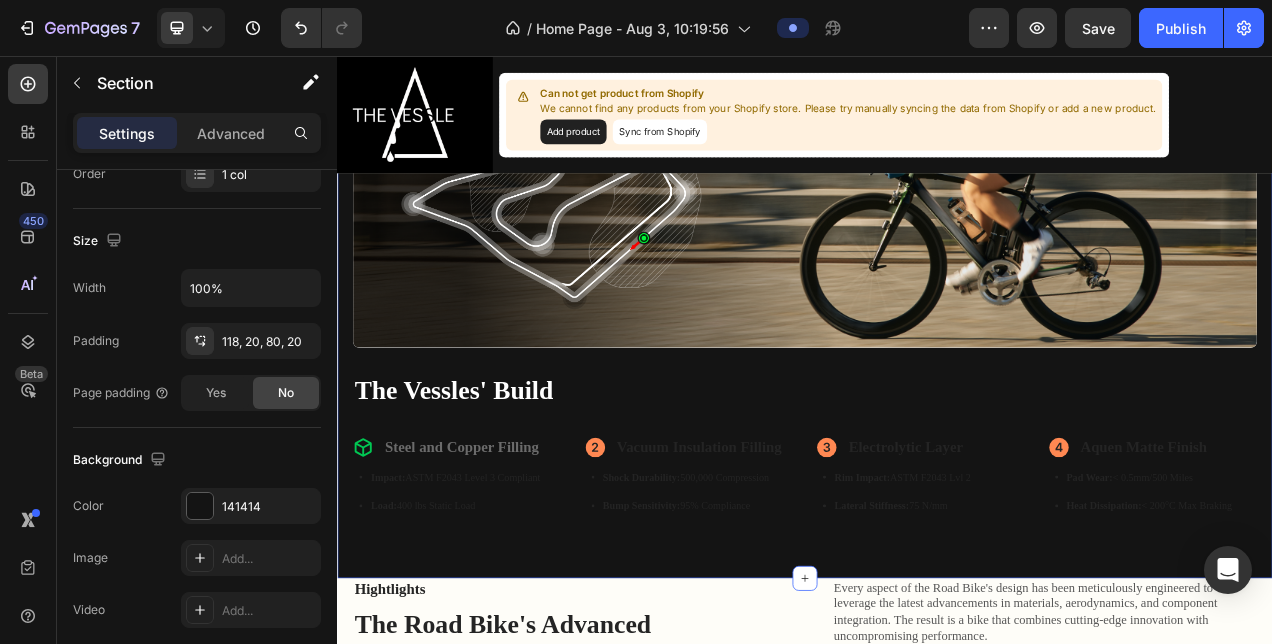 scroll, scrollTop: 0, scrollLeft: 0, axis: both 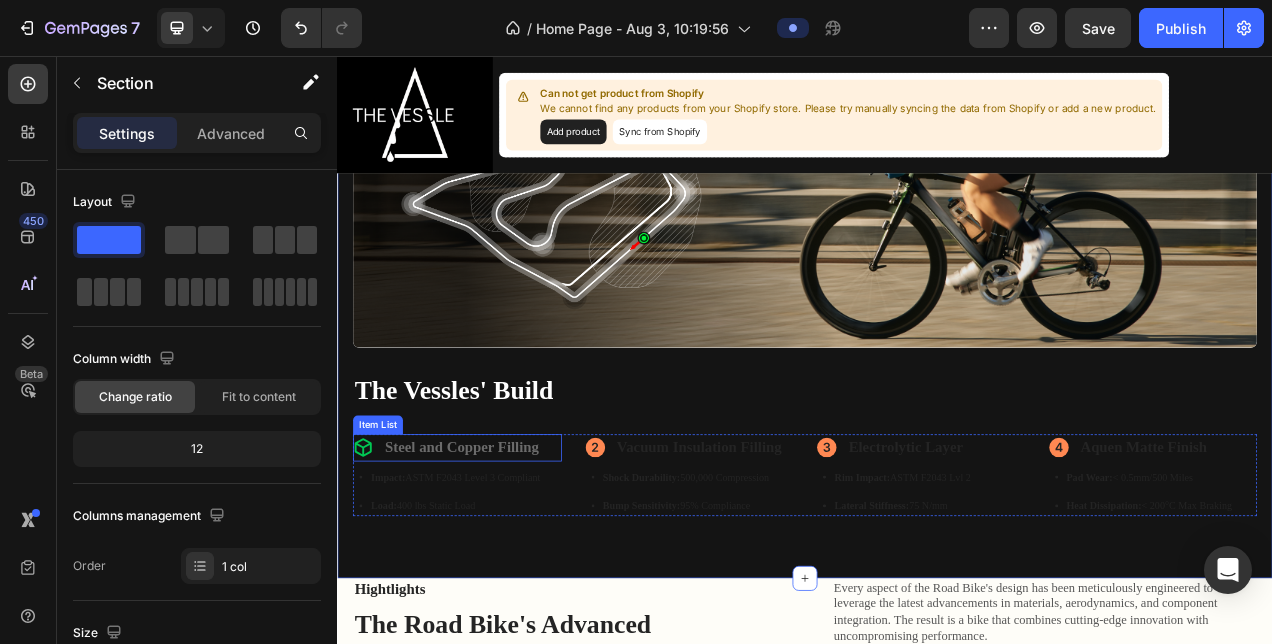 click on "Steel and Copper Filling" at bounding box center (497, 558) 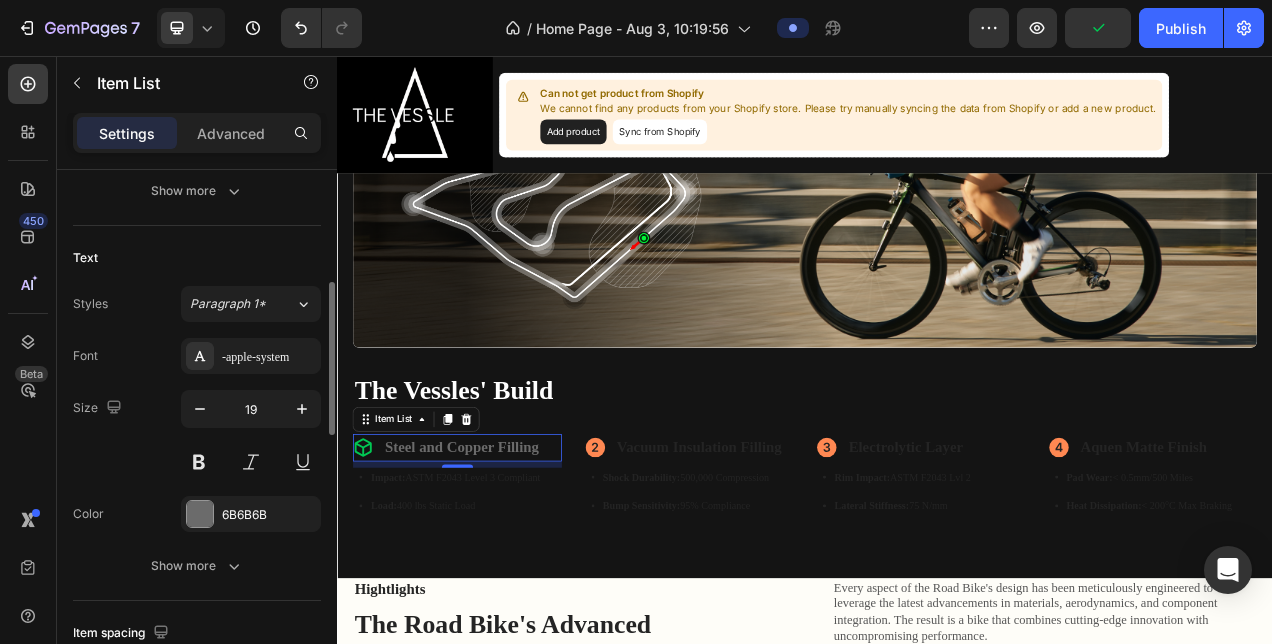 scroll, scrollTop: 383, scrollLeft: 0, axis: vertical 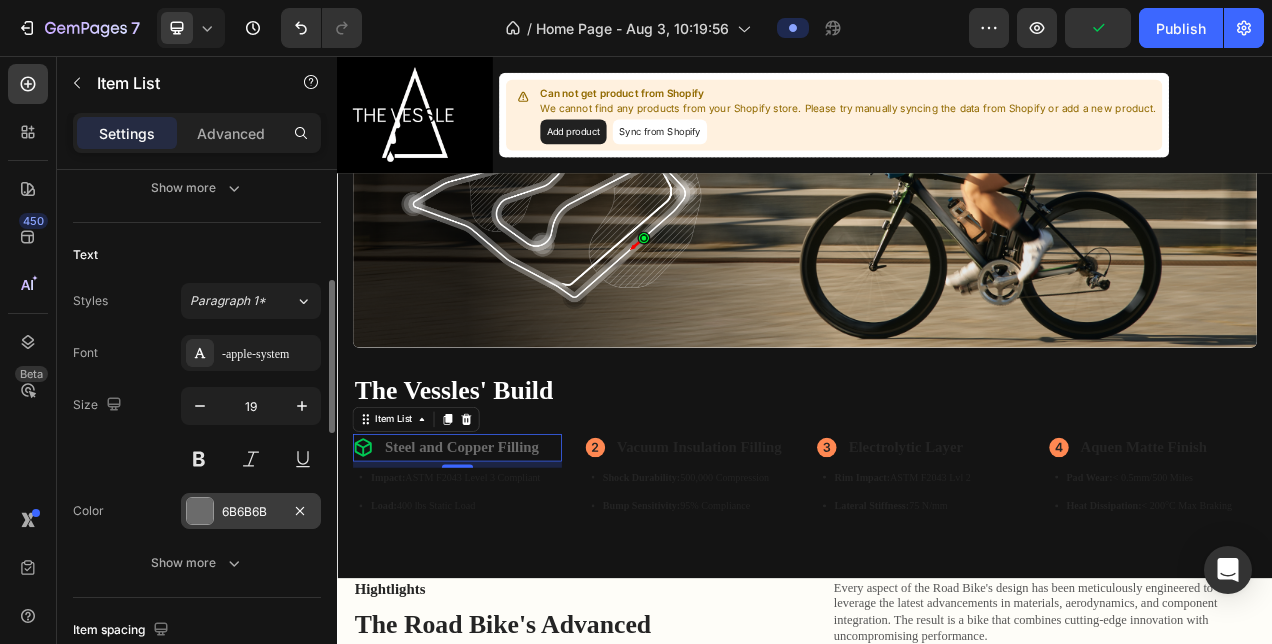 click on "6B6B6B" at bounding box center [251, 512] 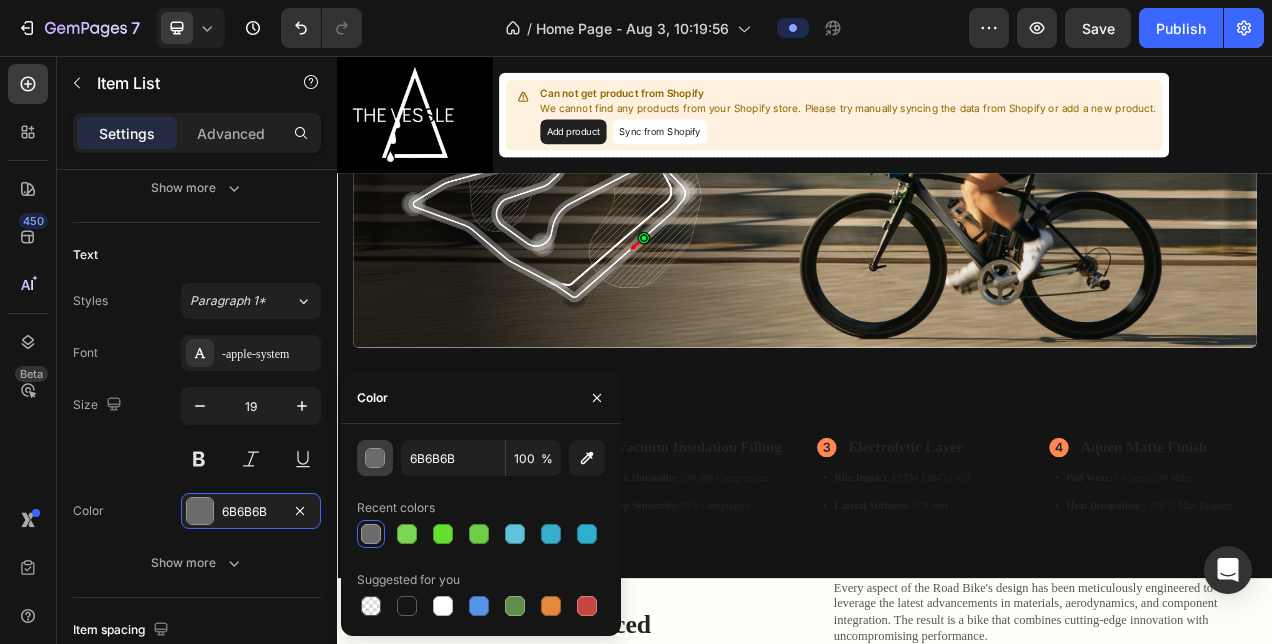 click at bounding box center (376, 459) 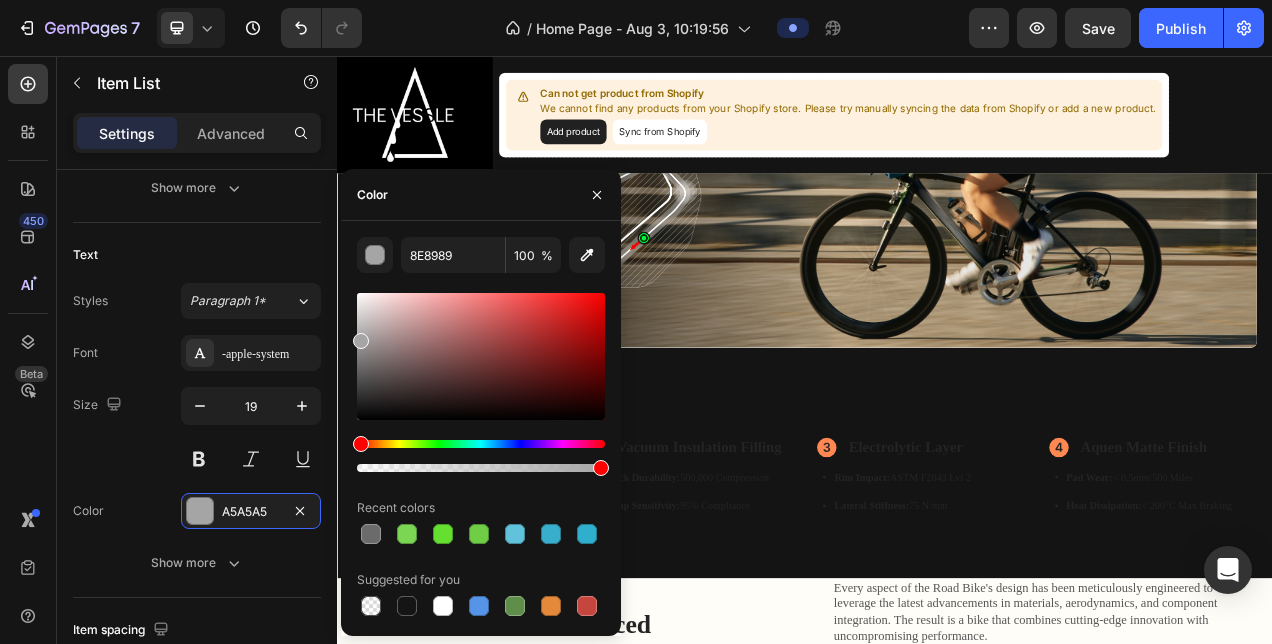 type on "A5A5A5" 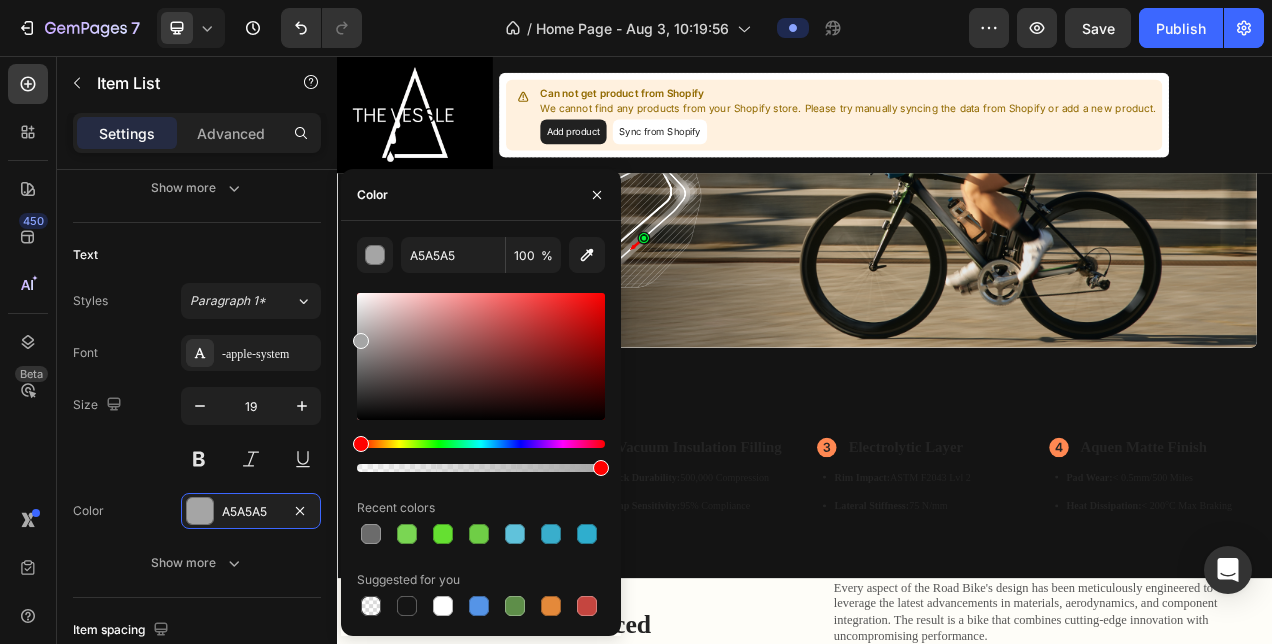 drag, startPoint x: 367, startPoint y: 348, endPoint x: 347, endPoint y: 337, distance: 22.825424 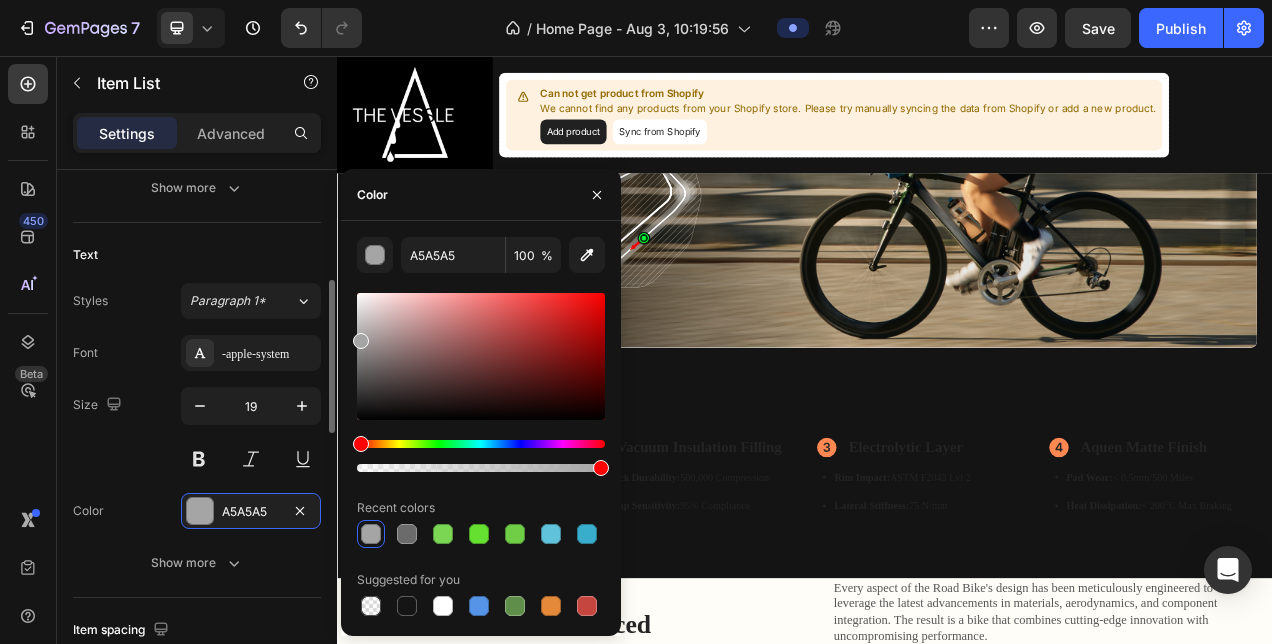 click on "Font -apple-system Size [NUMBER] Color [COLOR] Show more" at bounding box center [197, 458] 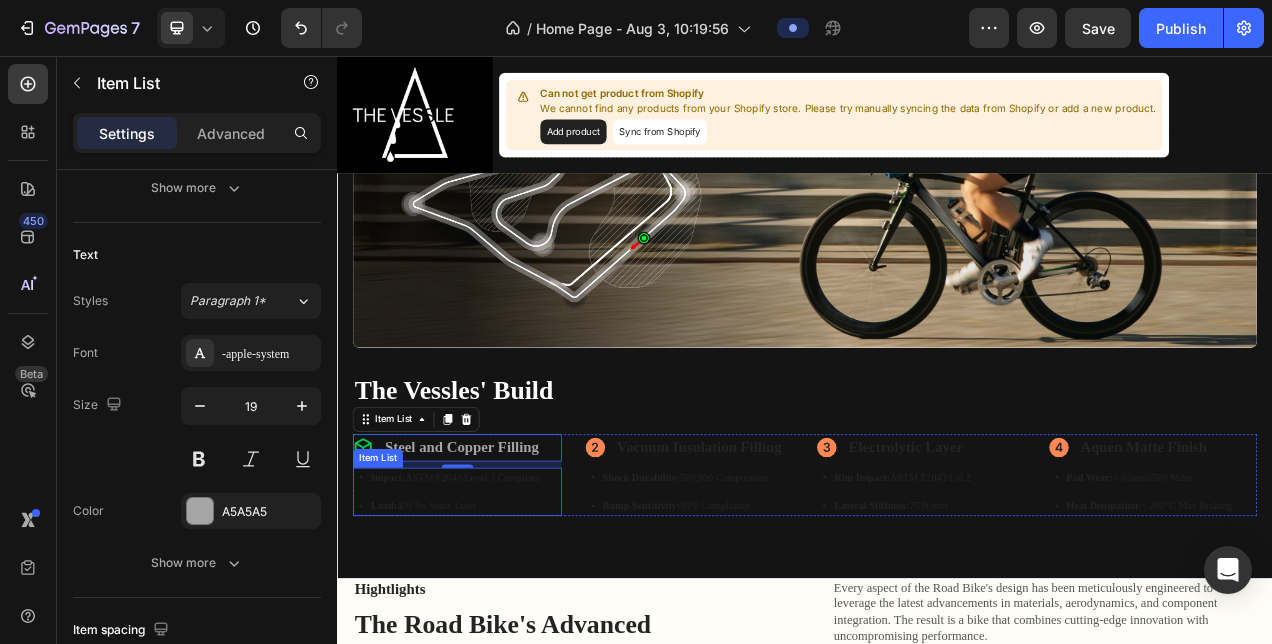 click on "Load:  400 lbs Static Load" at bounding box center [488, 633] 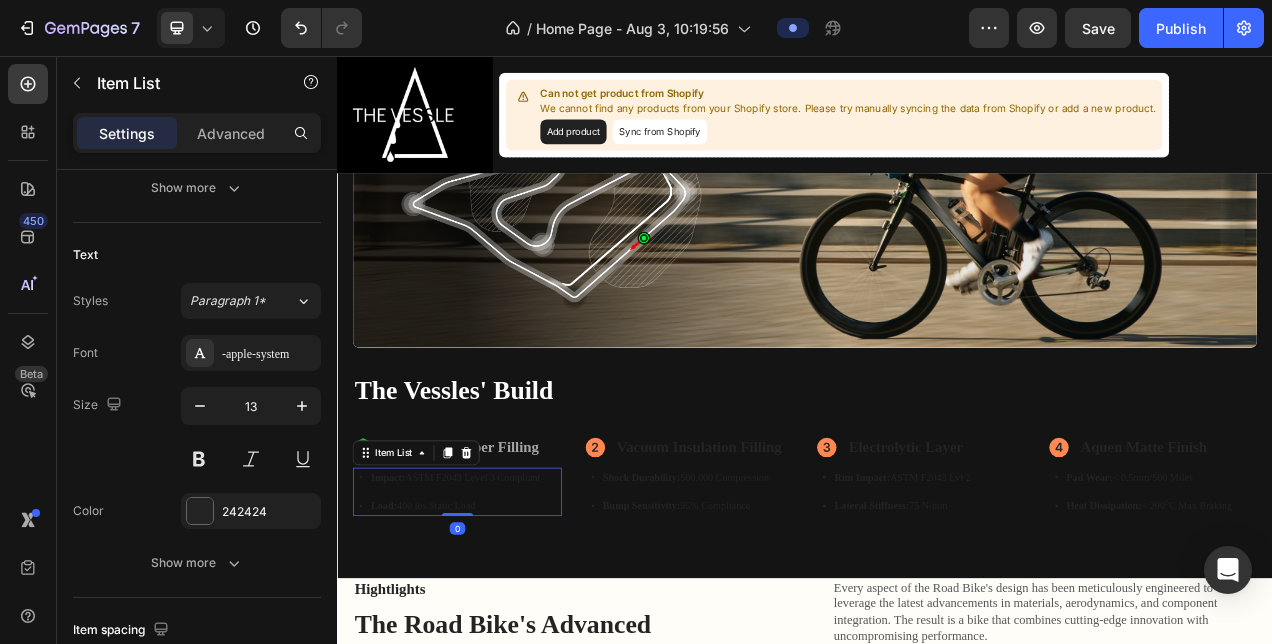 click on "Impact:  ASTM F2043 Level 3 Compliant
Load:  400 lbs Static Load" at bounding box center [491, 615] 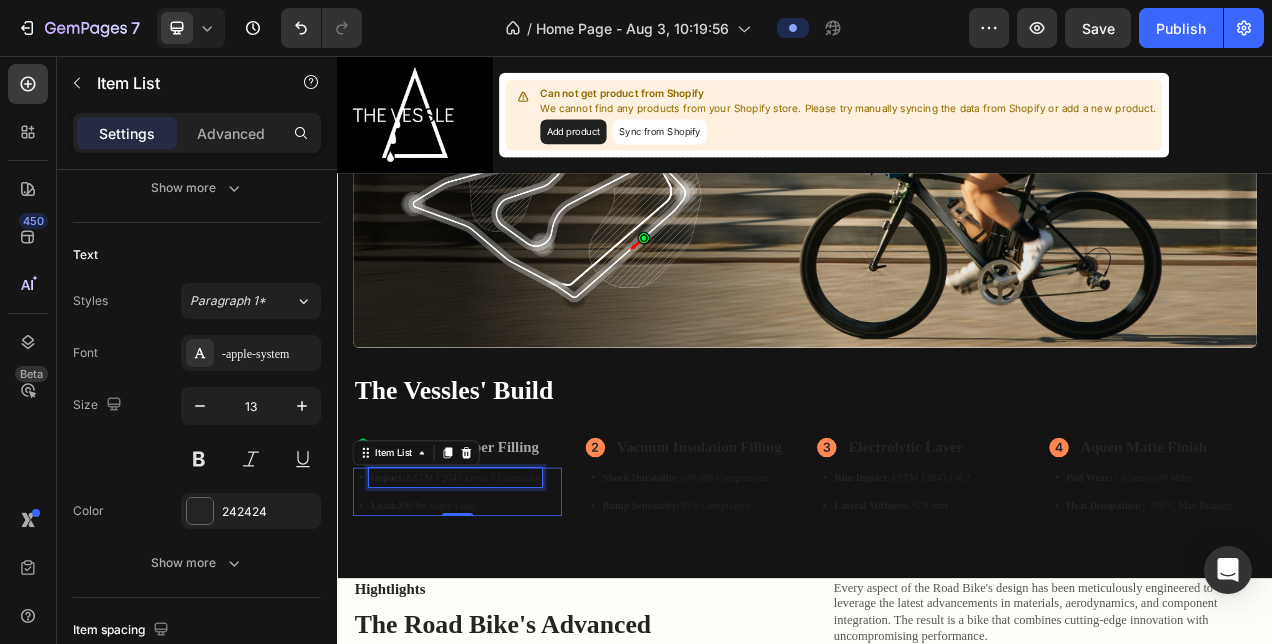click on "Impact:  ASTM F2043 Level 3 Compliant" at bounding box center [488, 597] 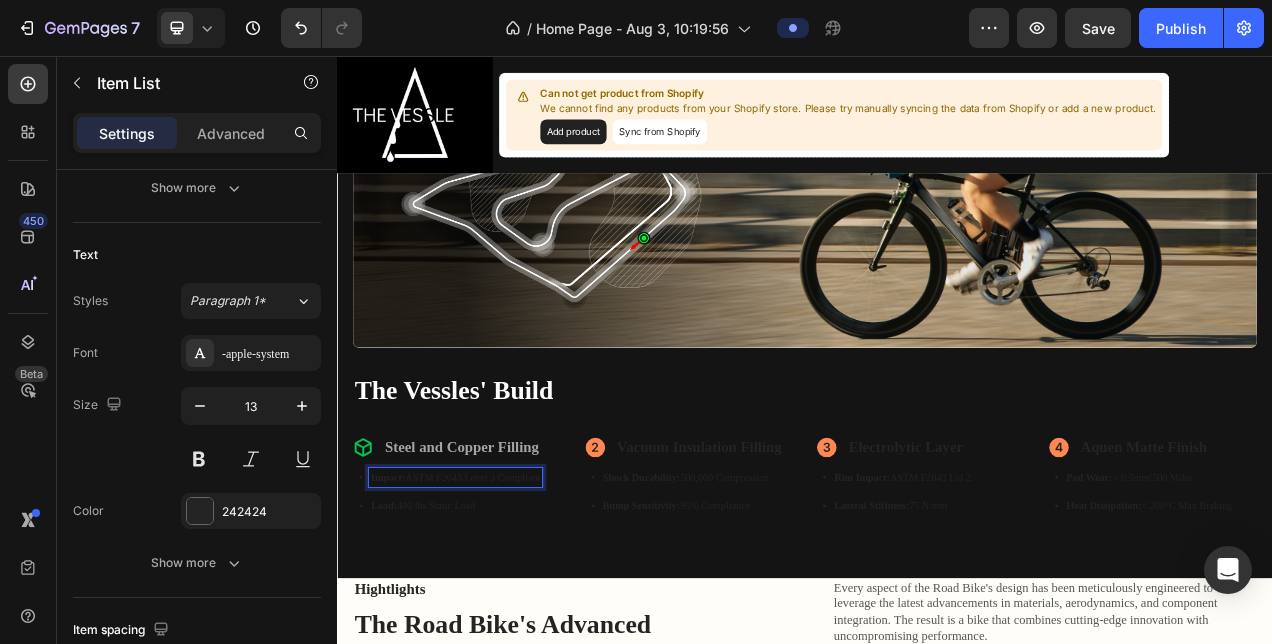 click on "Load:  400 lbs Static Load" at bounding box center [488, 633] 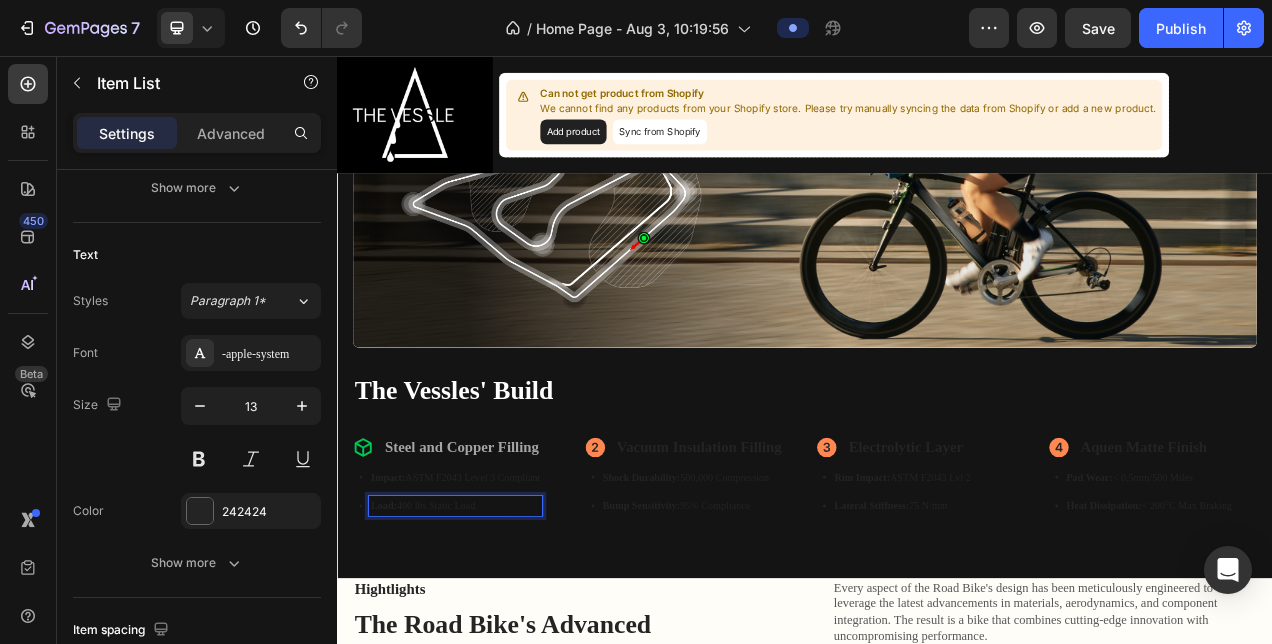 click on "Impact:  ASTM F2043 Level 3 Compliant
Load:  400 lbs Static Load" at bounding box center [491, 615] 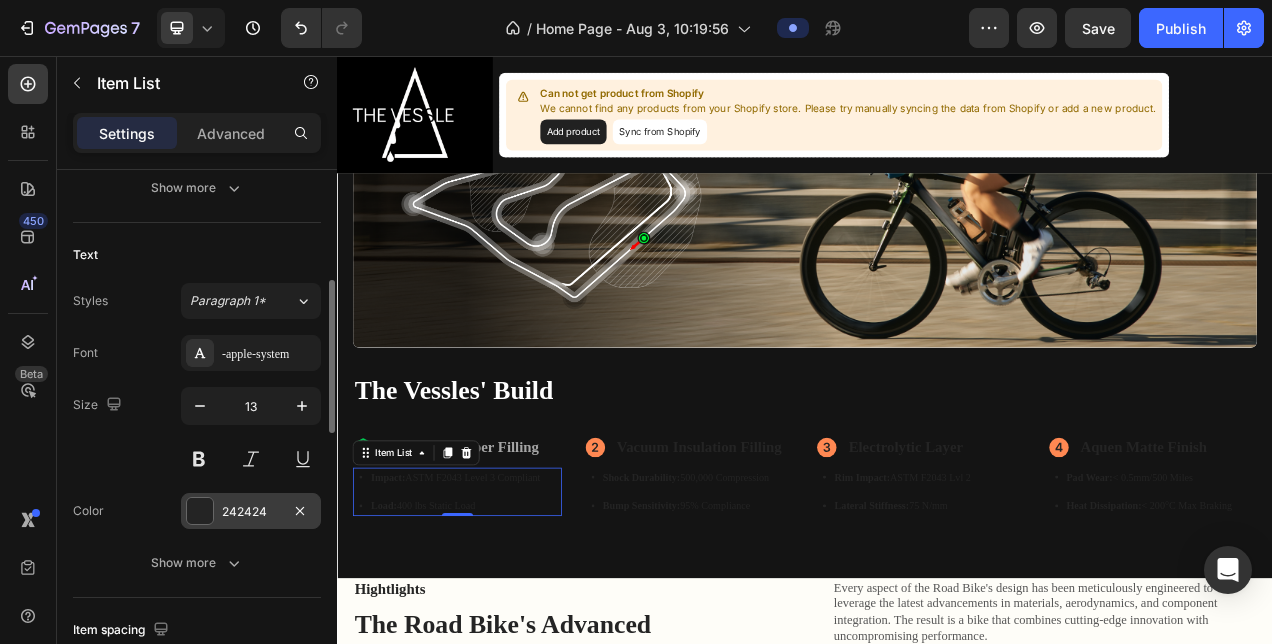click on "242424" at bounding box center (251, 512) 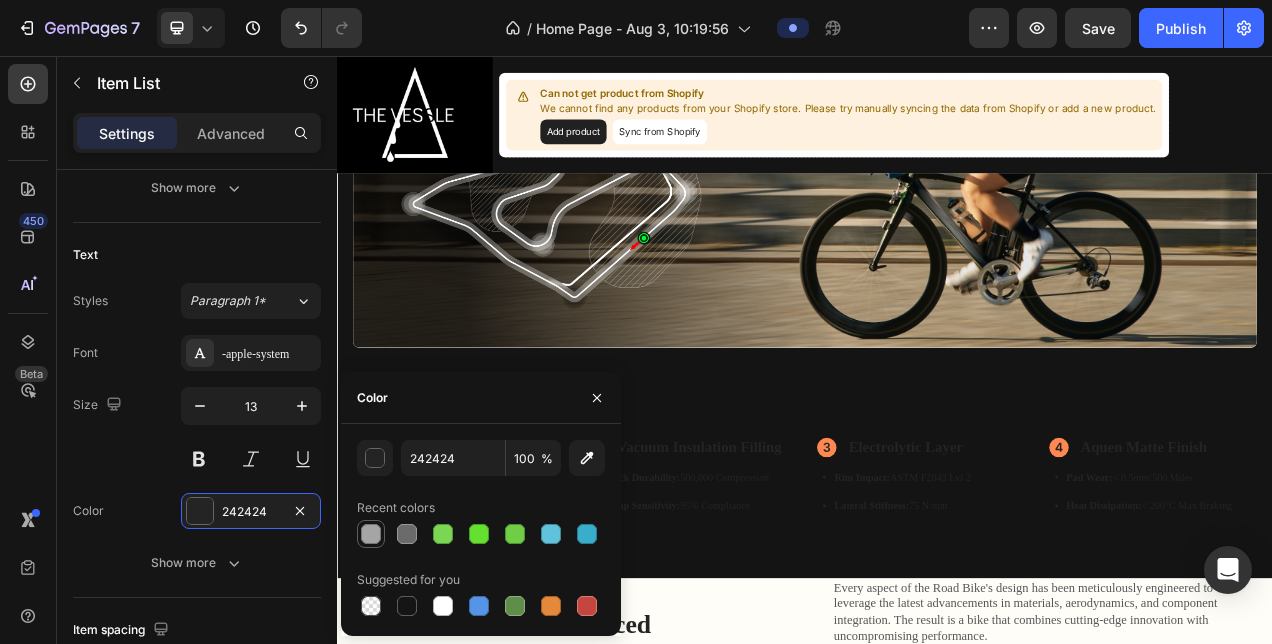click at bounding box center (371, 534) 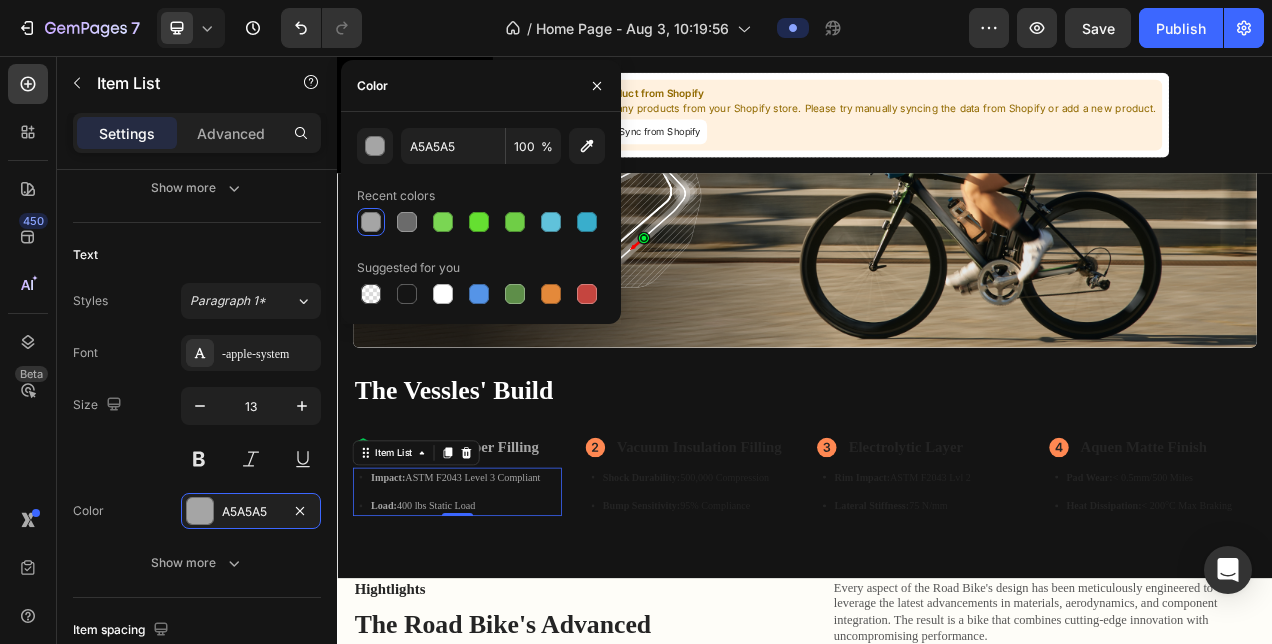 click at bounding box center (329, 966) 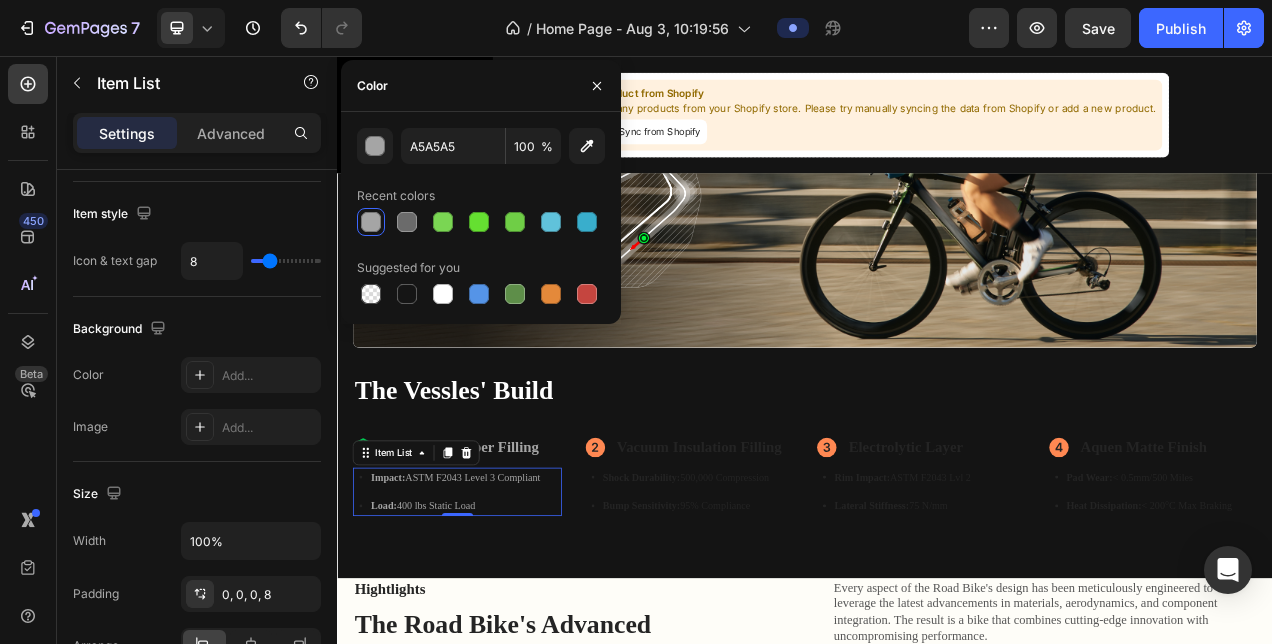 click on "Bump Sensitivity:  95% Compliance" at bounding box center [784, 633] 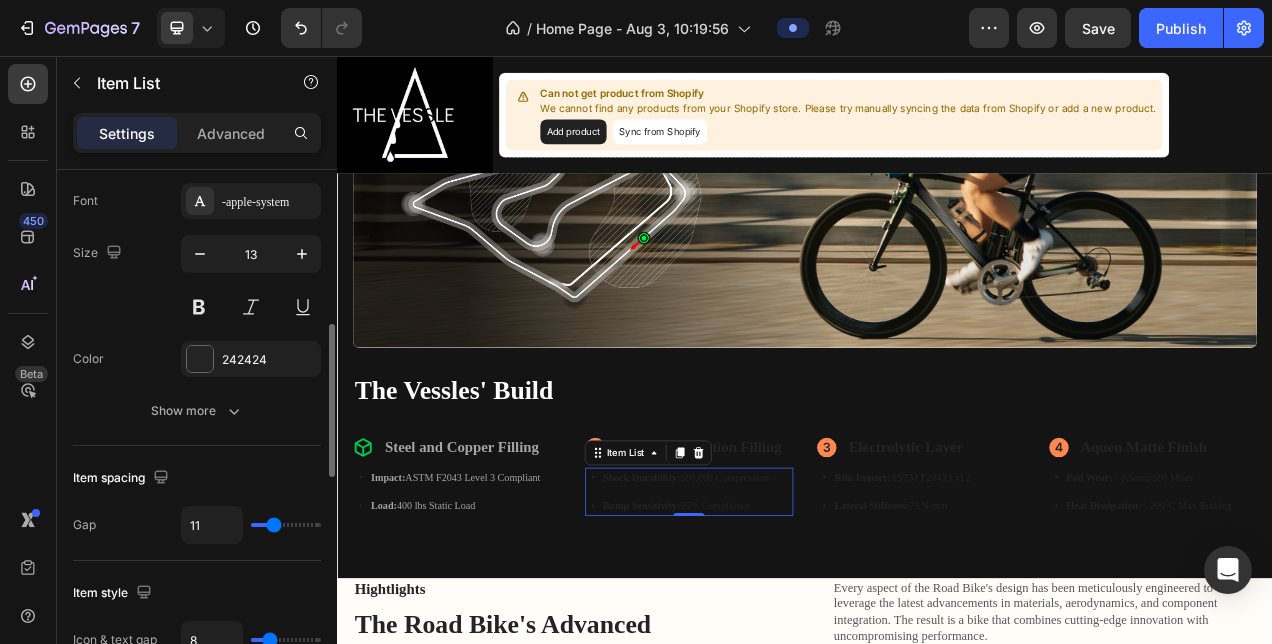 scroll, scrollTop: 463, scrollLeft: 0, axis: vertical 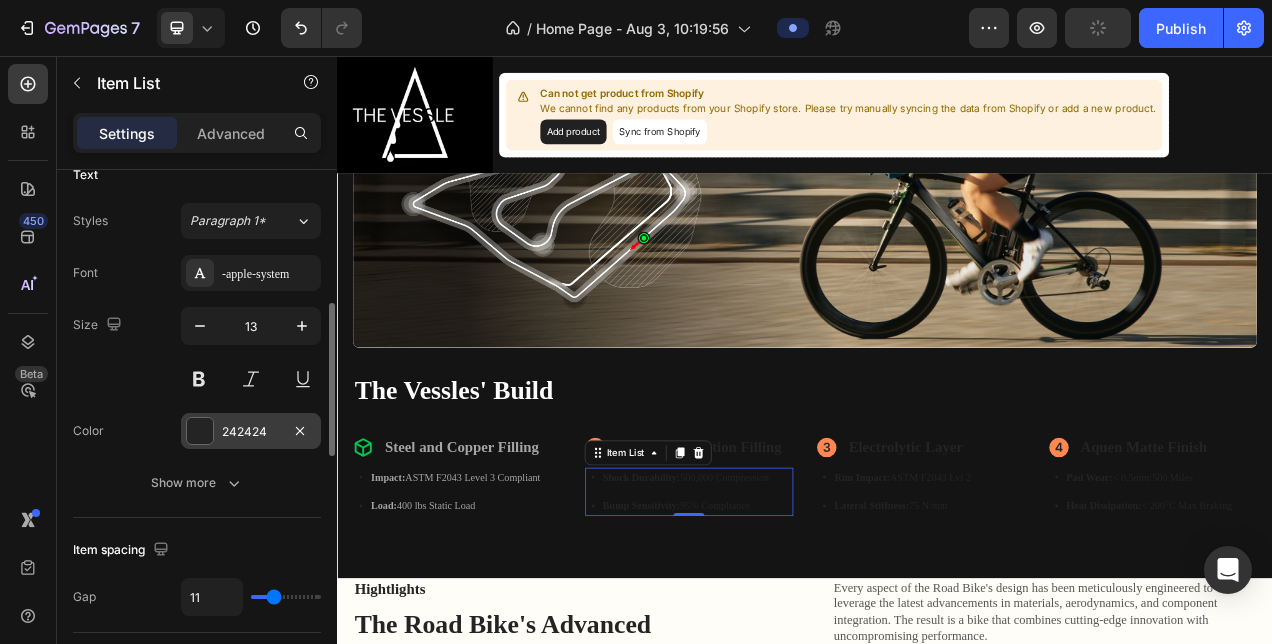 click on "242424" at bounding box center [251, 432] 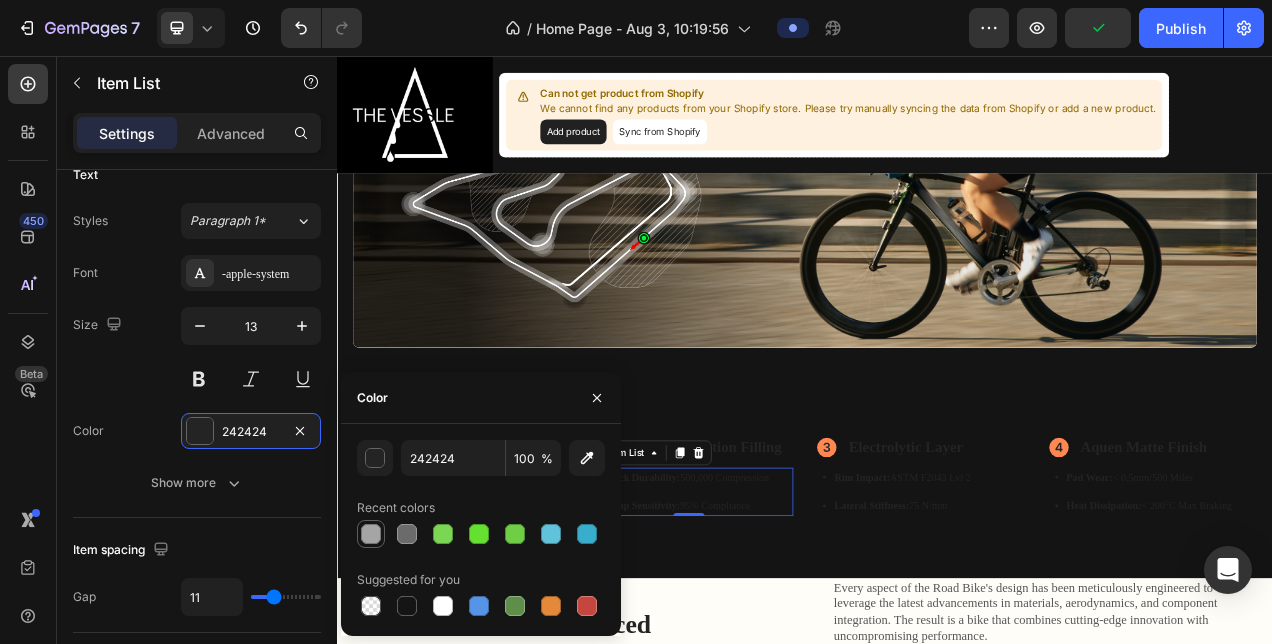 click at bounding box center (371, 534) 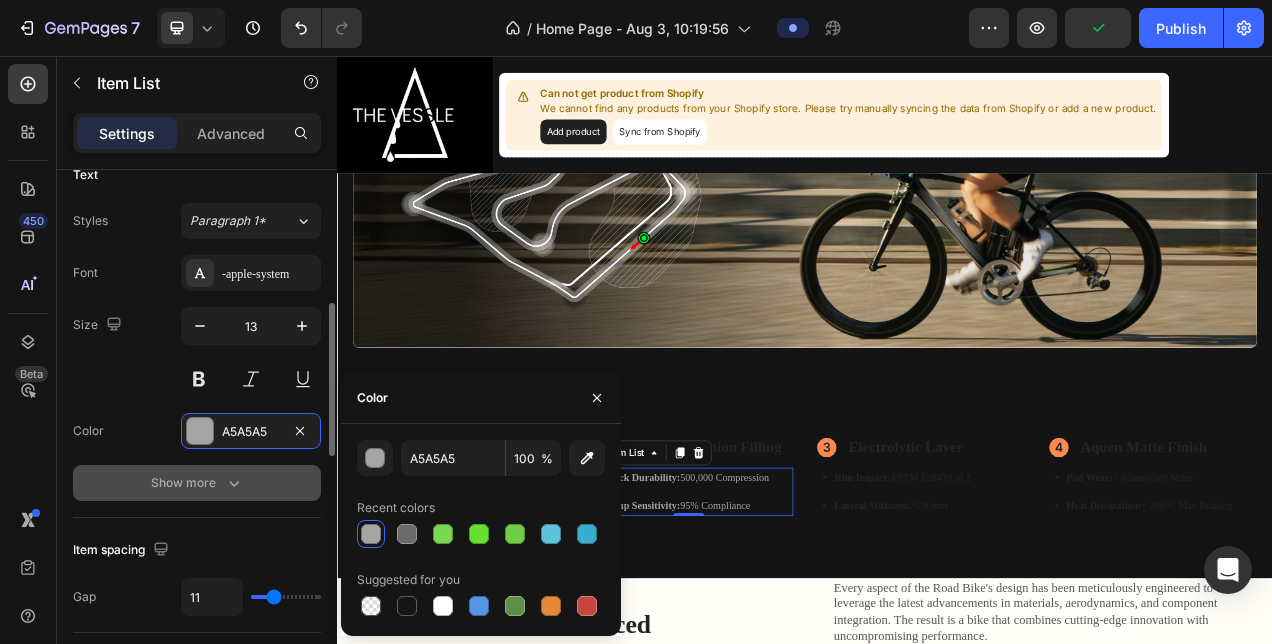 click on "Show more" at bounding box center (197, 483) 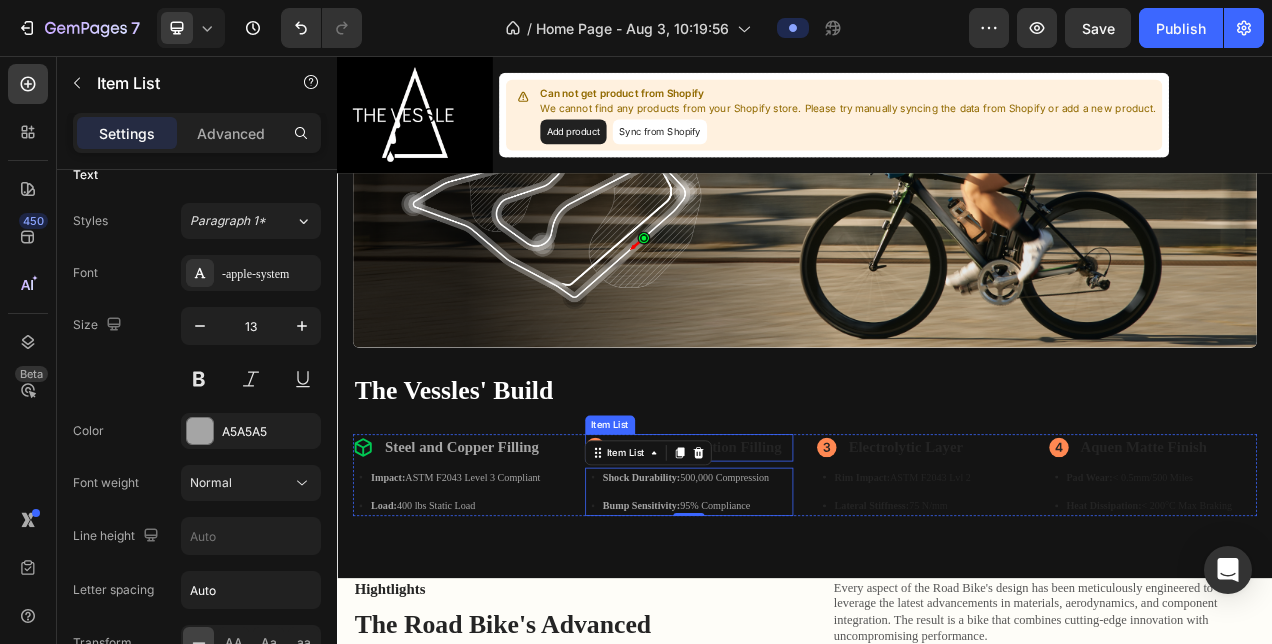 click on "Vacuum Insulation Filling" at bounding box center (802, 558) 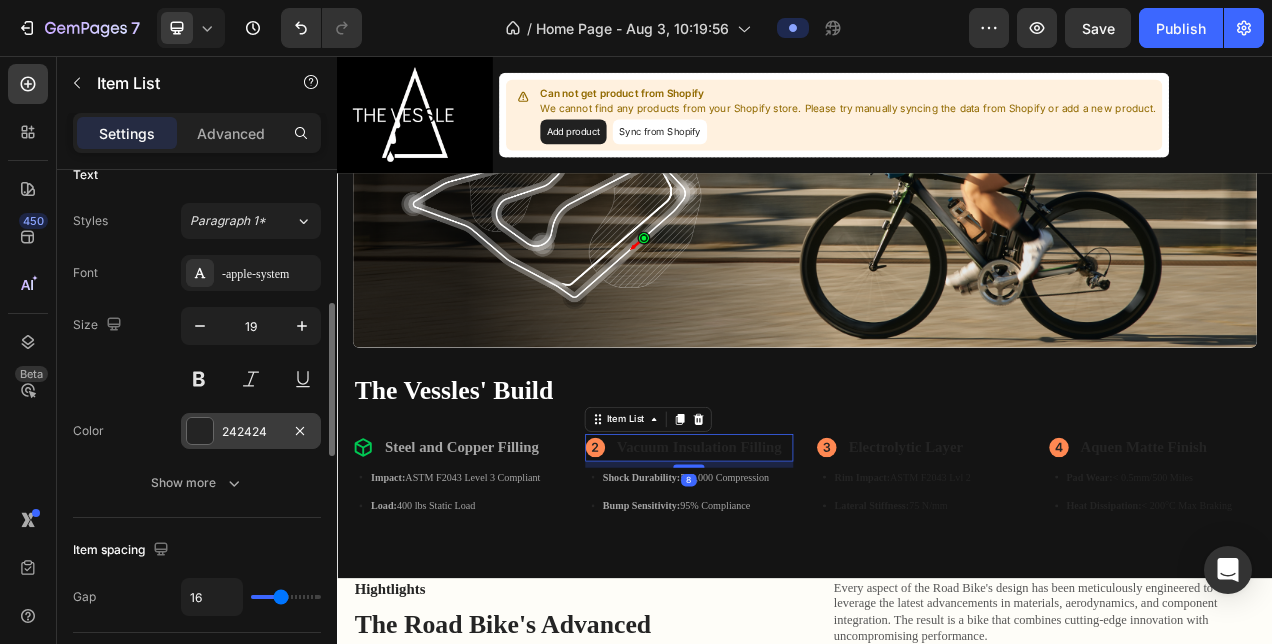 click 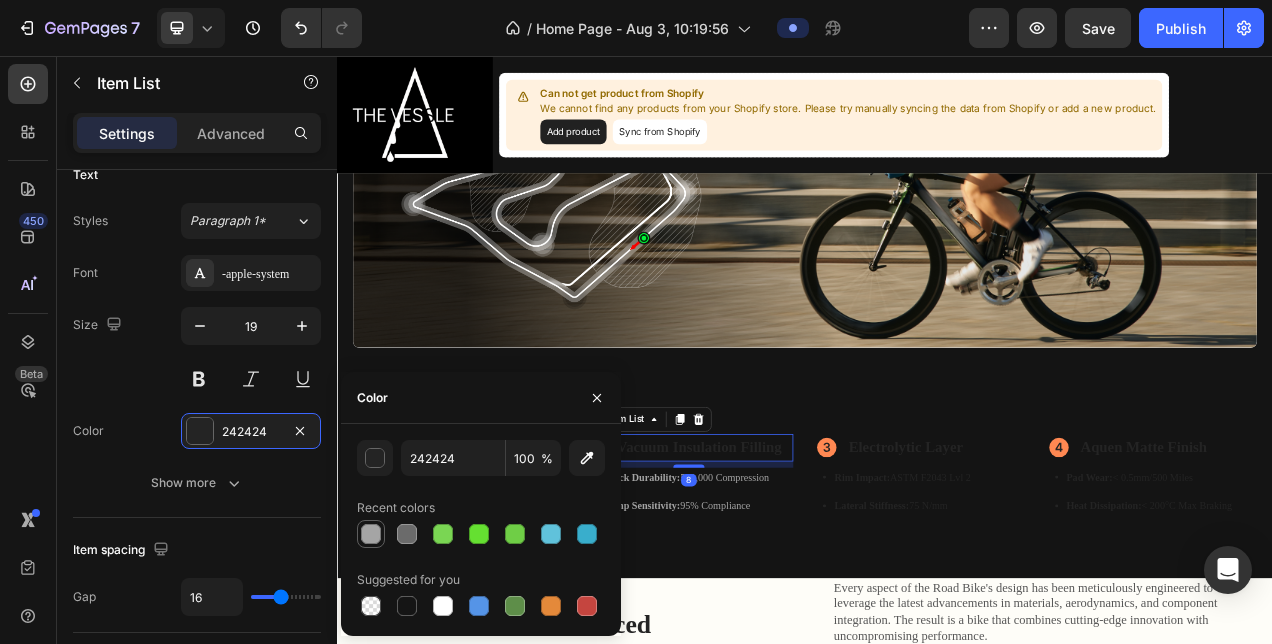 click at bounding box center (371, 534) 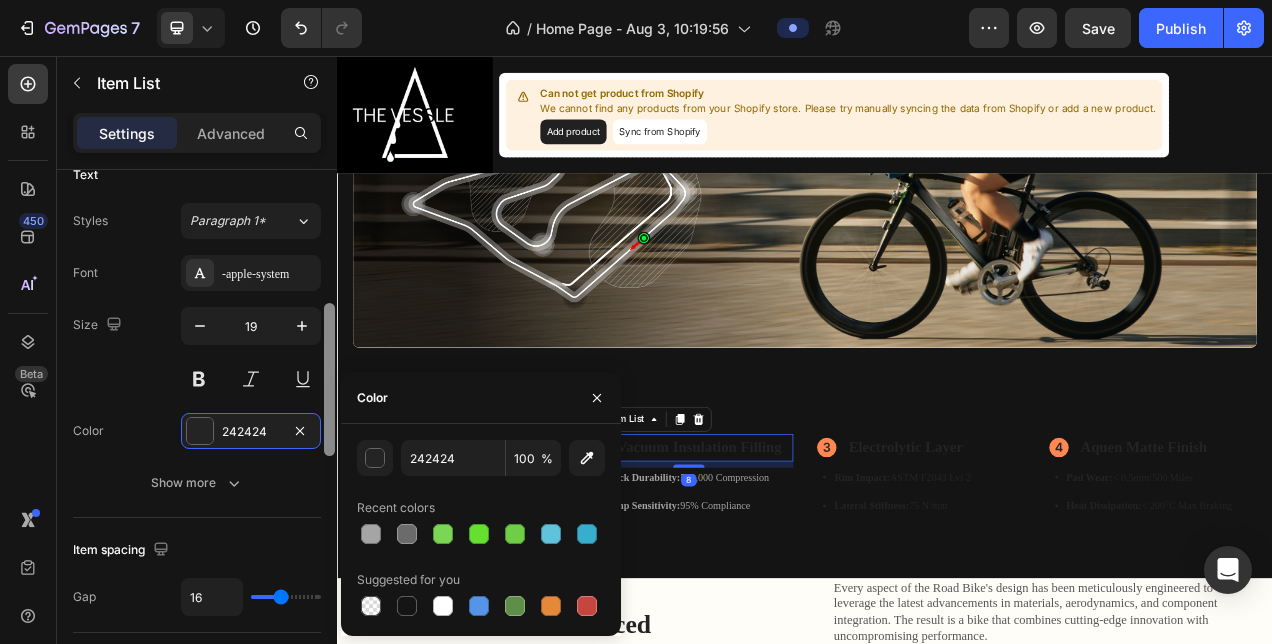 type on "A5A5A5" 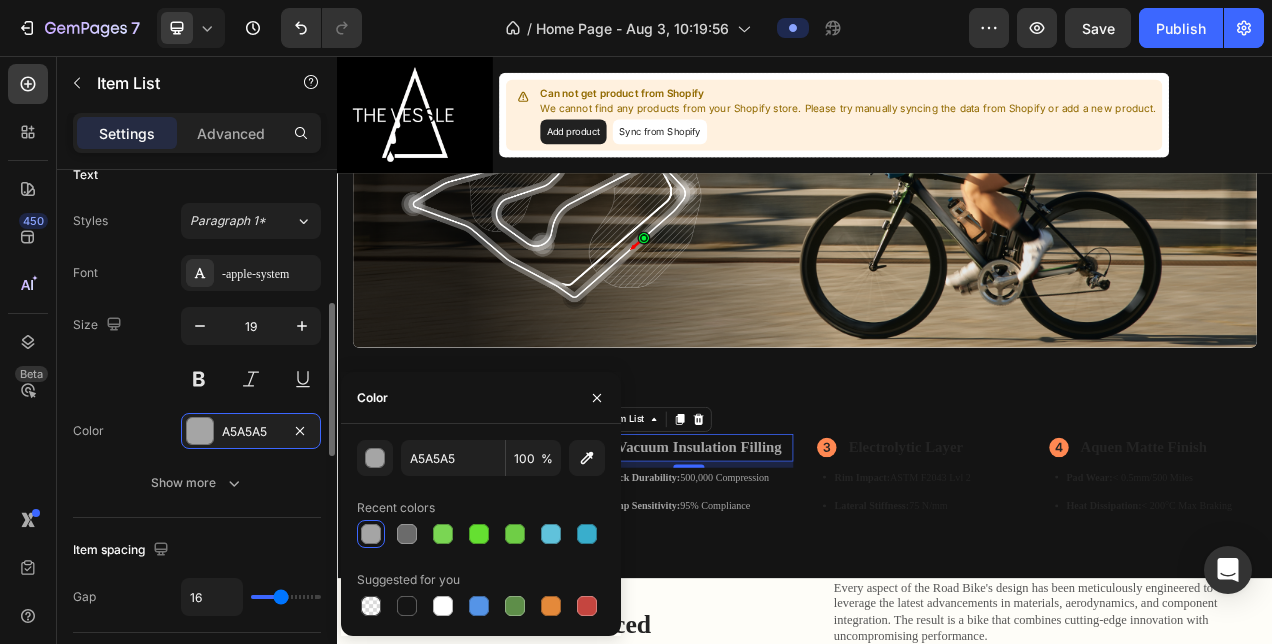 click on "Item spacing Gap 16" 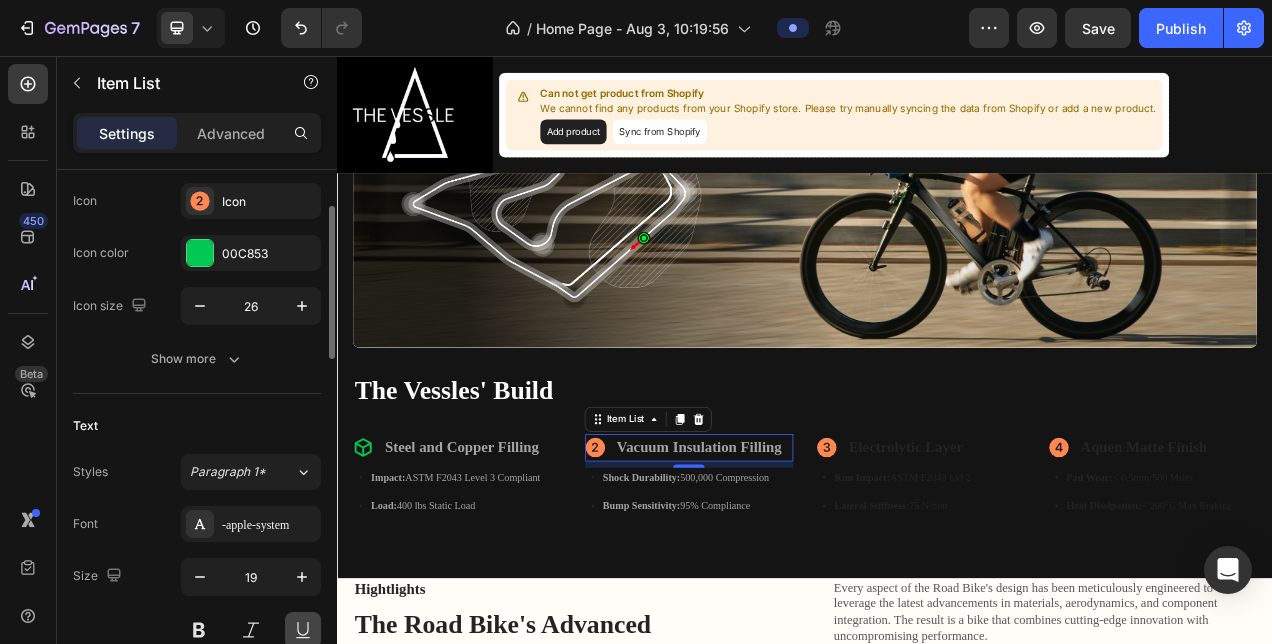 scroll, scrollTop: 190, scrollLeft: 0, axis: vertical 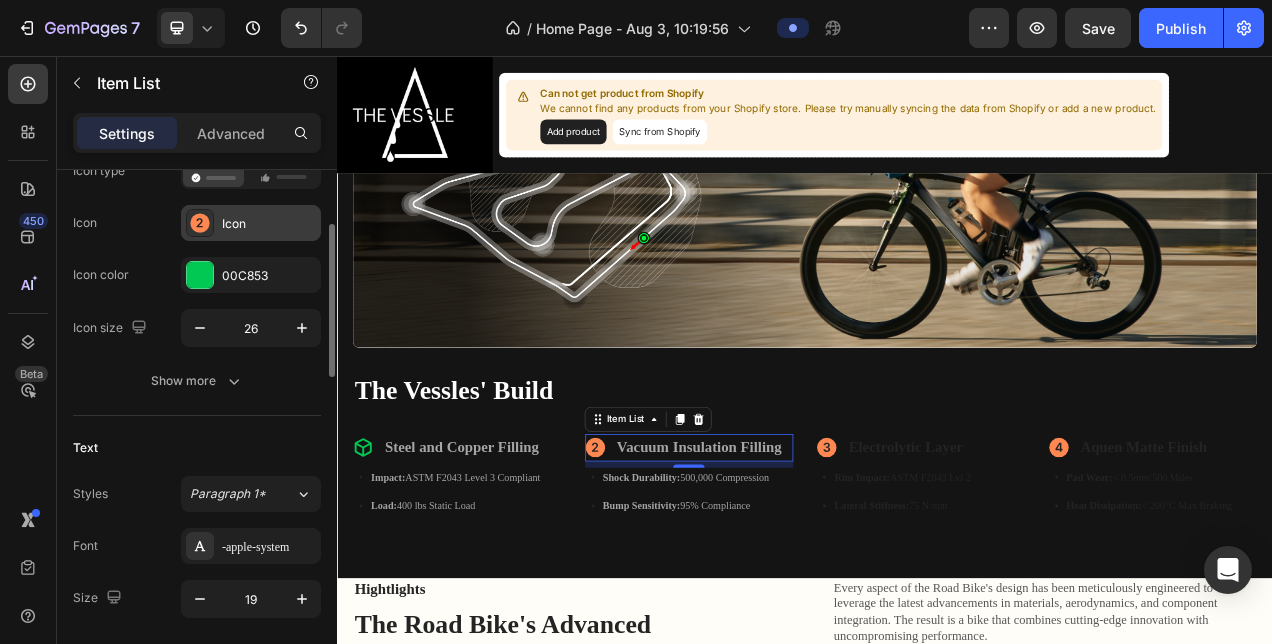 click on "Icon" at bounding box center (269, 224) 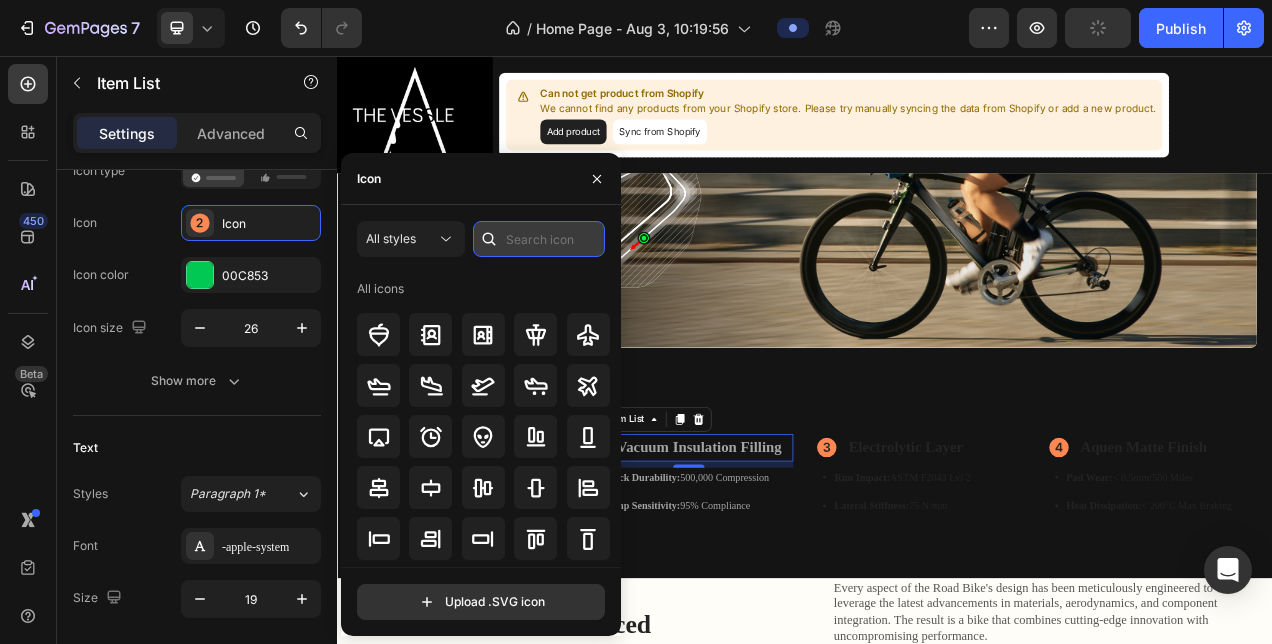 click at bounding box center [539, 239] 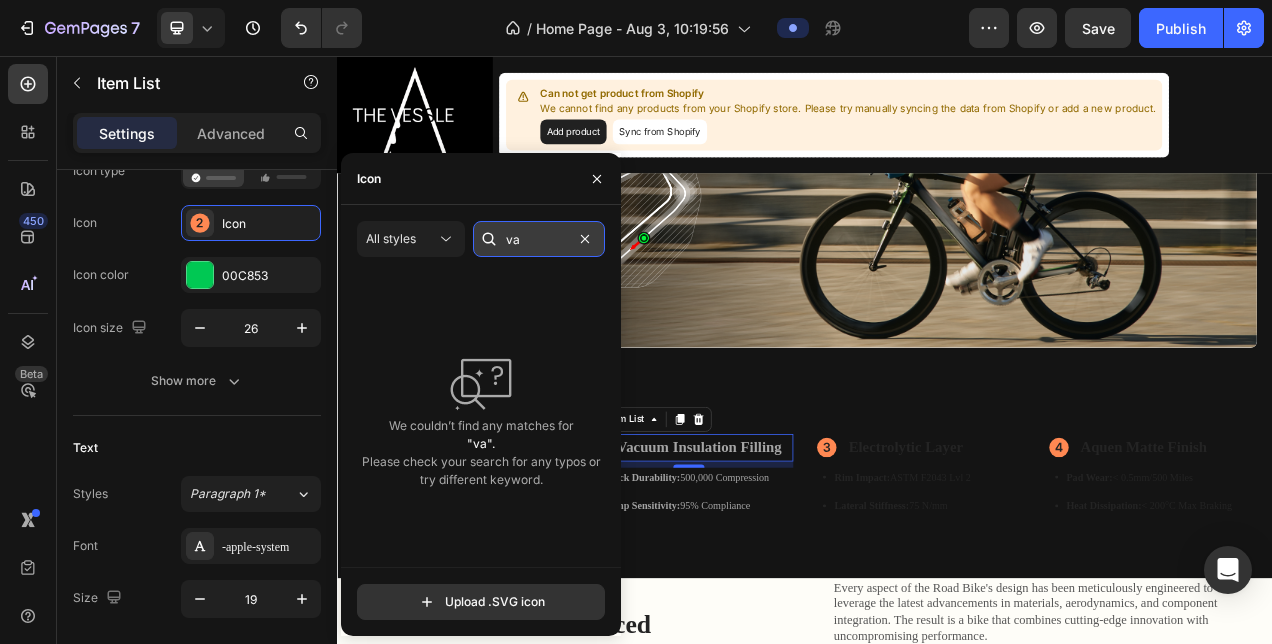 type on "v" 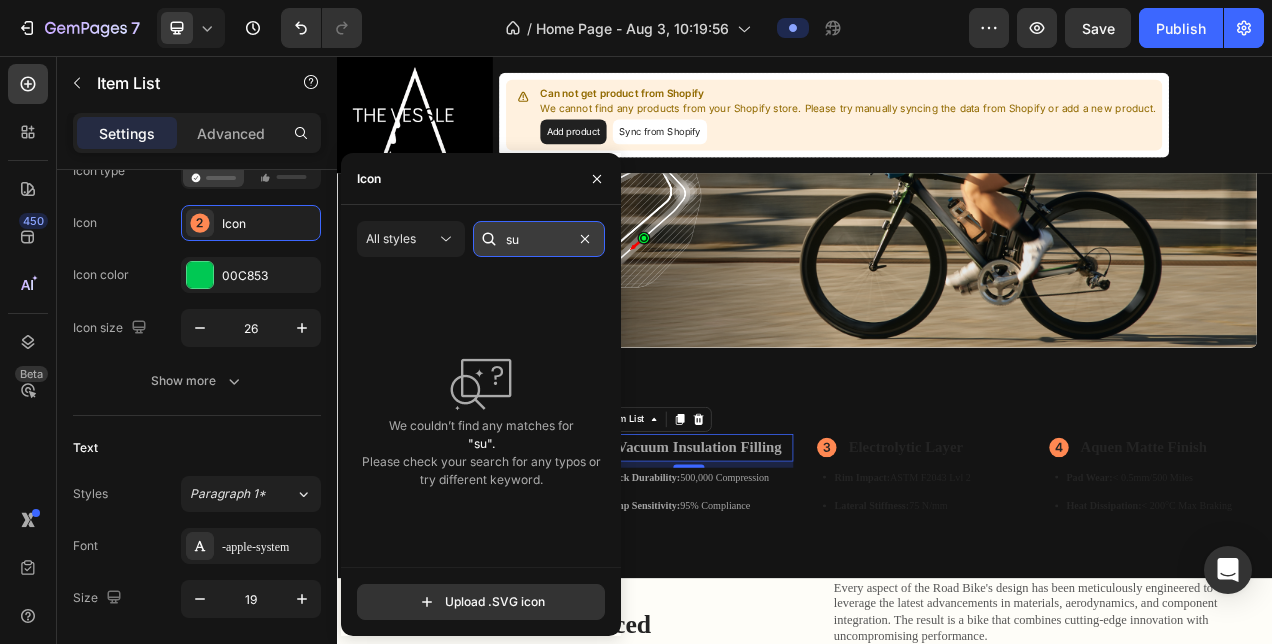 type on "s" 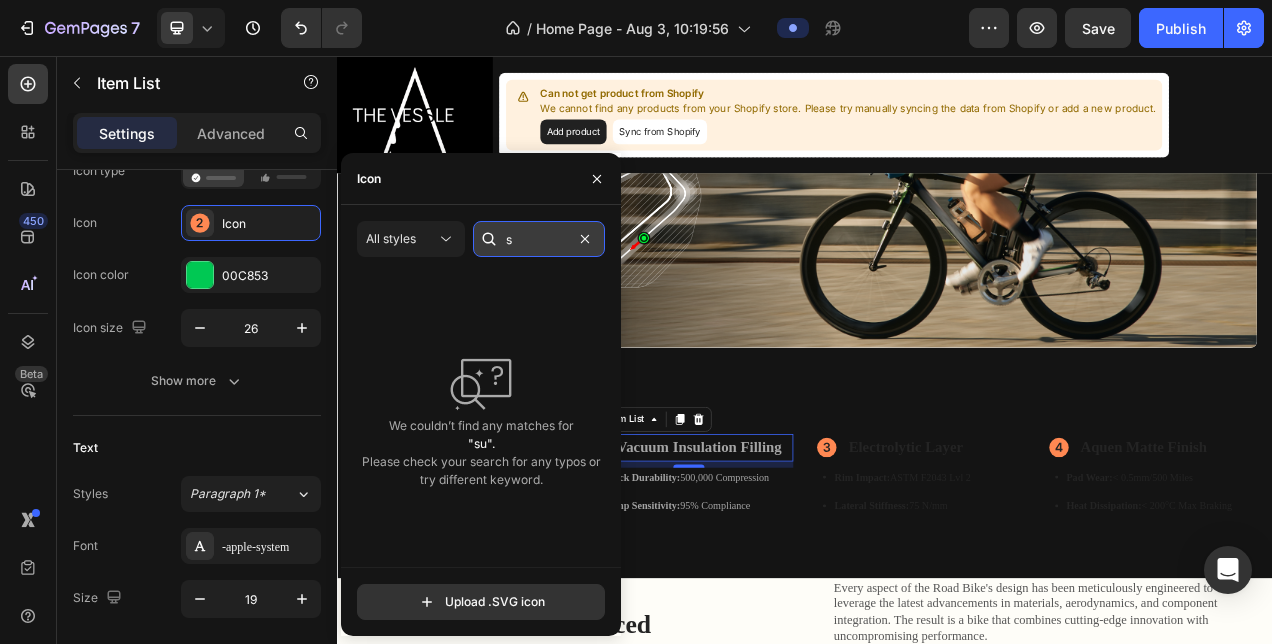 type 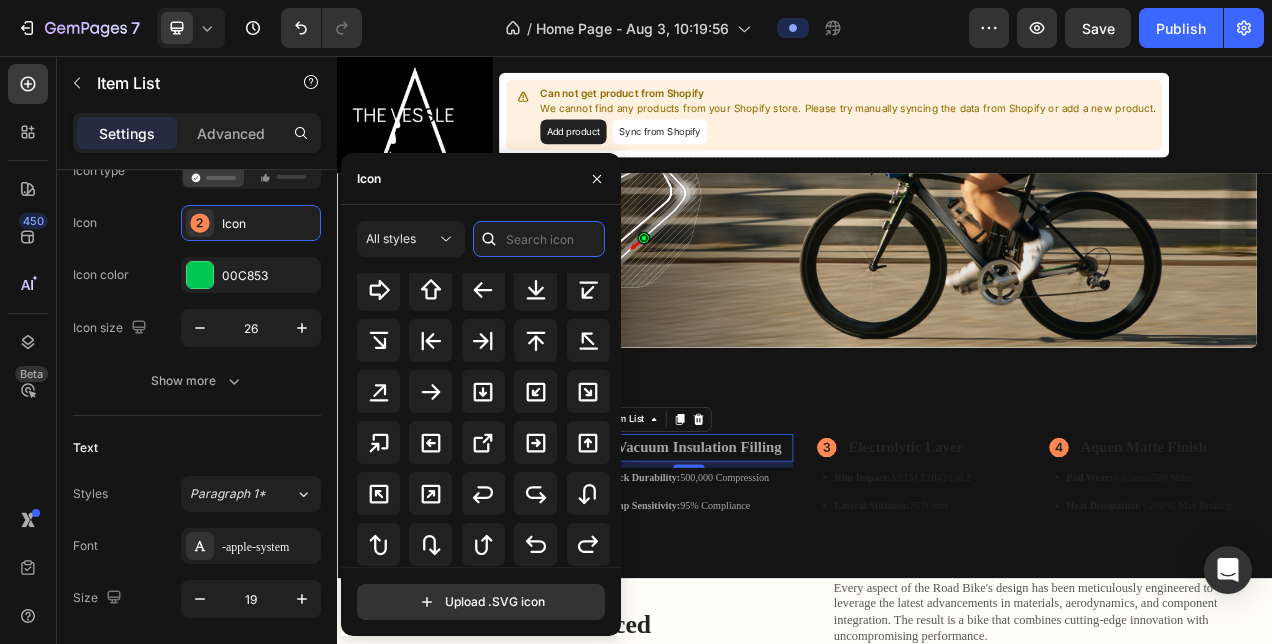 scroll, scrollTop: 801, scrollLeft: 0, axis: vertical 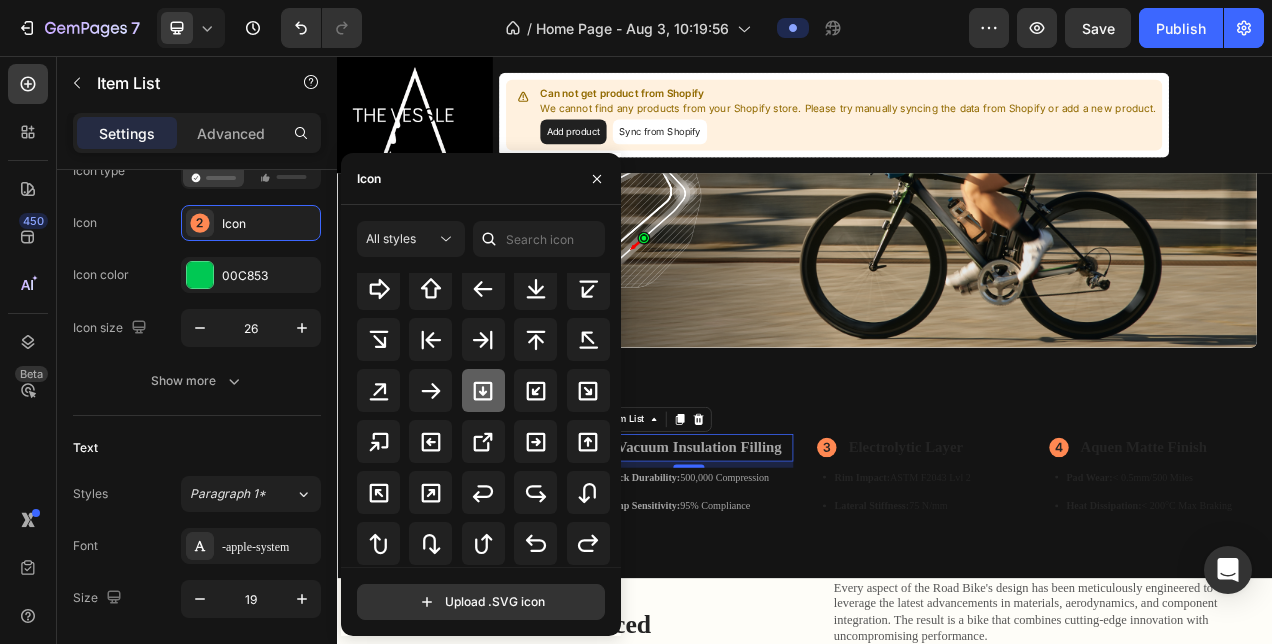 click 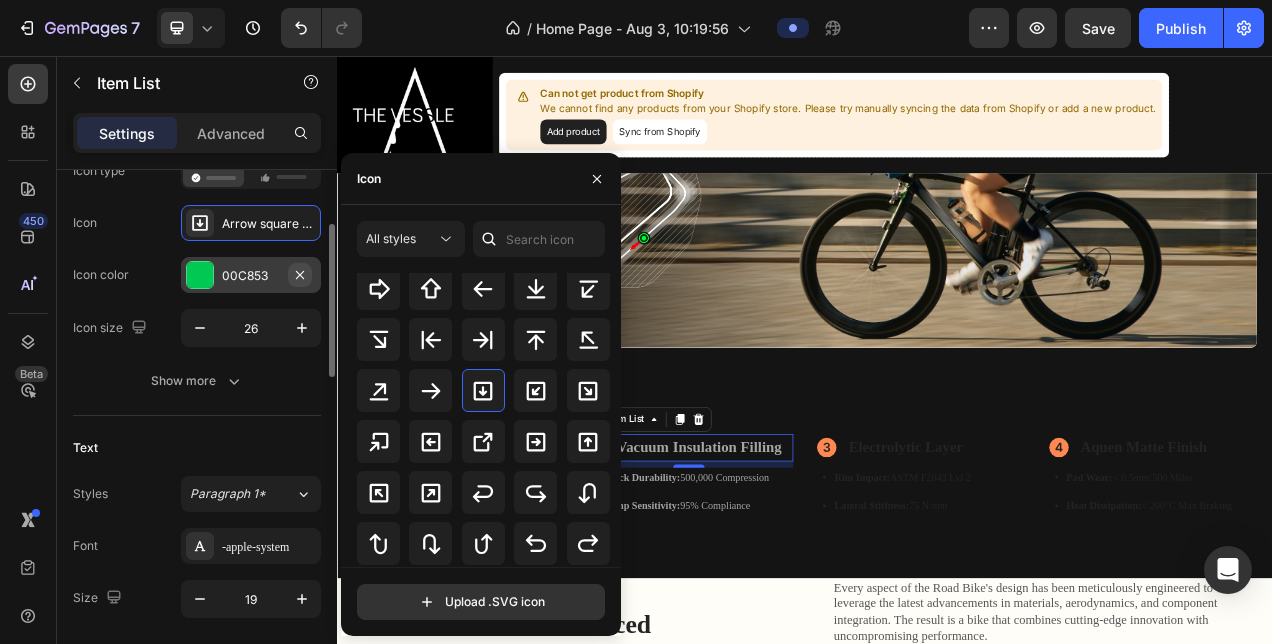 click 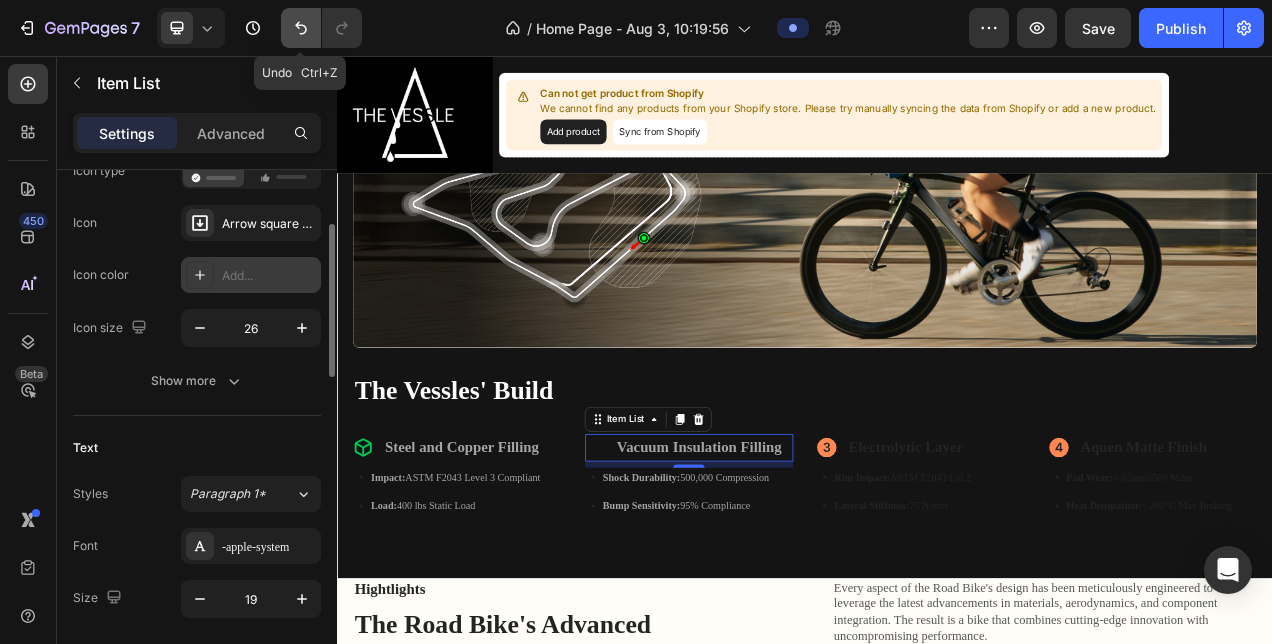 click 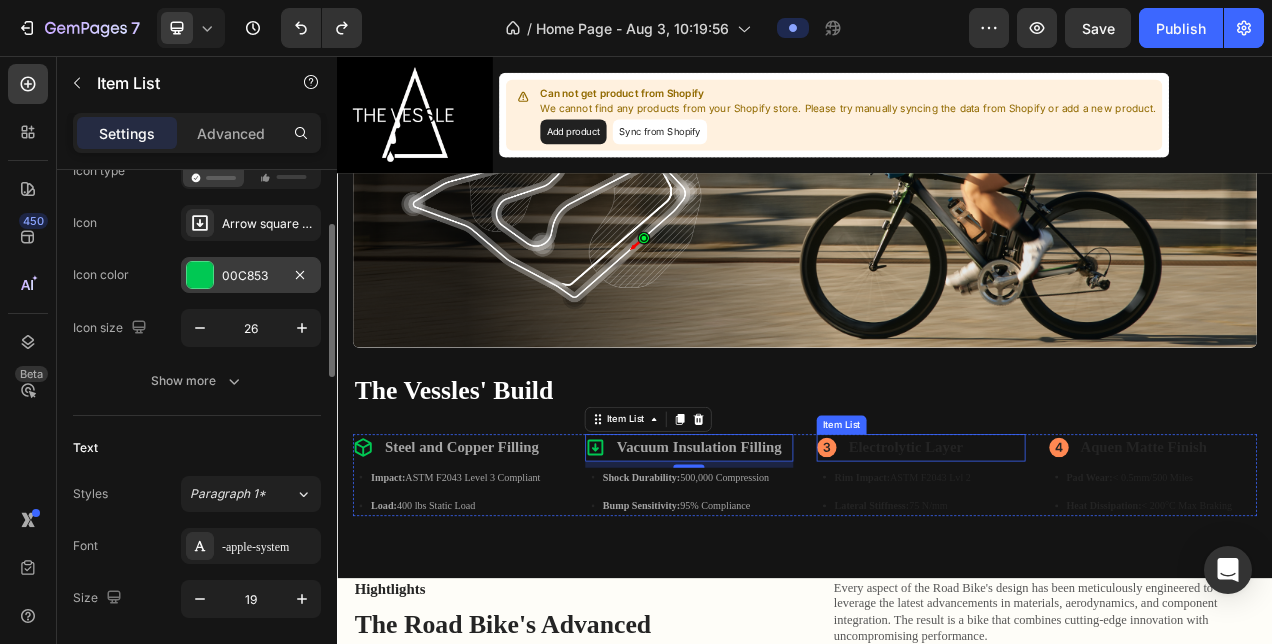 click on "Electrolytic Layer" at bounding box center [1066, 558] 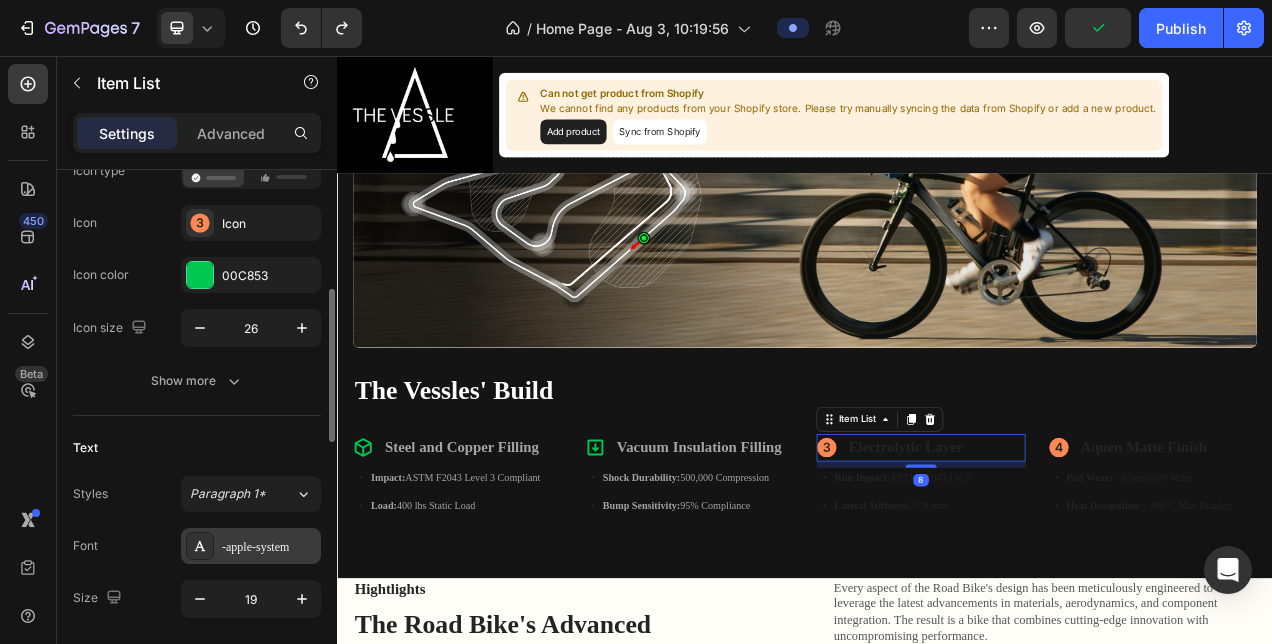 scroll, scrollTop: 278, scrollLeft: 0, axis: vertical 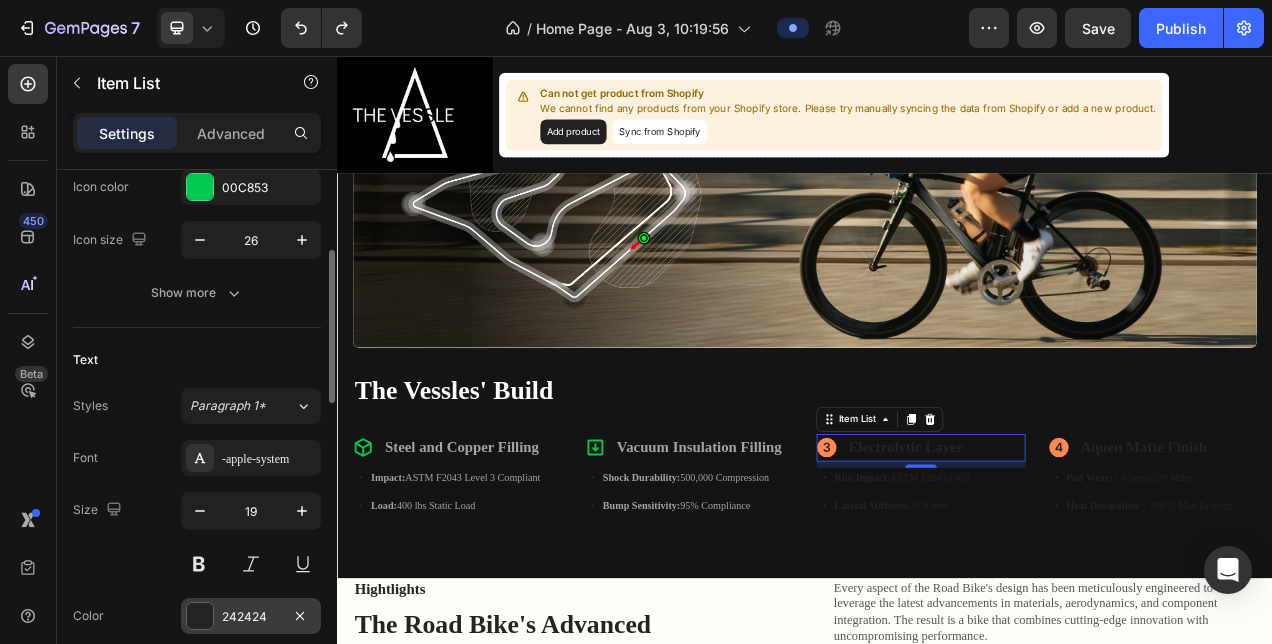 click on "242424" at bounding box center (251, 616) 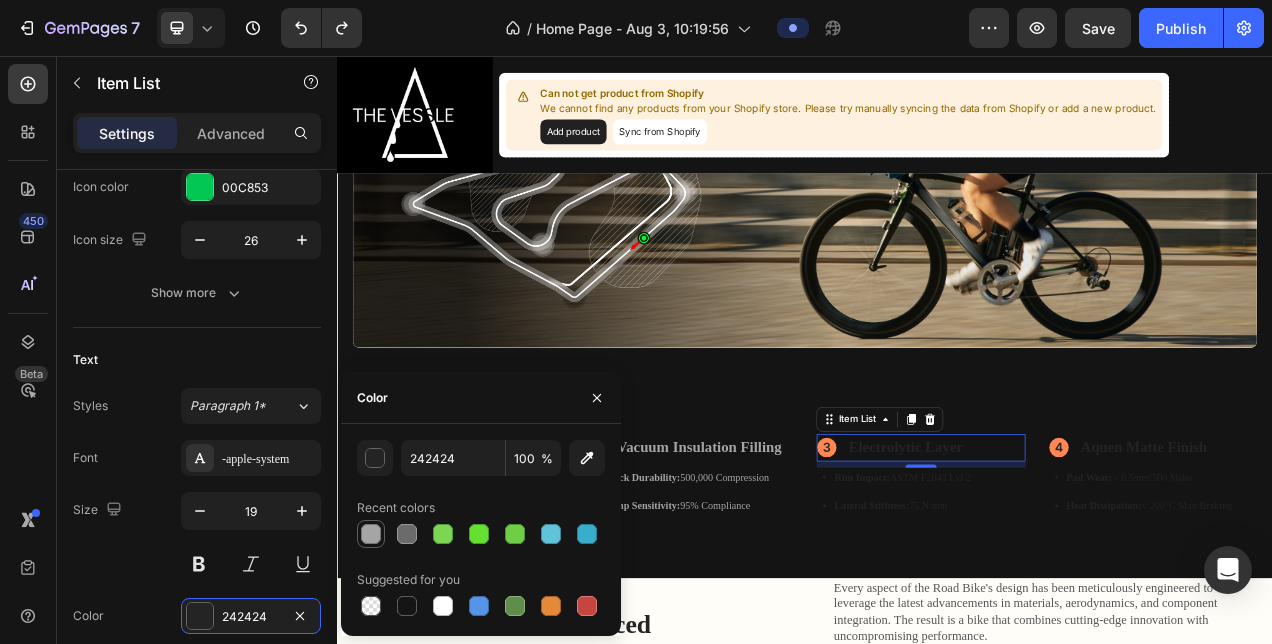 click at bounding box center (371, 534) 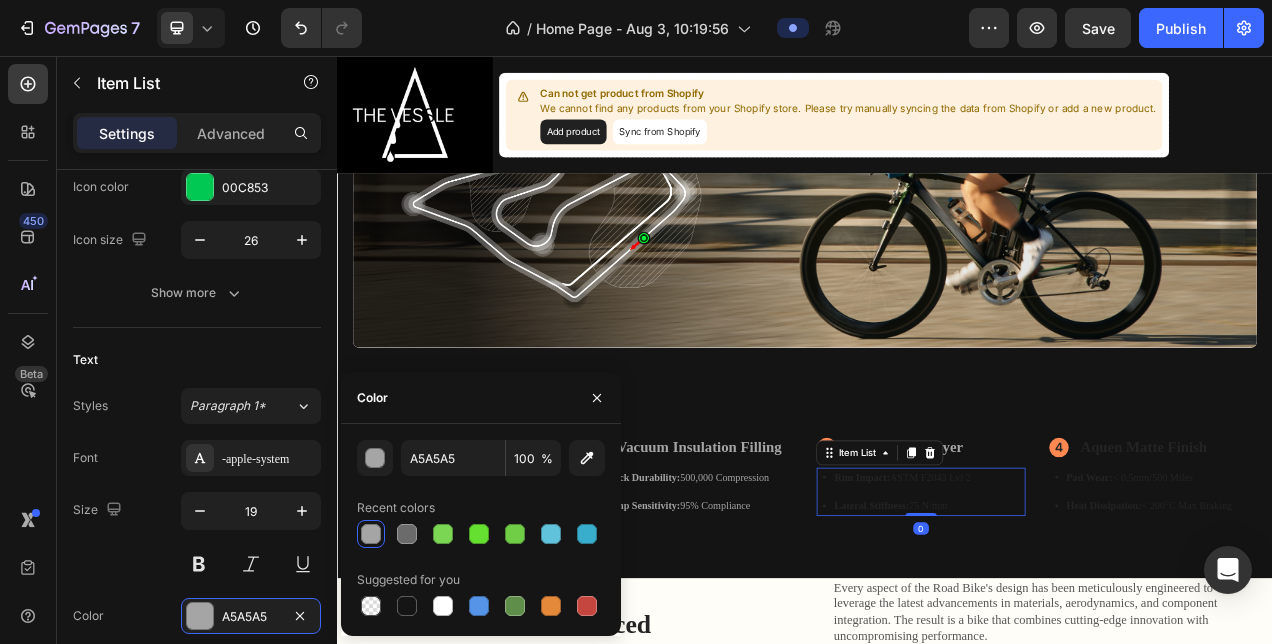 click on "Lateral Stiffness:  75 N/mm" at bounding box center [1062, 633] 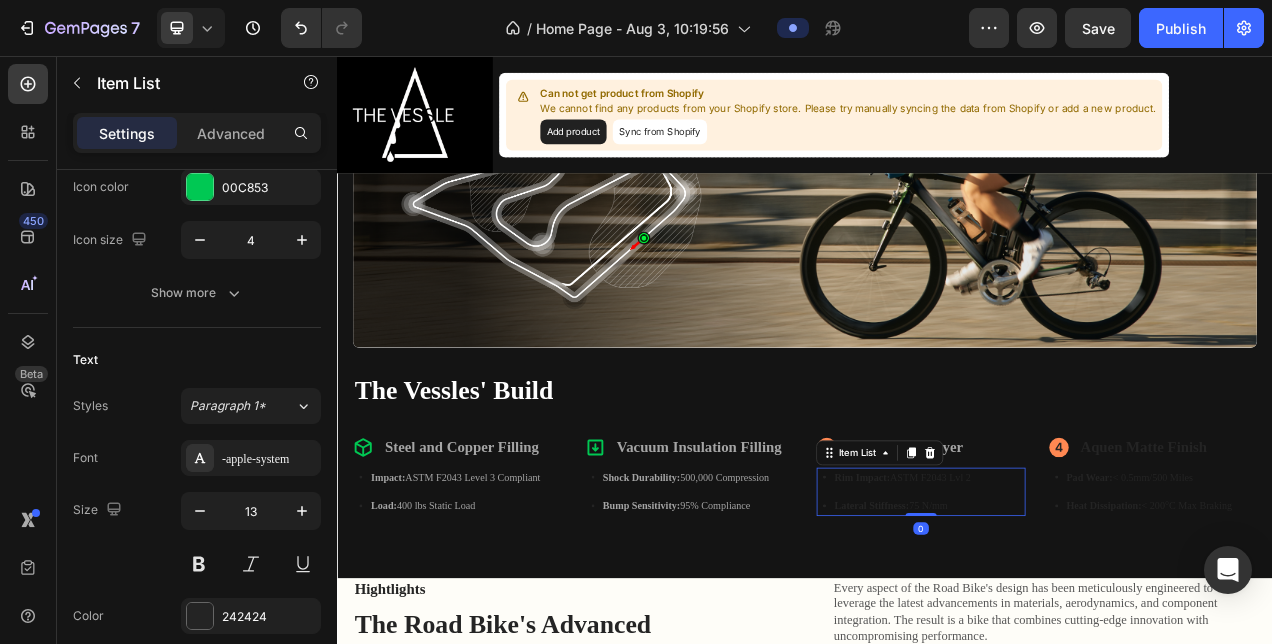 click on "Rim Impact:  ASTM F2043 Lvl [NUMBER]
Lateral Stiffness:  [NUMBER] N/mm" at bounding box center [1086, 615] 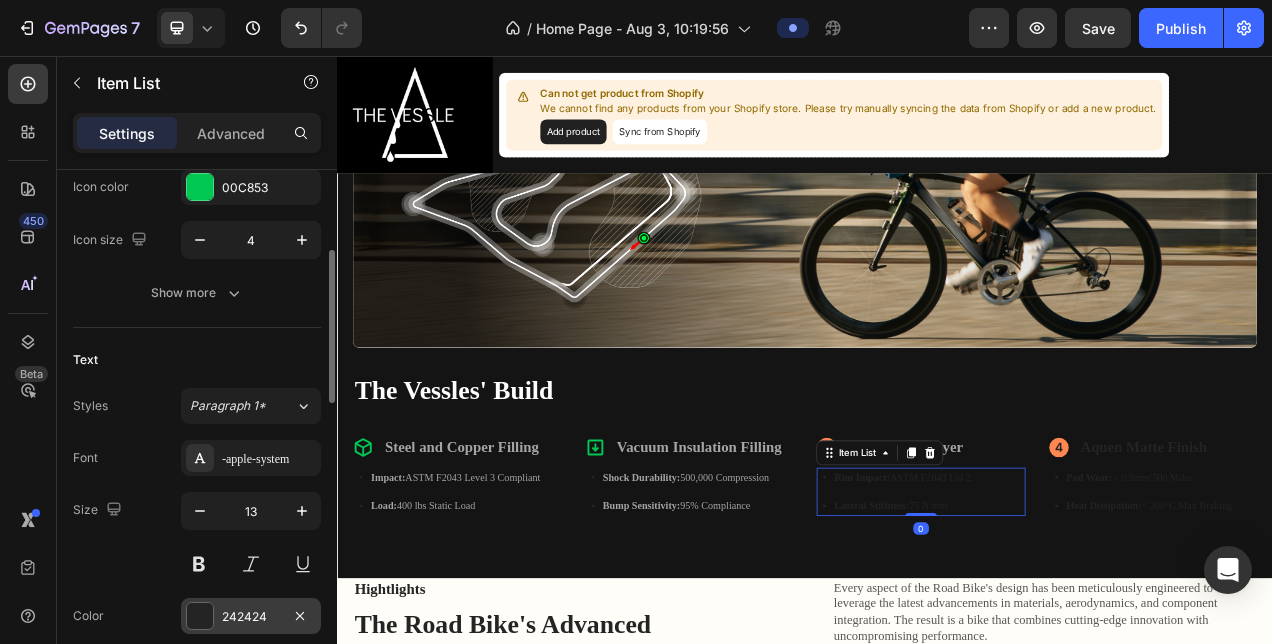 click on "242424" at bounding box center [251, 617] 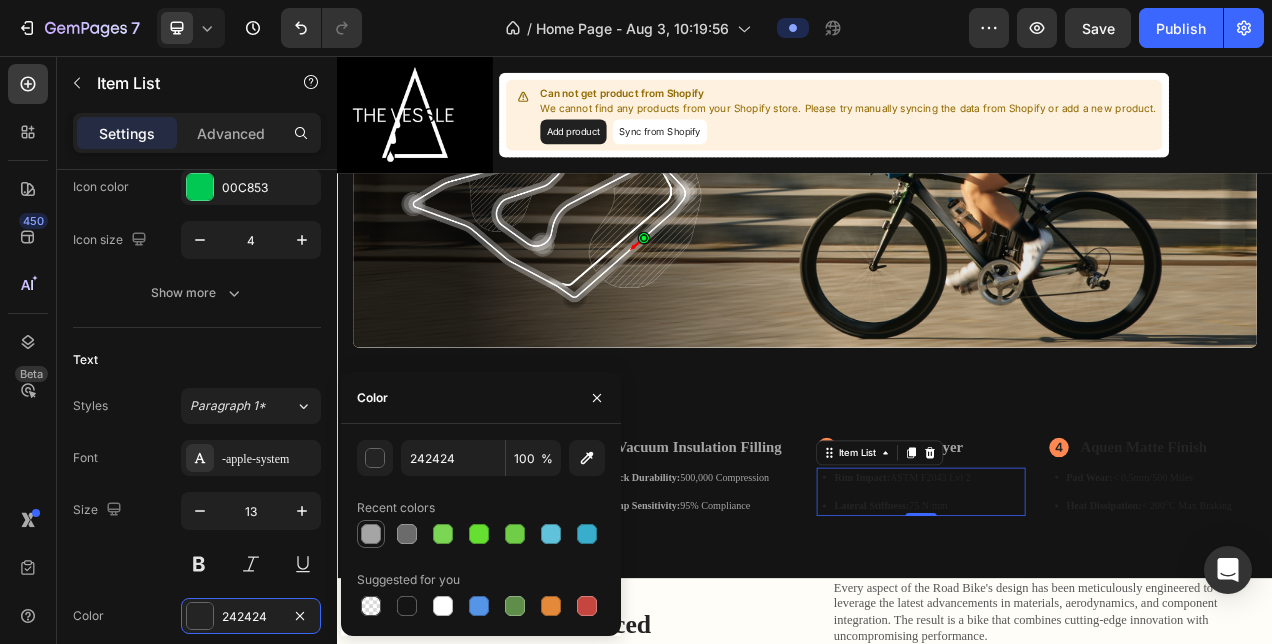click at bounding box center (371, 534) 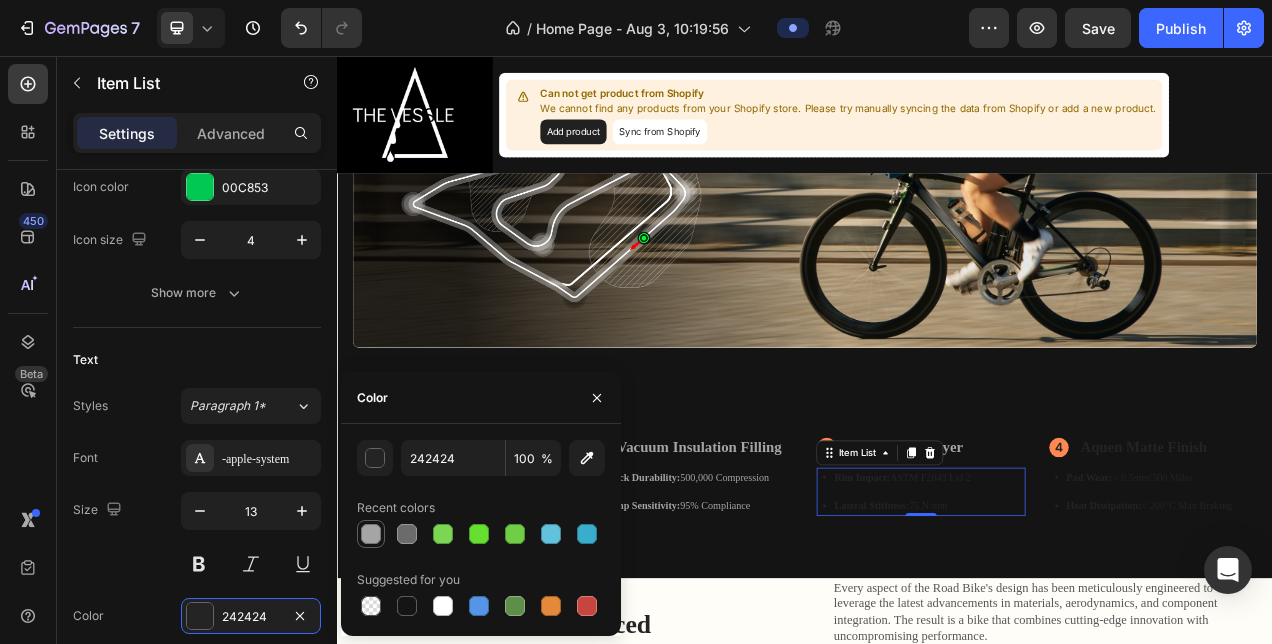 type on "A5A5A5" 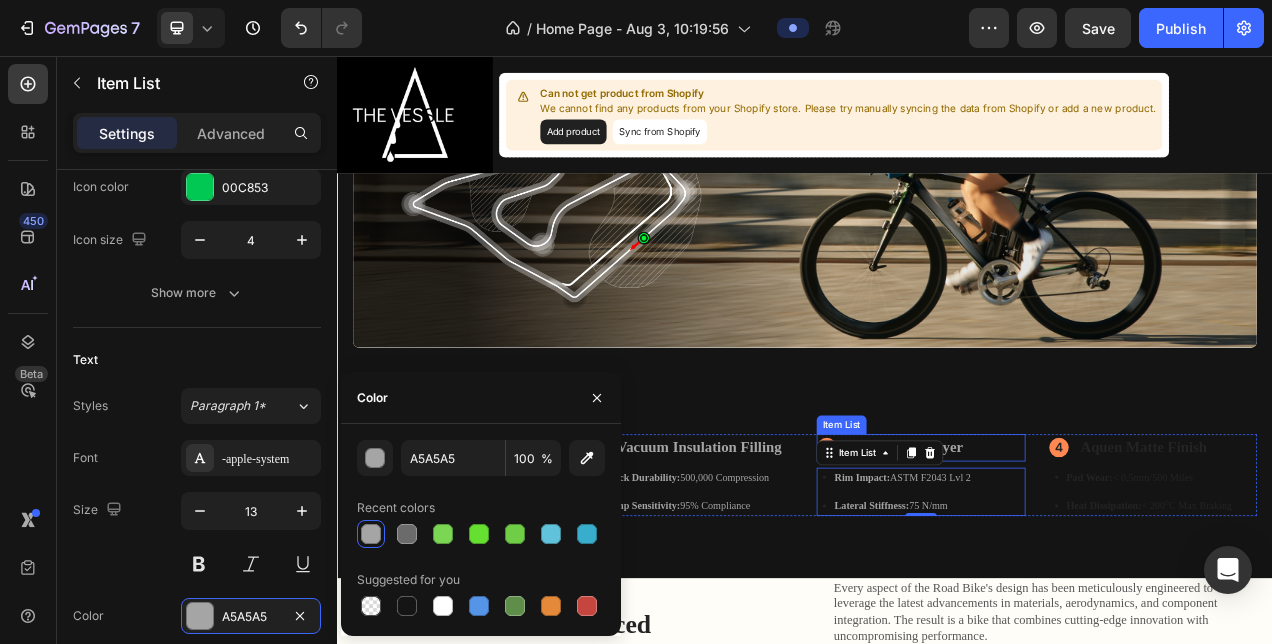 click on "Electrolytic Layer" at bounding box center (1066, 558) 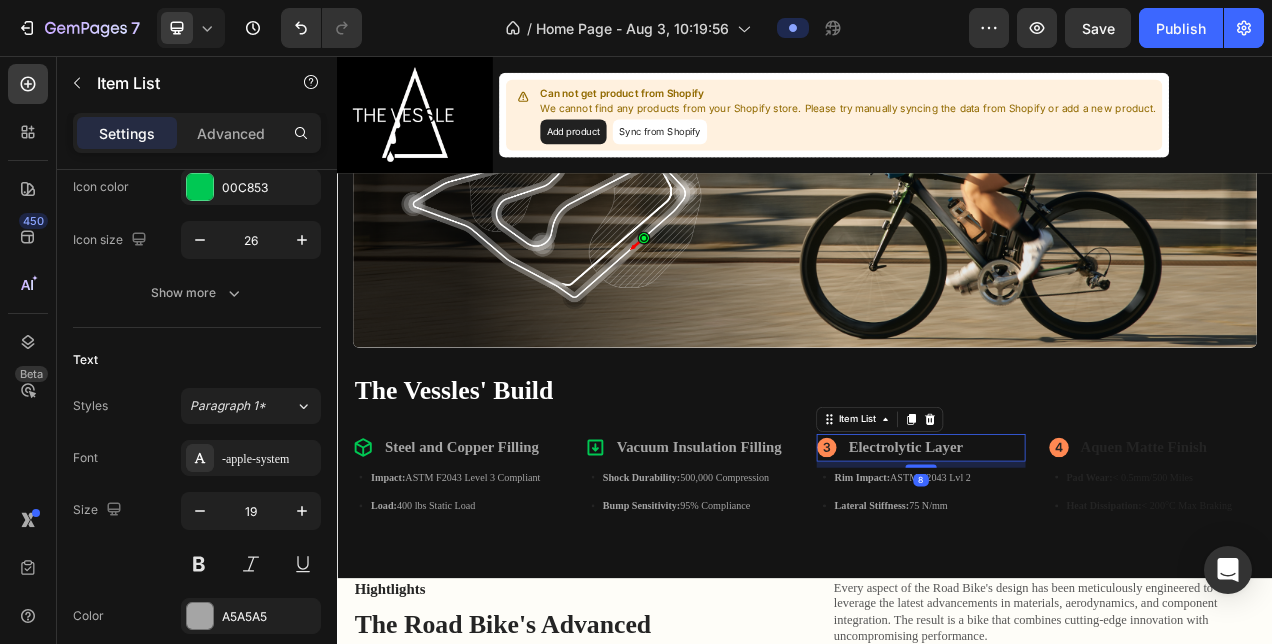 click 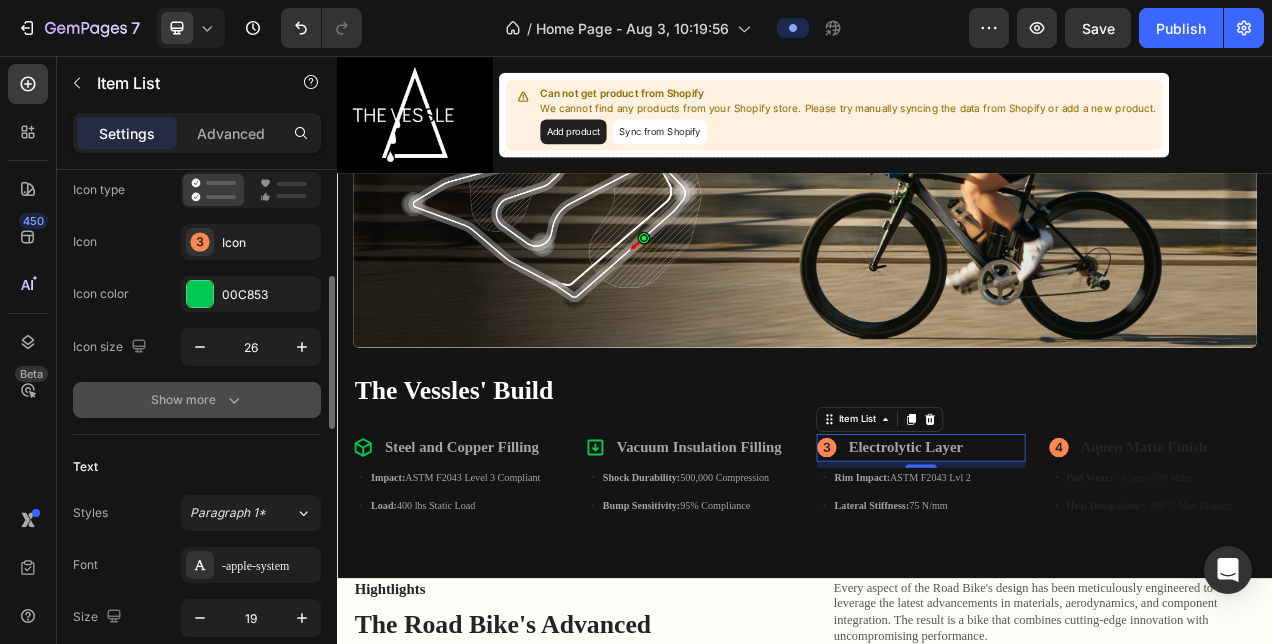 scroll, scrollTop: 160, scrollLeft: 0, axis: vertical 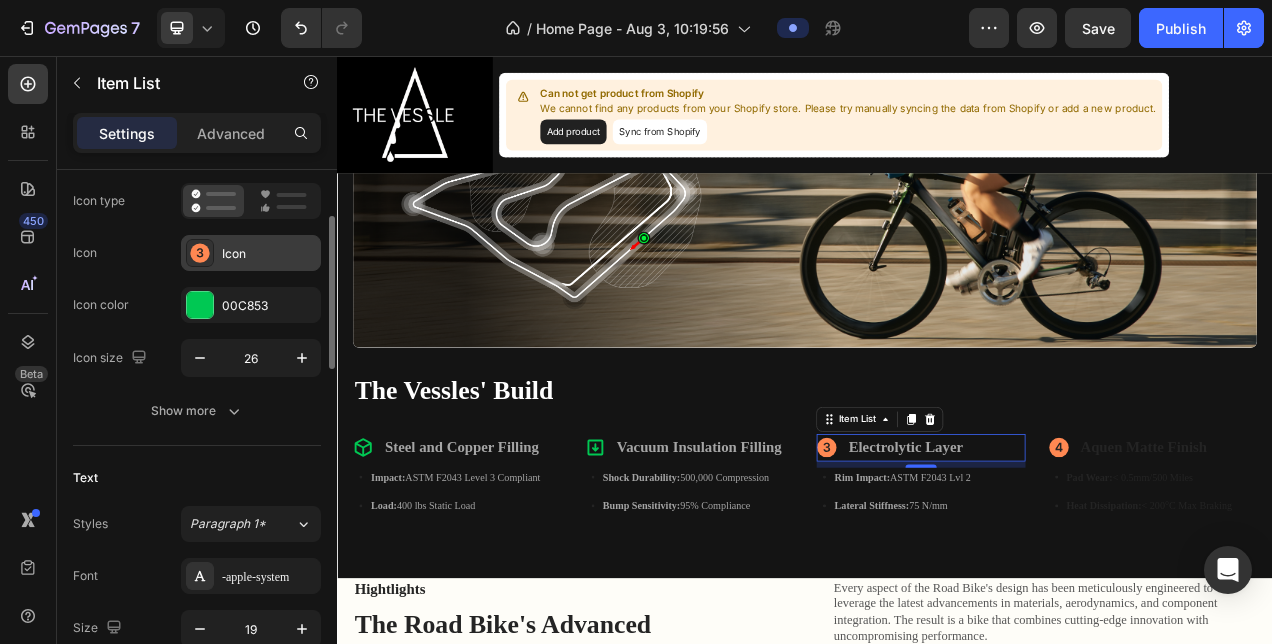 click on "Icon" at bounding box center [251, 253] 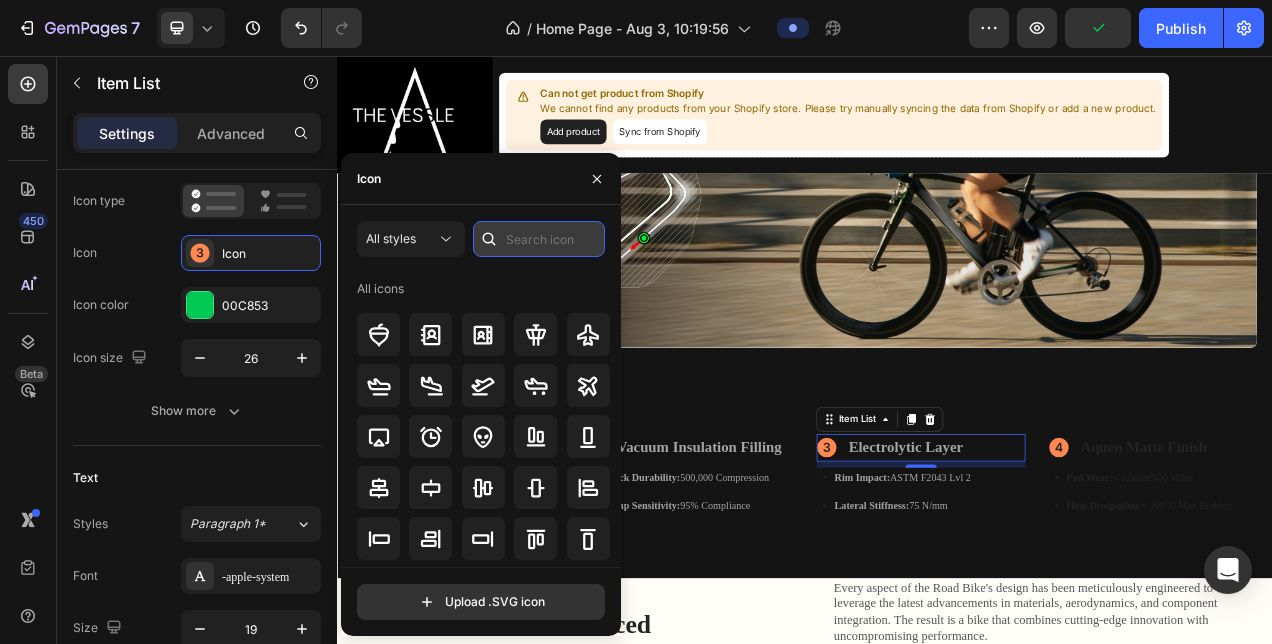 click at bounding box center (539, 239) 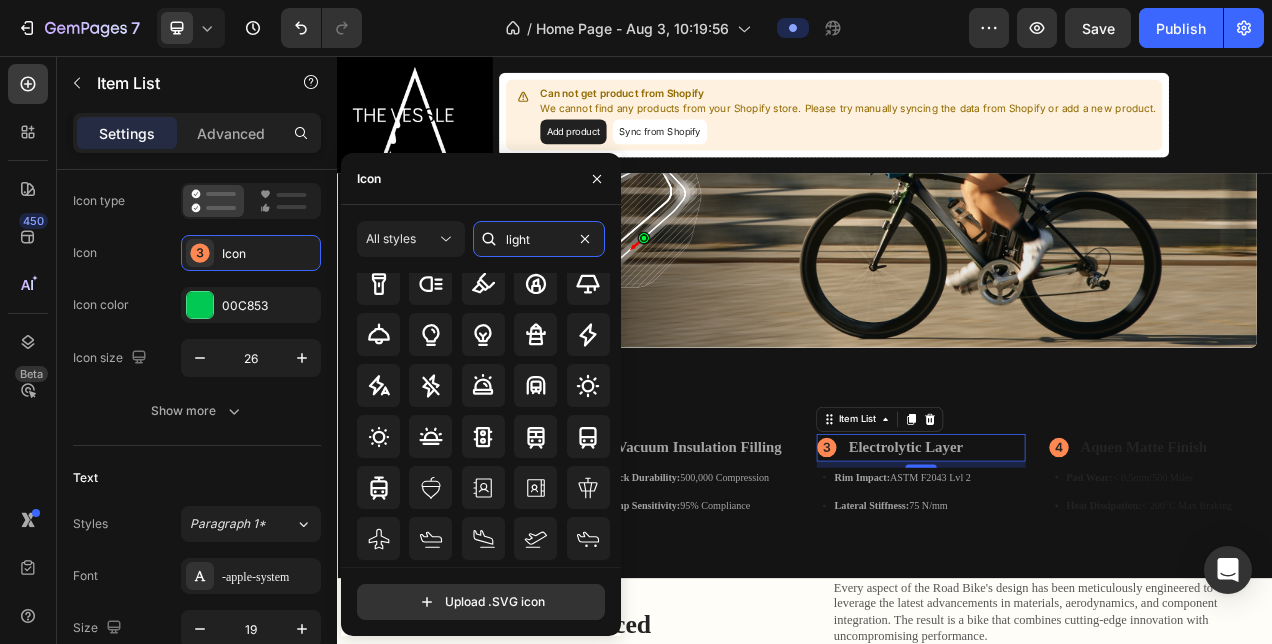 scroll, scrollTop: 82, scrollLeft: 0, axis: vertical 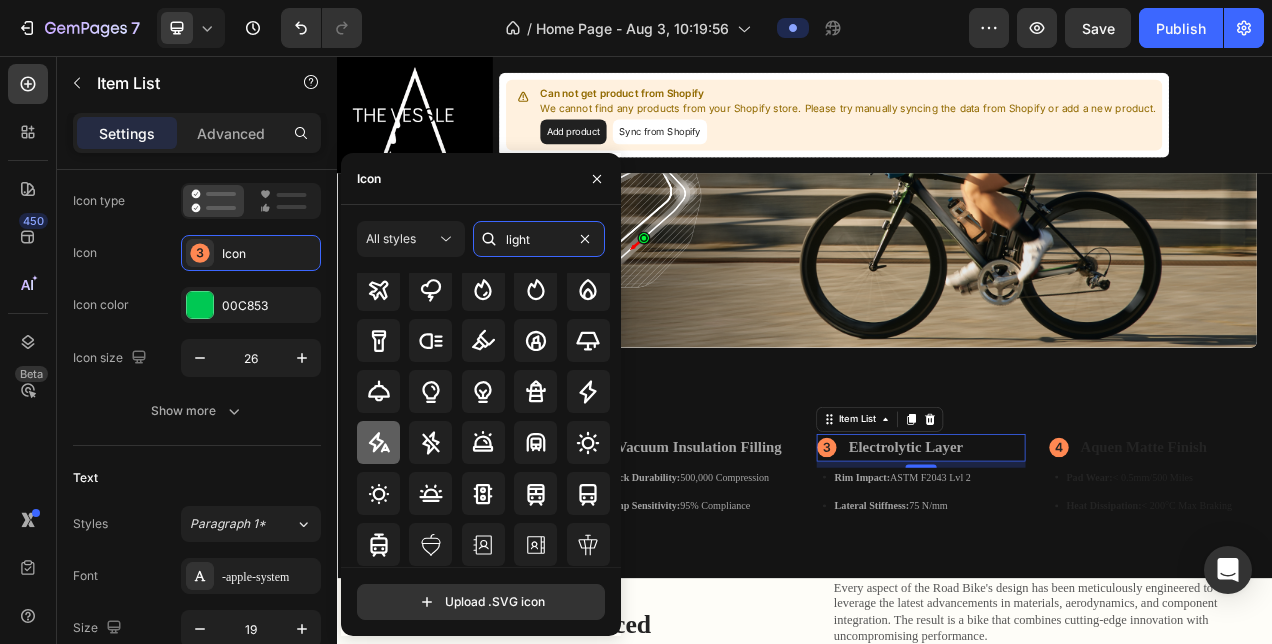 type on "light" 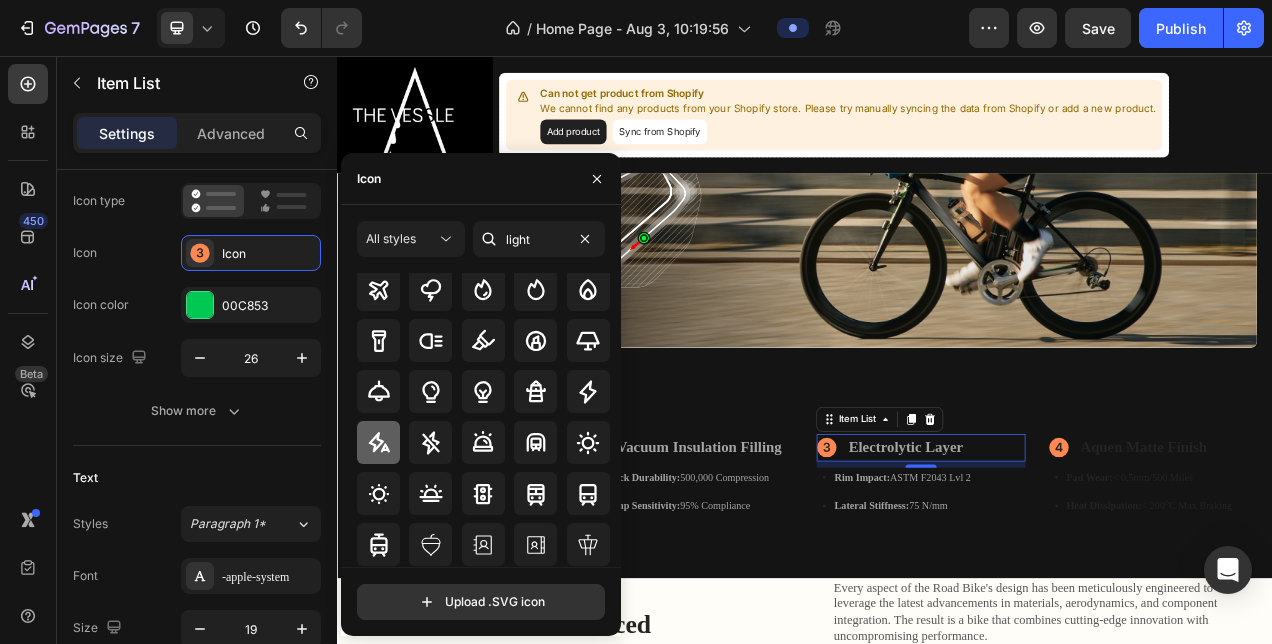 click 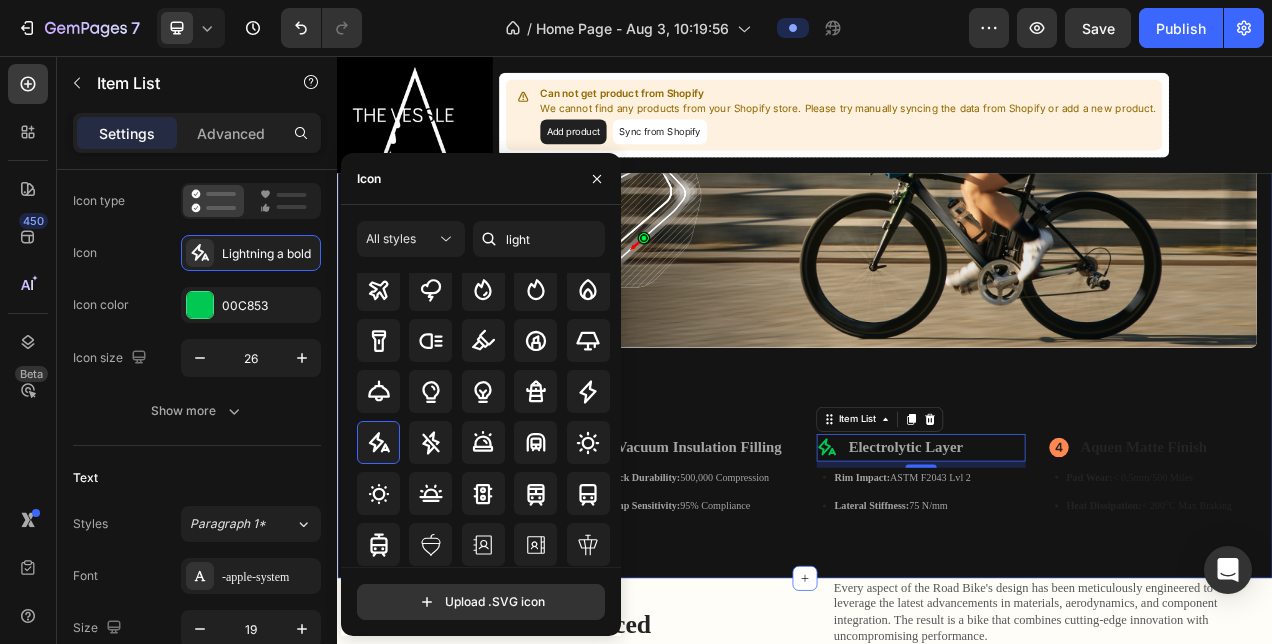 click on "Rim Impact:  ASTM F2043 Lvl 2" at bounding box center [1062, 597] 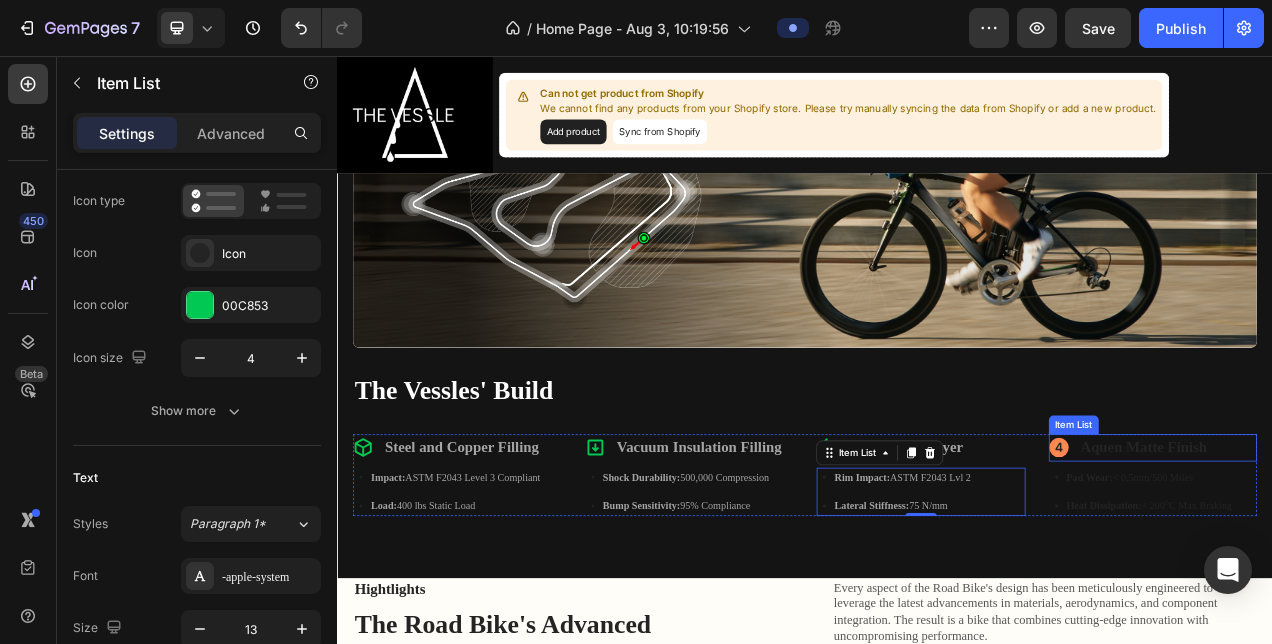 click on "Aquen Matte Finish" at bounding box center (1372, 558) 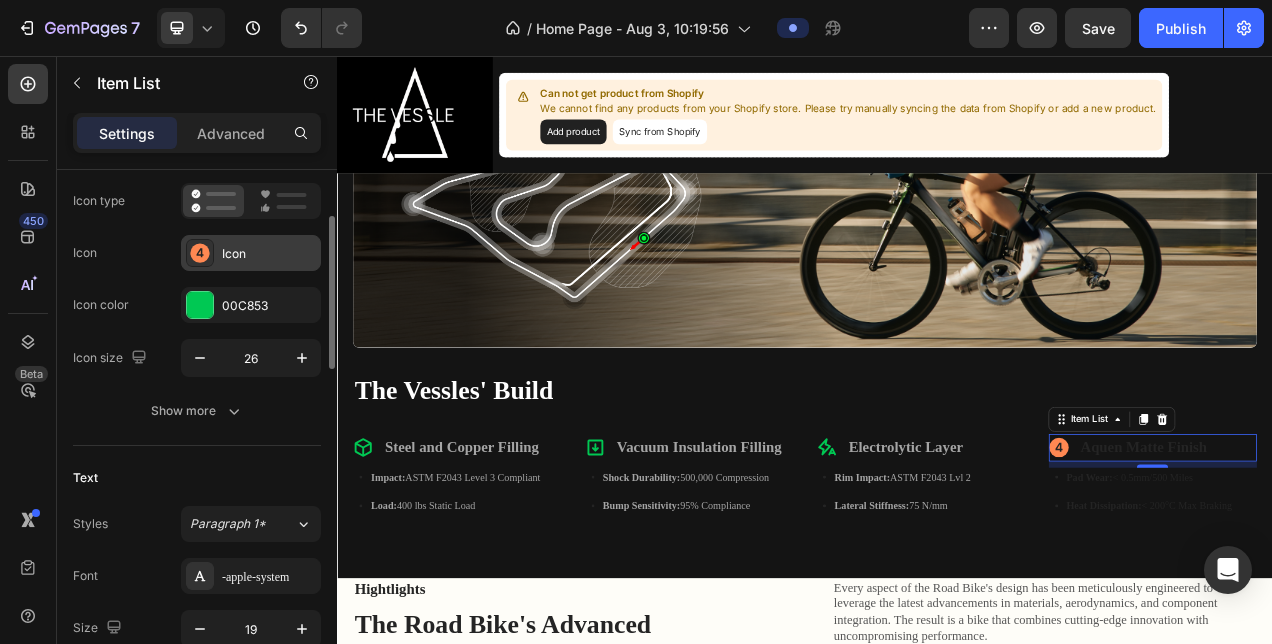 click on "Icon" at bounding box center (269, 254) 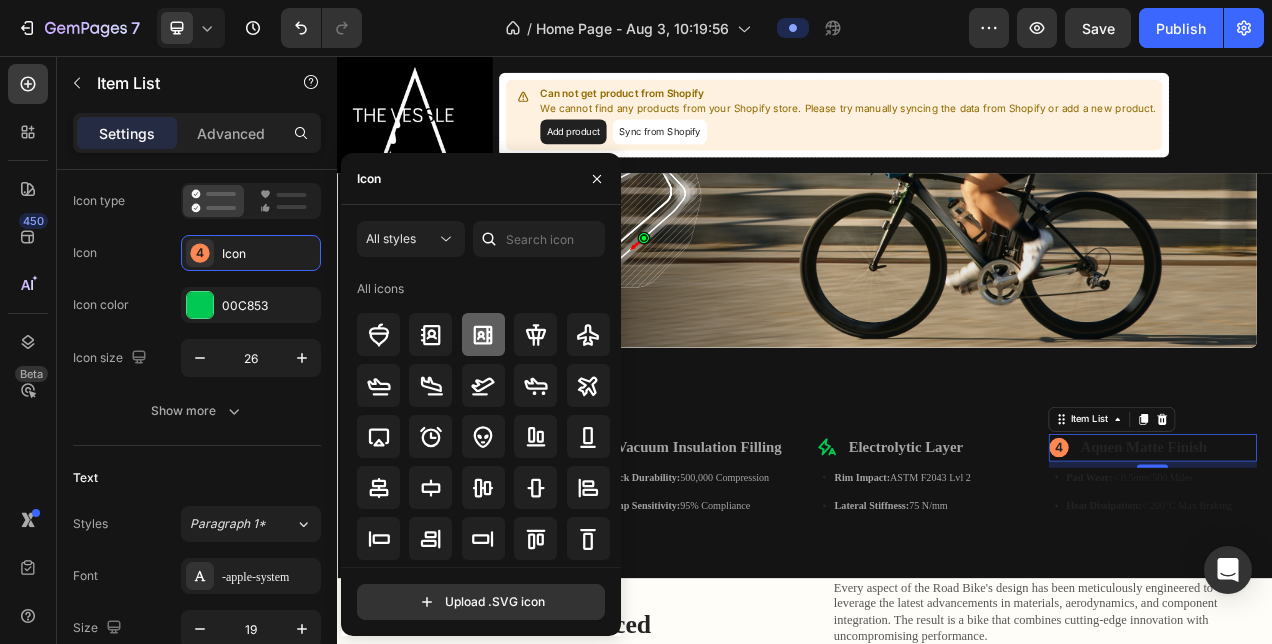 scroll, scrollTop: 37, scrollLeft: 0, axis: vertical 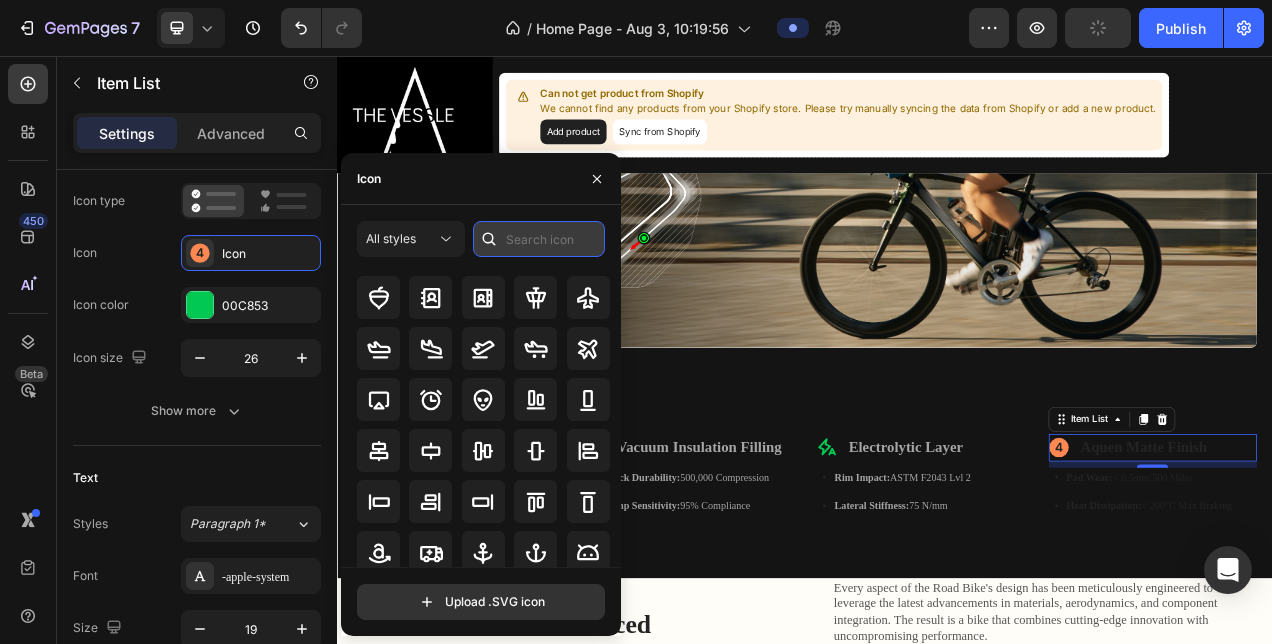 click at bounding box center (539, 239) 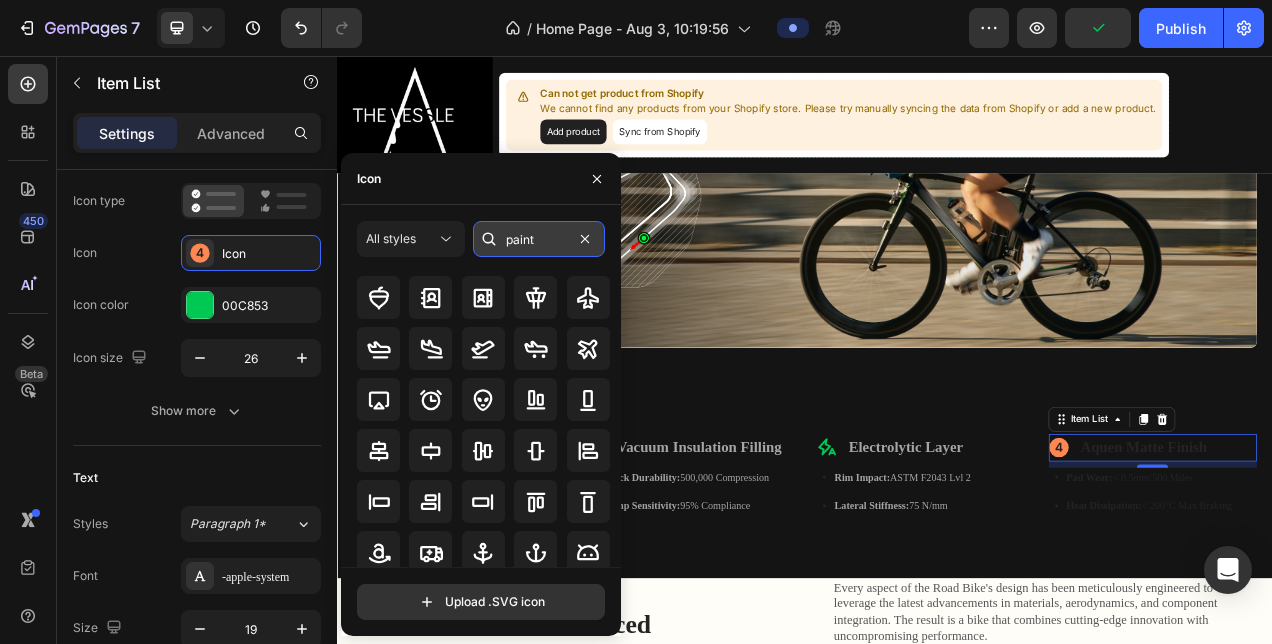 scroll, scrollTop: 0, scrollLeft: 0, axis: both 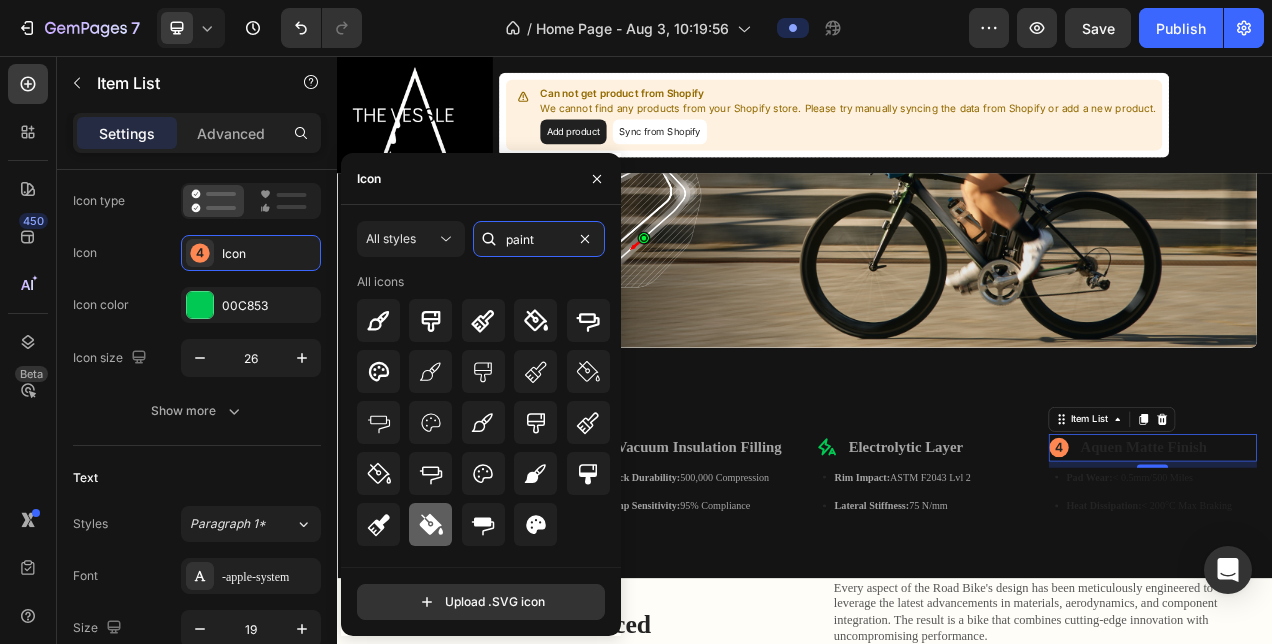 type on "paint" 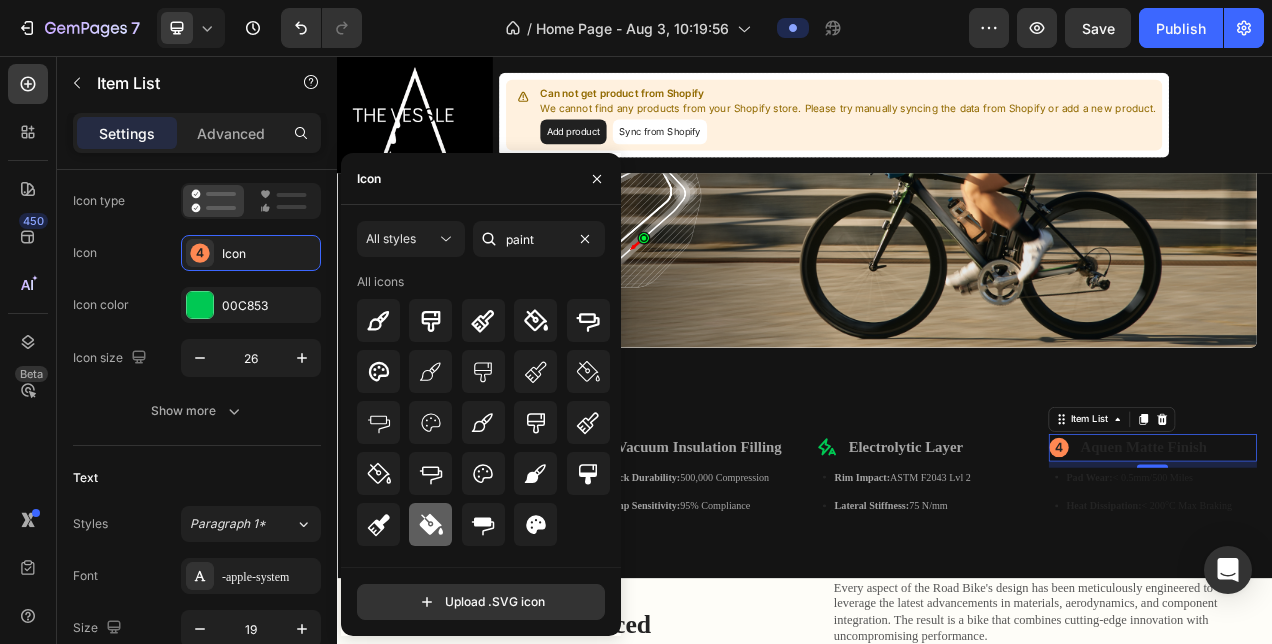 click 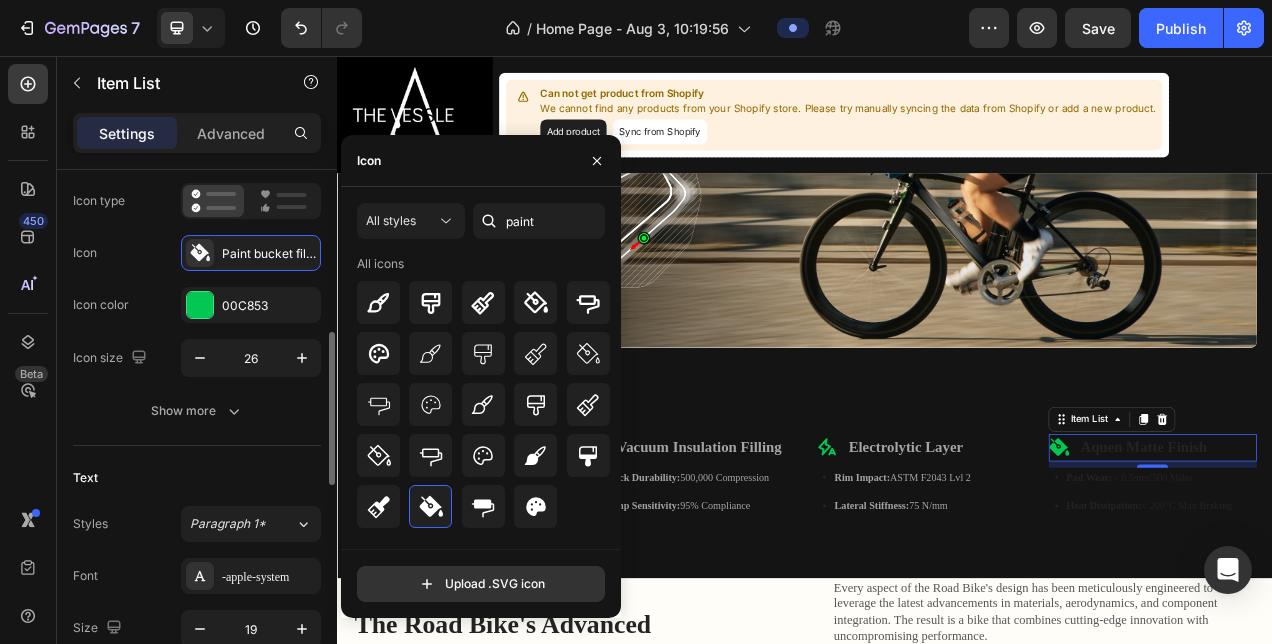 scroll, scrollTop: 322, scrollLeft: 0, axis: vertical 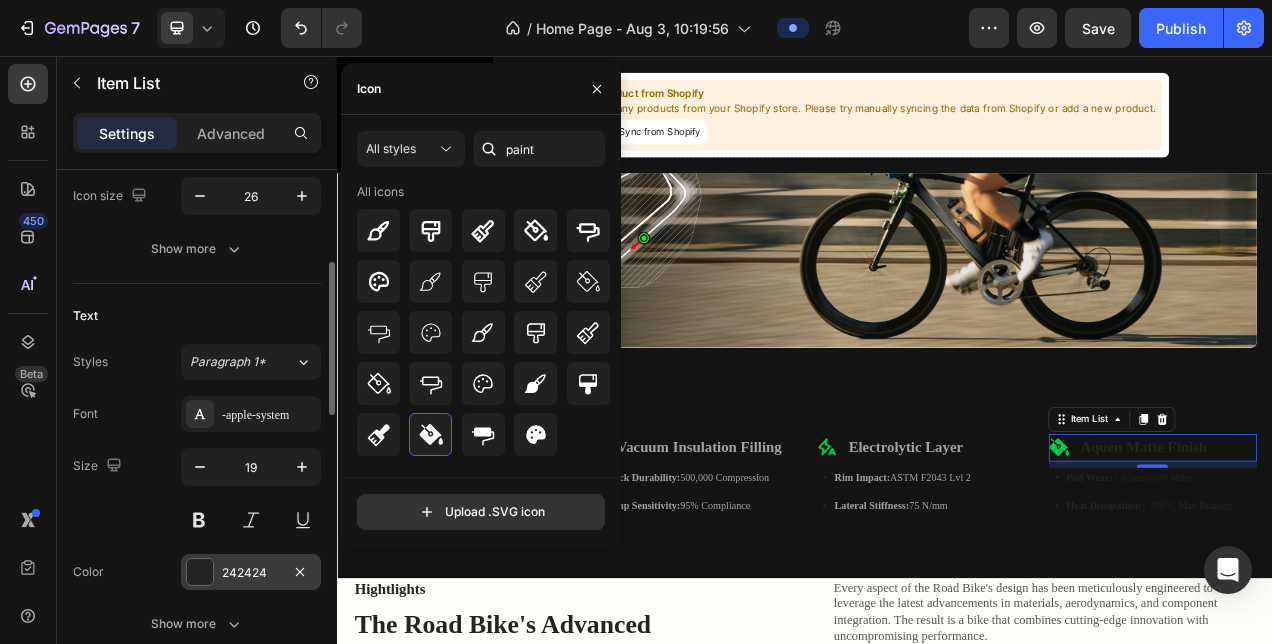 click on "242424" at bounding box center (251, 573) 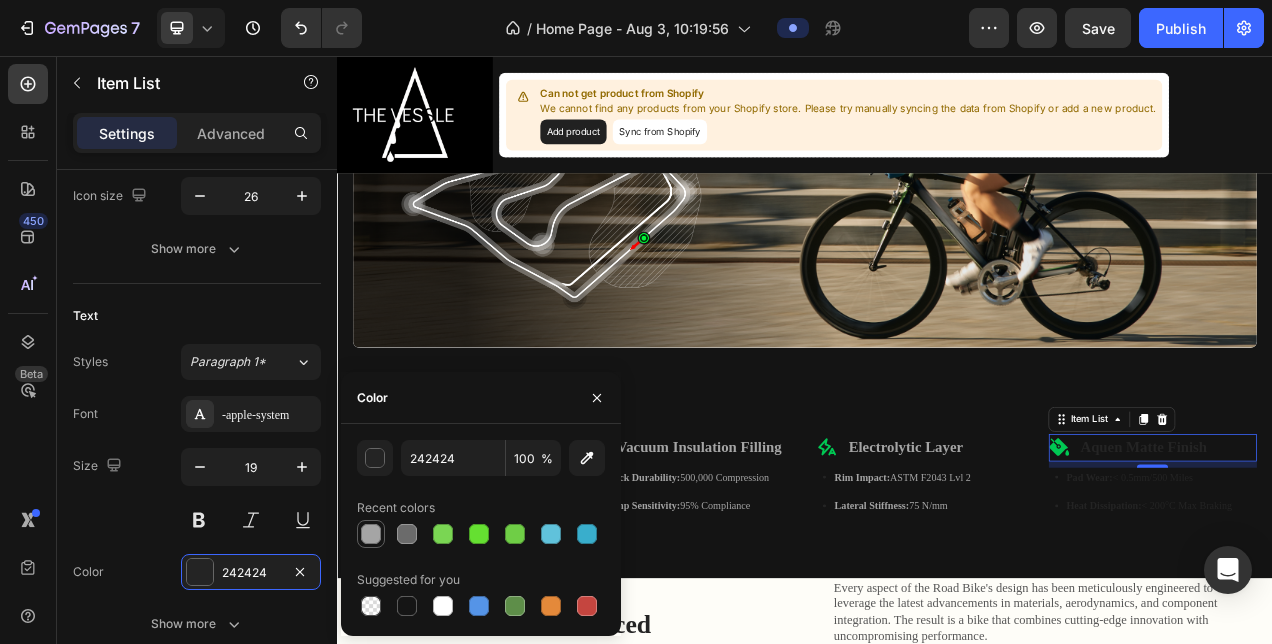 click at bounding box center [371, 534] 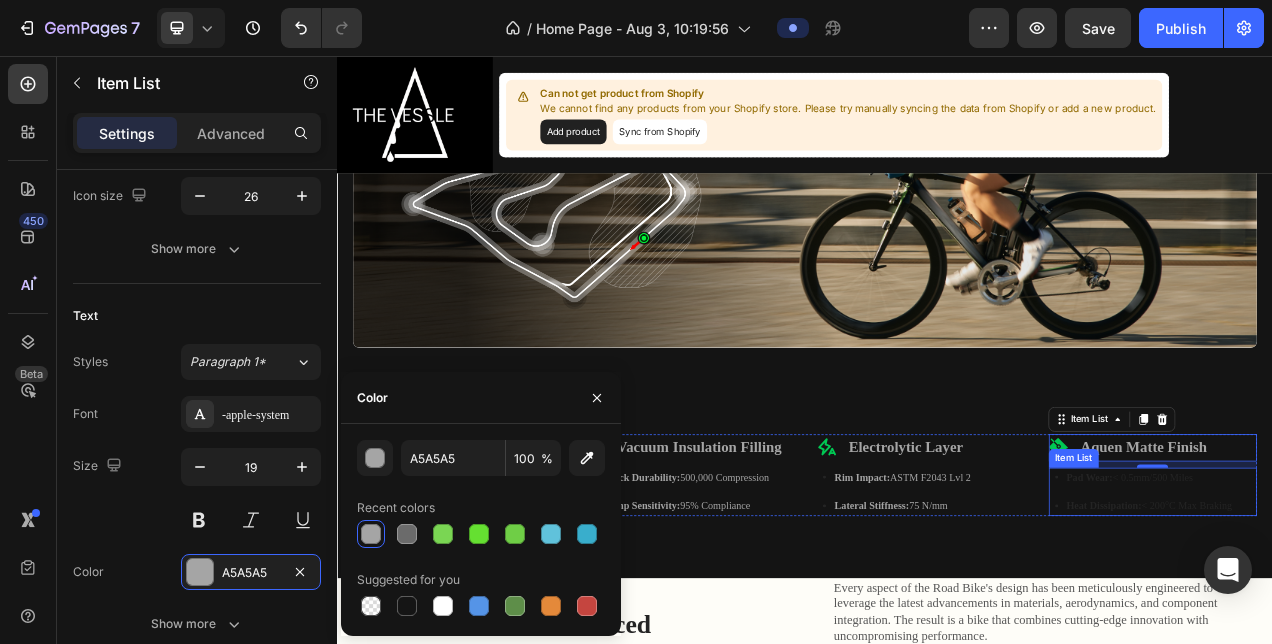 click on "Heat Dissipation:  < 200°C Max Braking" at bounding box center [1379, 633] 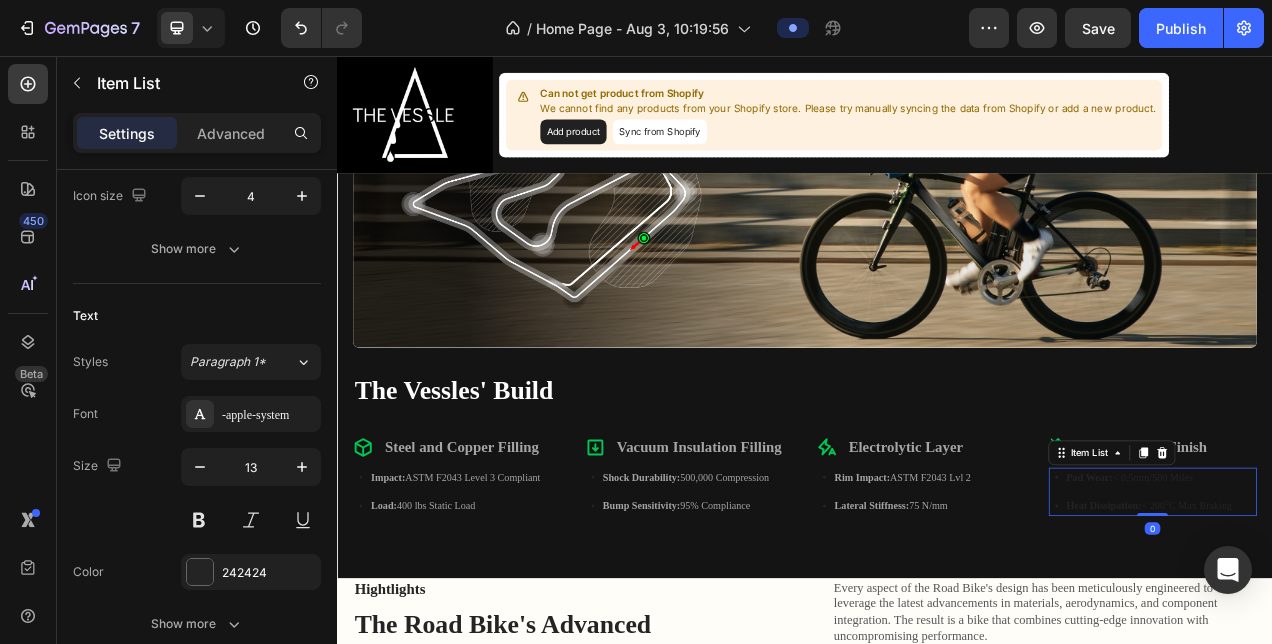 scroll, scrollTop: 322, scrollLeft: 0, axis: vertical 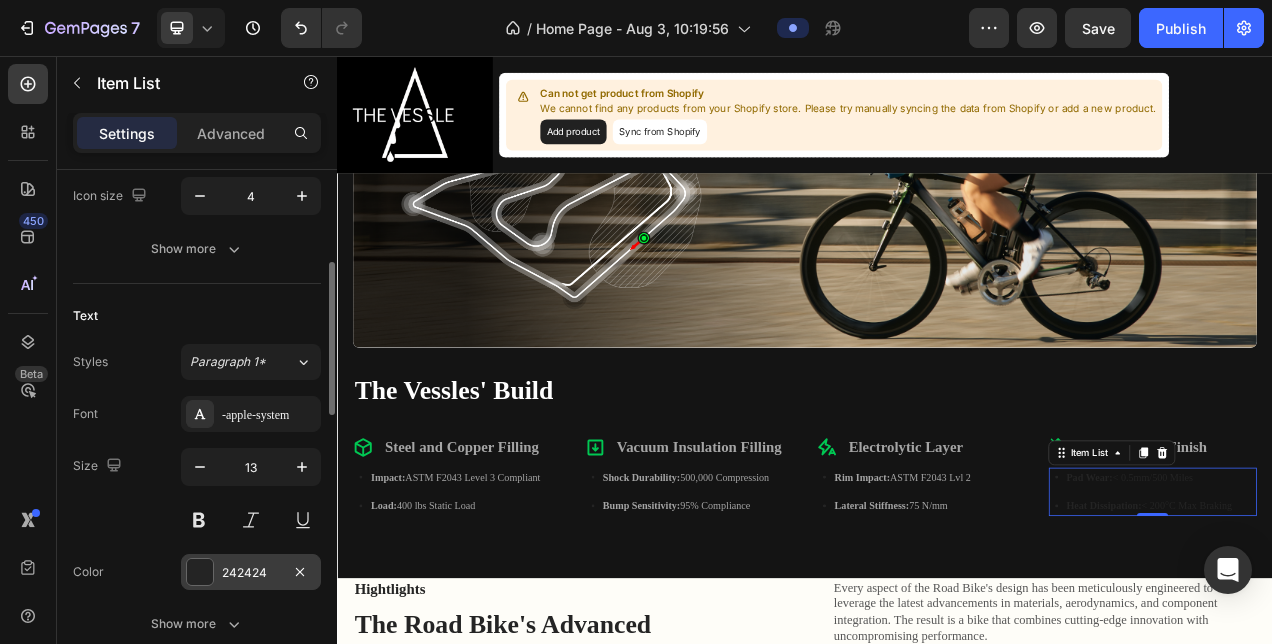click on "242424" at bounding box center [251, 572] 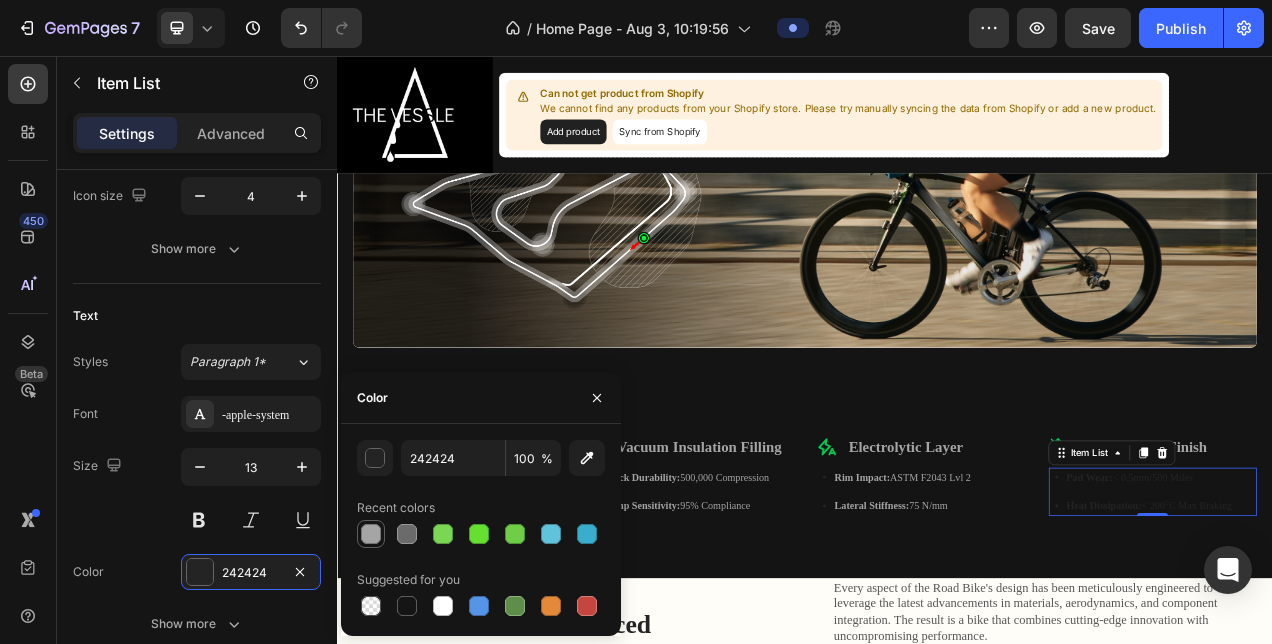click at bounding box center (371, 534) 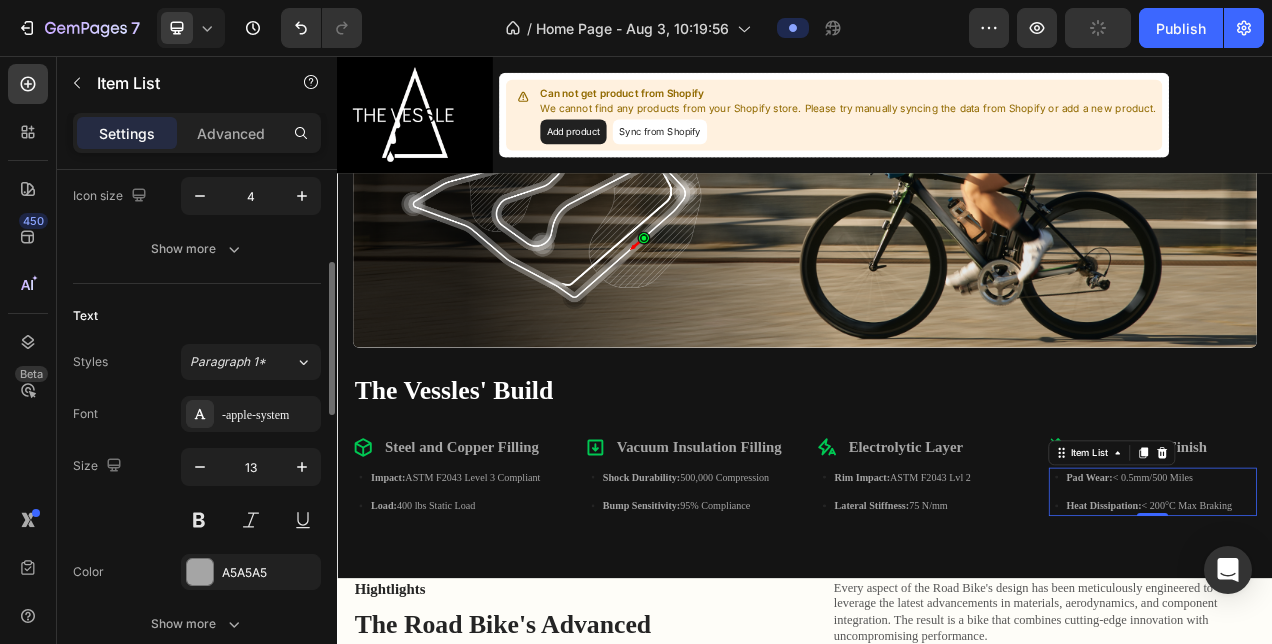 click on "Font -apple-system Size [NUMBER] Color [COLOR] Show more" at bounding box center (197, 519) 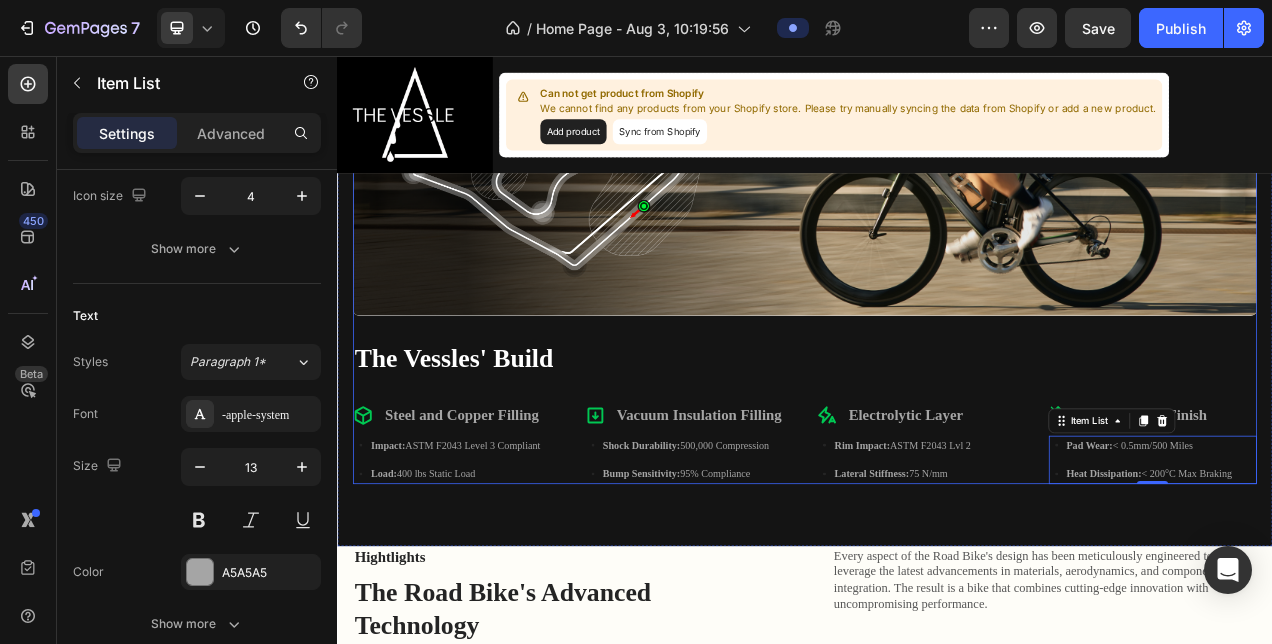 scroll, scrollTop: 1718, scrollLeft: 0, axis: vertical 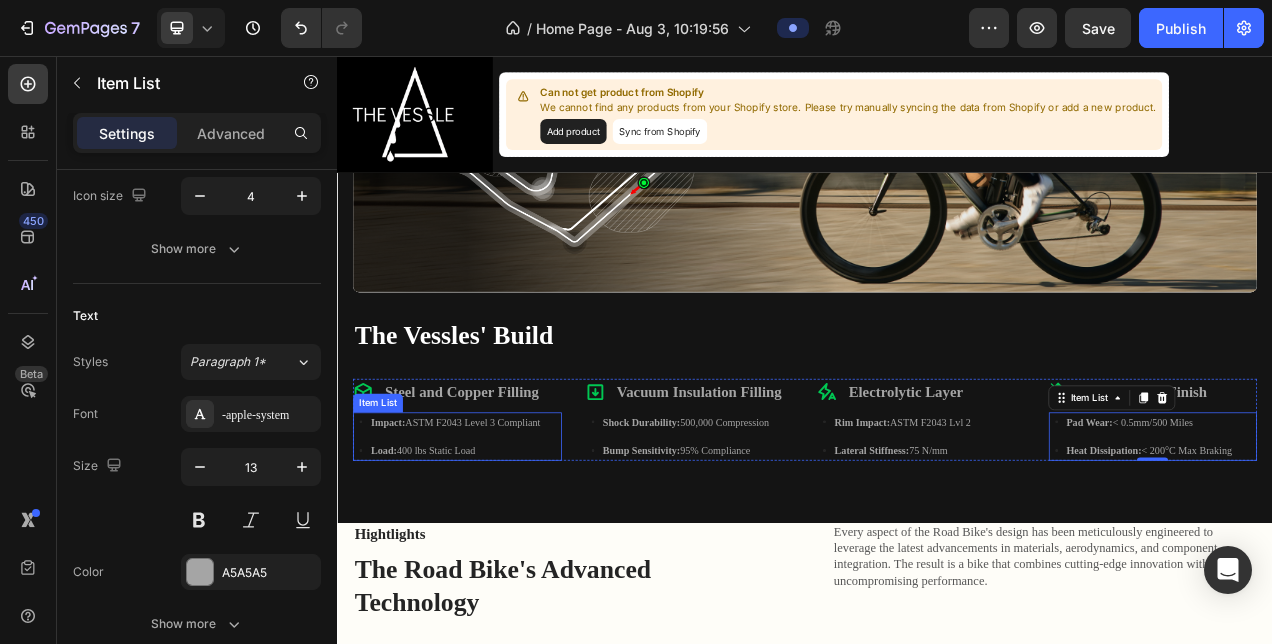 click on "Impact:  ASTM F2043 Level 3 Compliant" at bounding box center (488, 526) 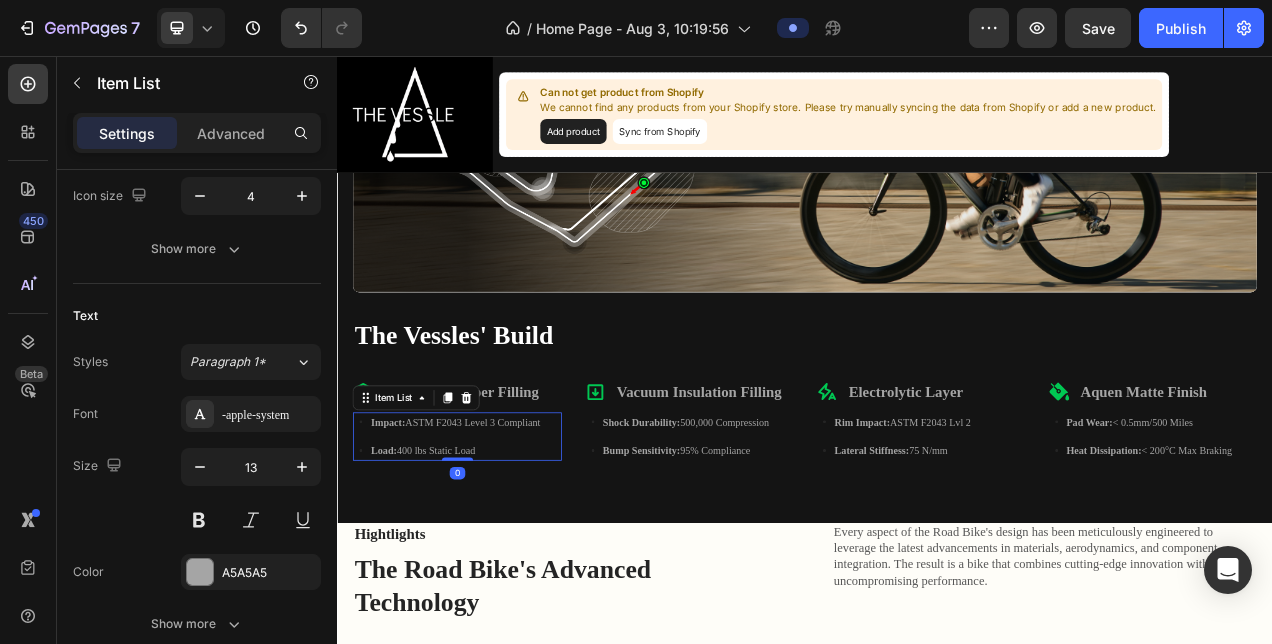 click on "Impact:  ASTM F2043 Level 3 Compliant
Load:  400 lbs Static Load" at bounding box center (491, 544) 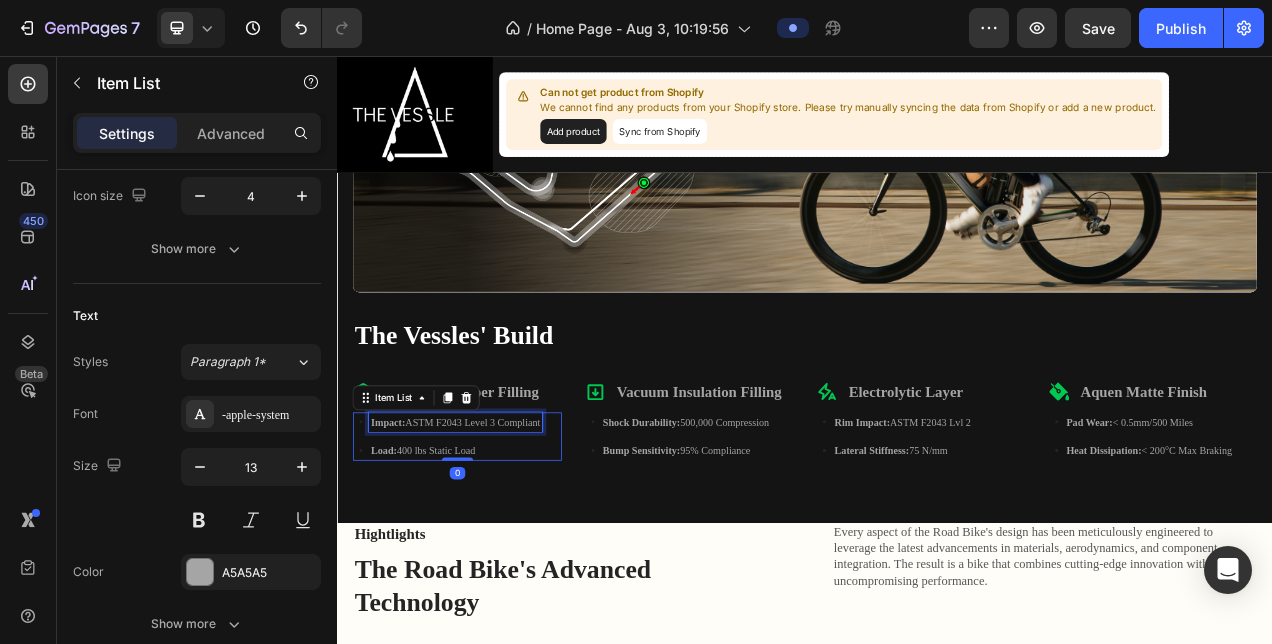 click on "Impact:  ASTM F2043 Level 3 Compliant" at bounding box center (488, 526) 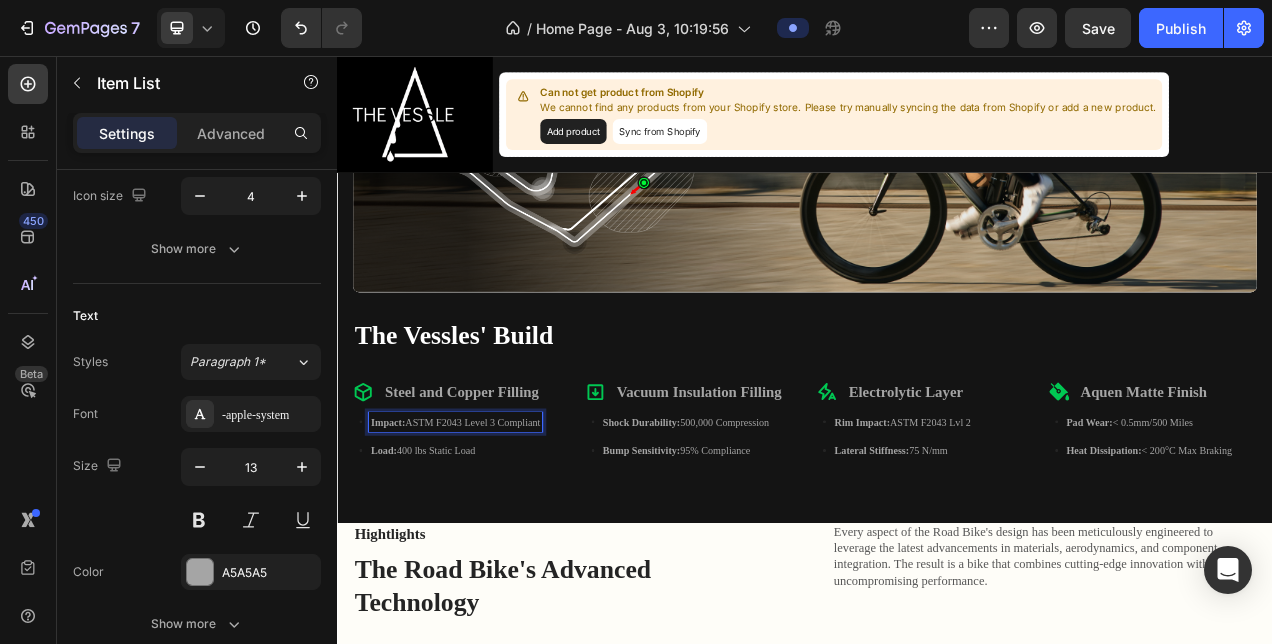 click on "Impact:  ASTM F2043 Level 3 Compliant" at bounding box center (488, 526) 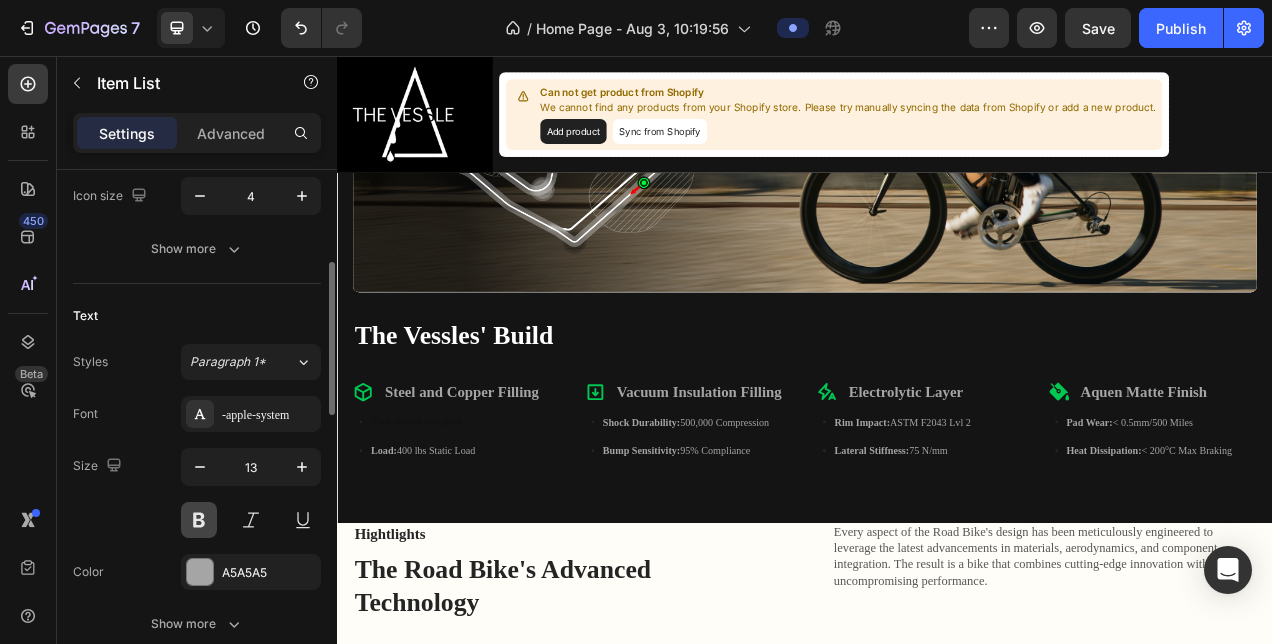 click at bounding box center (199, 520) 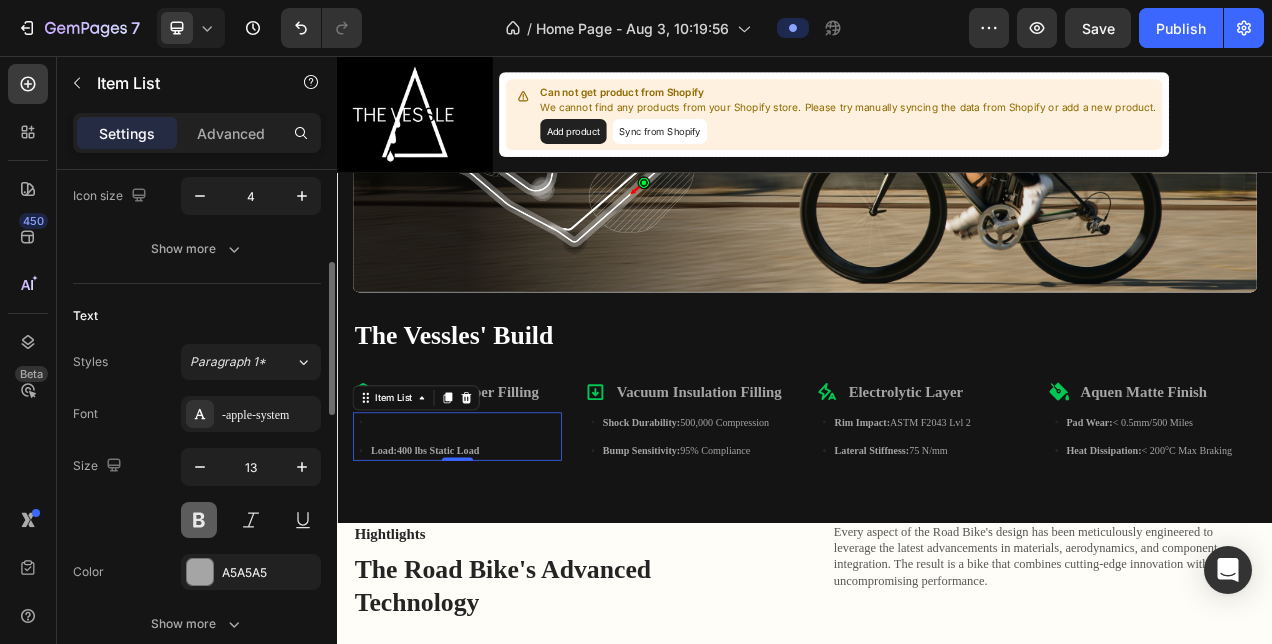 click at bounding box center (199, 520) 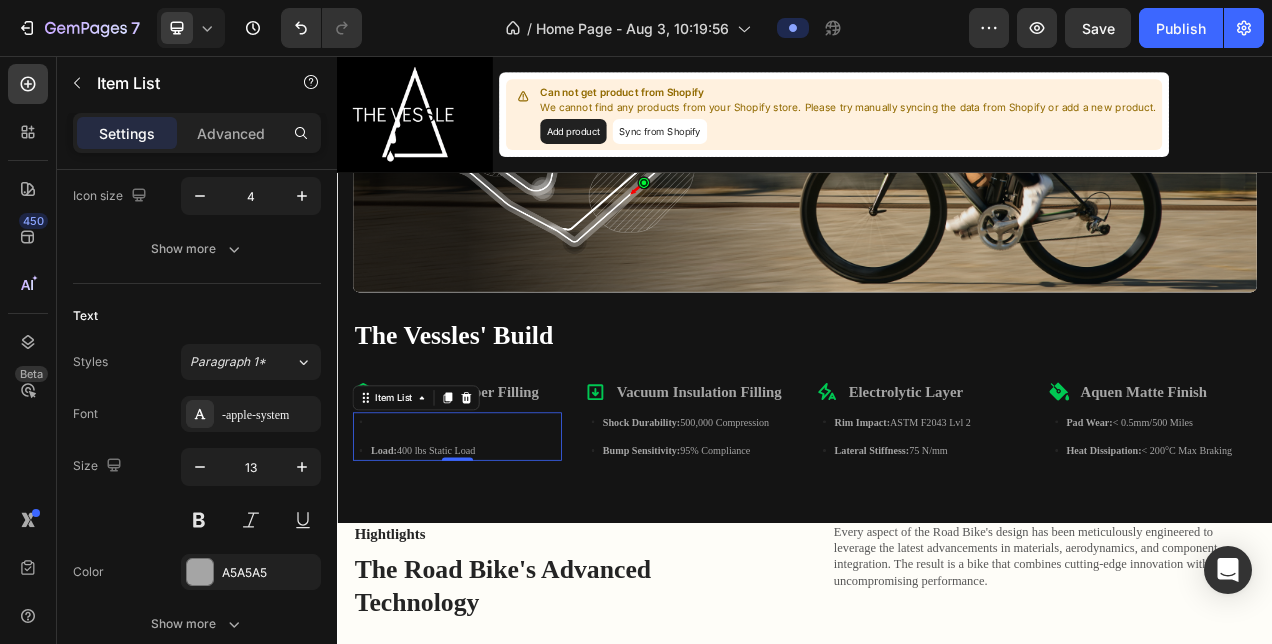 type 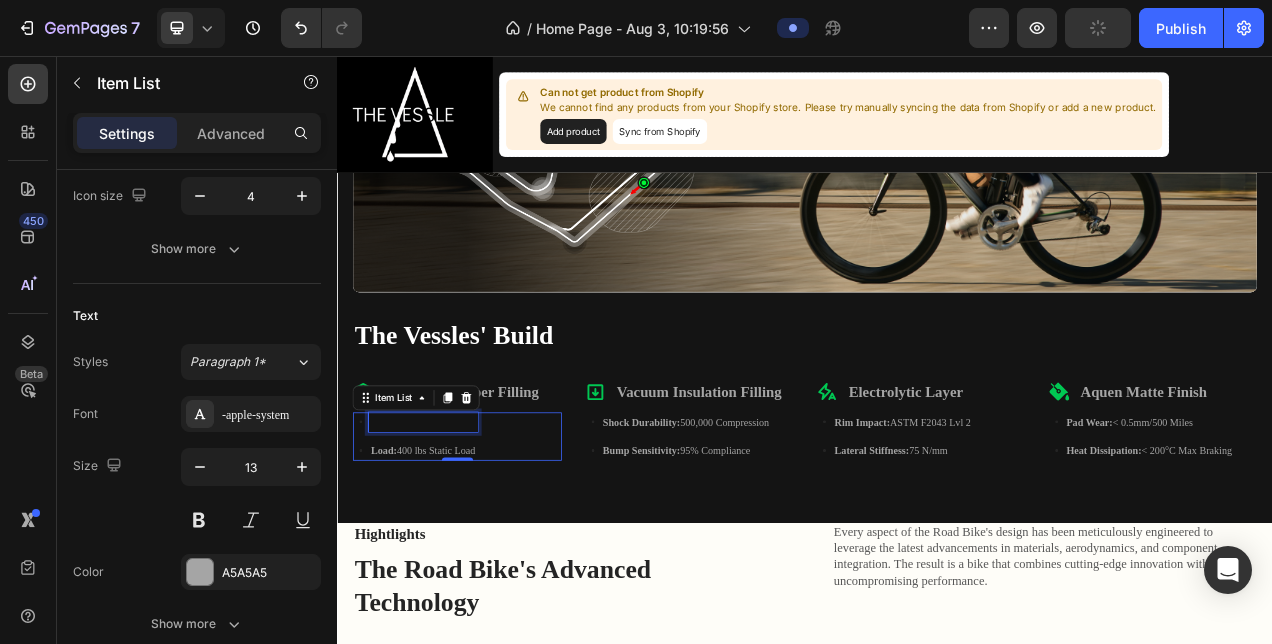 click at bounding box center (447, 526) 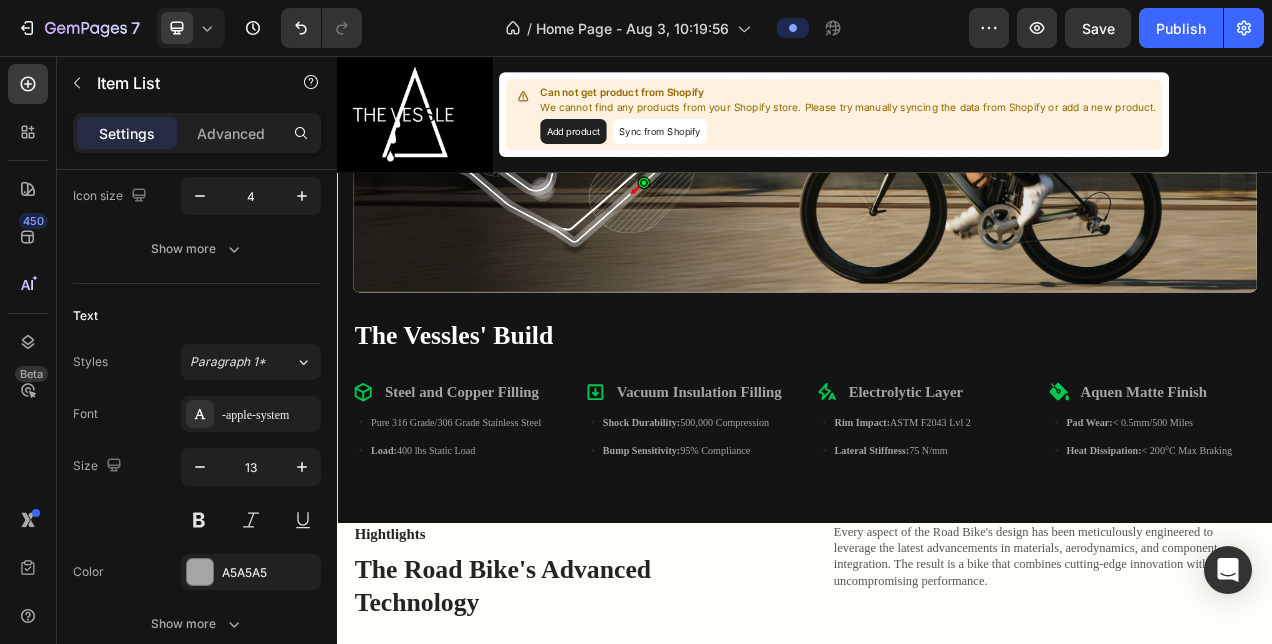 click on "Load:  400 lbs Static Load" at bounding box center [489, 562] 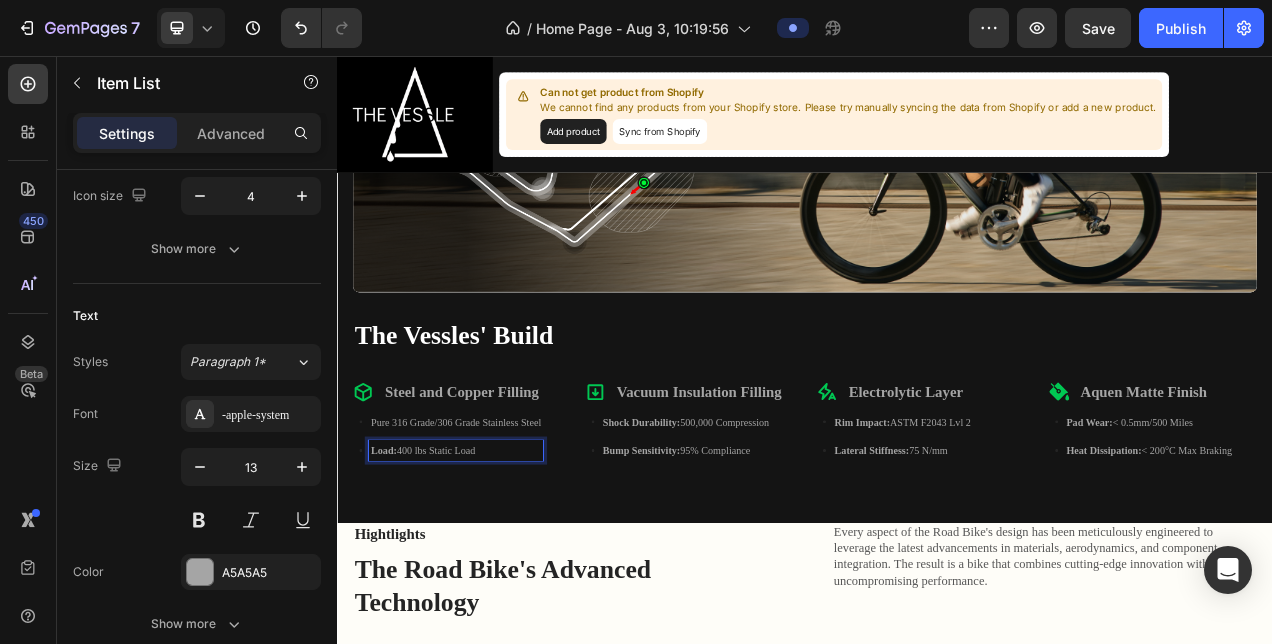 click on "Load:  400 lbs Static Load" at bounding box center [489, 562] 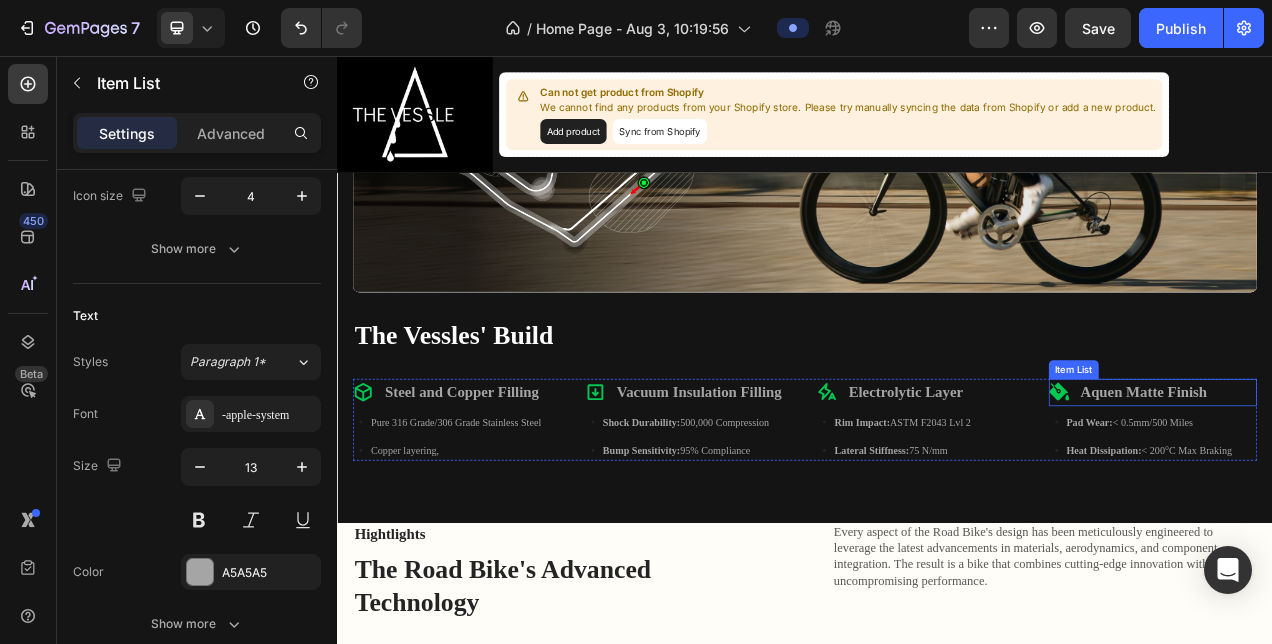 click on "Aquen Matte Finish" at bounding box center (1372, 487) 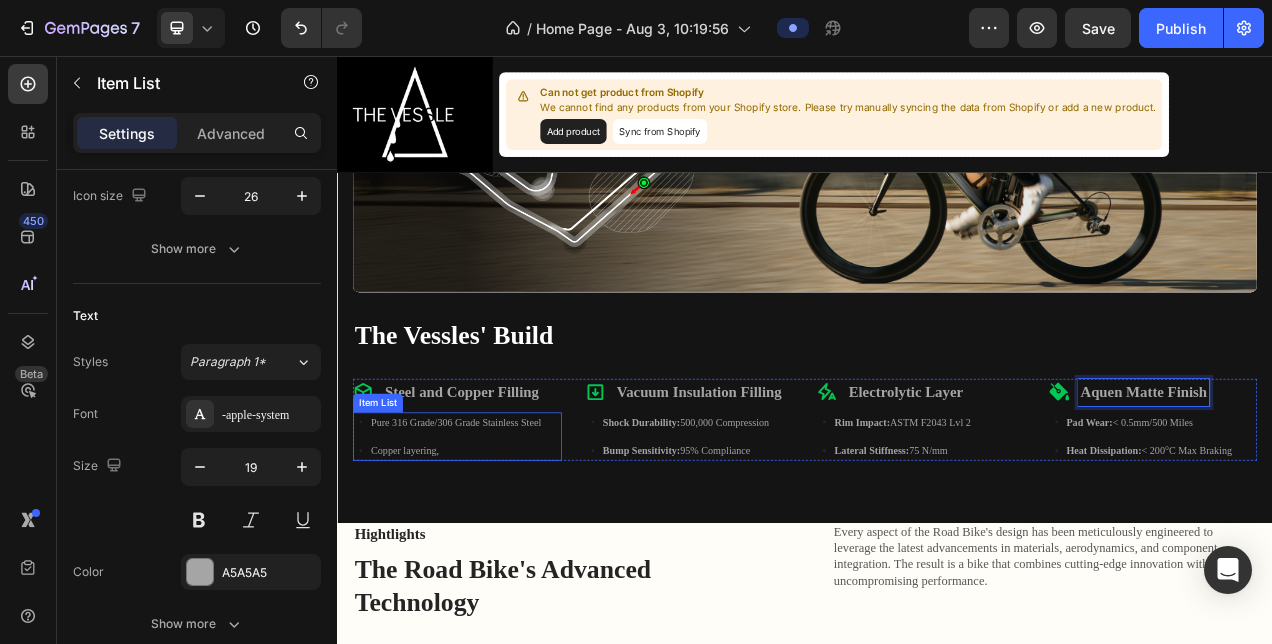 click on "Copper layering," at bounding box center (489, 562) 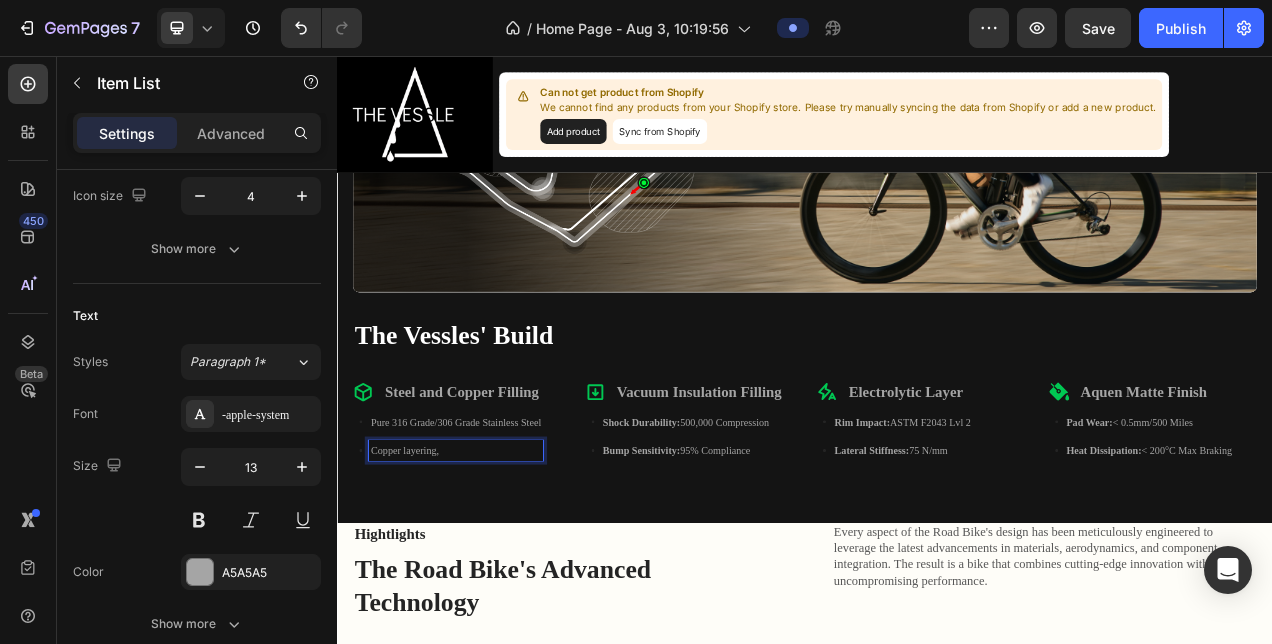 click on "Copper layering," at bounding box center [489, 562] 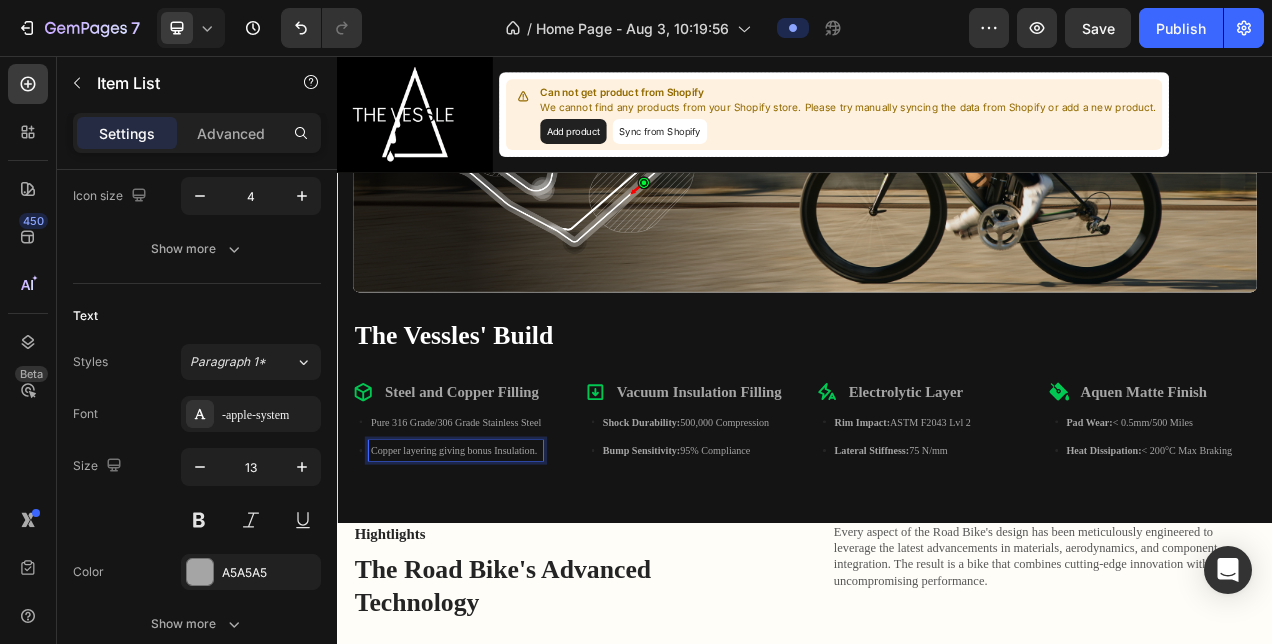 click on "Copper layering giving bonus Insulation." at bounding box center (489, 562) 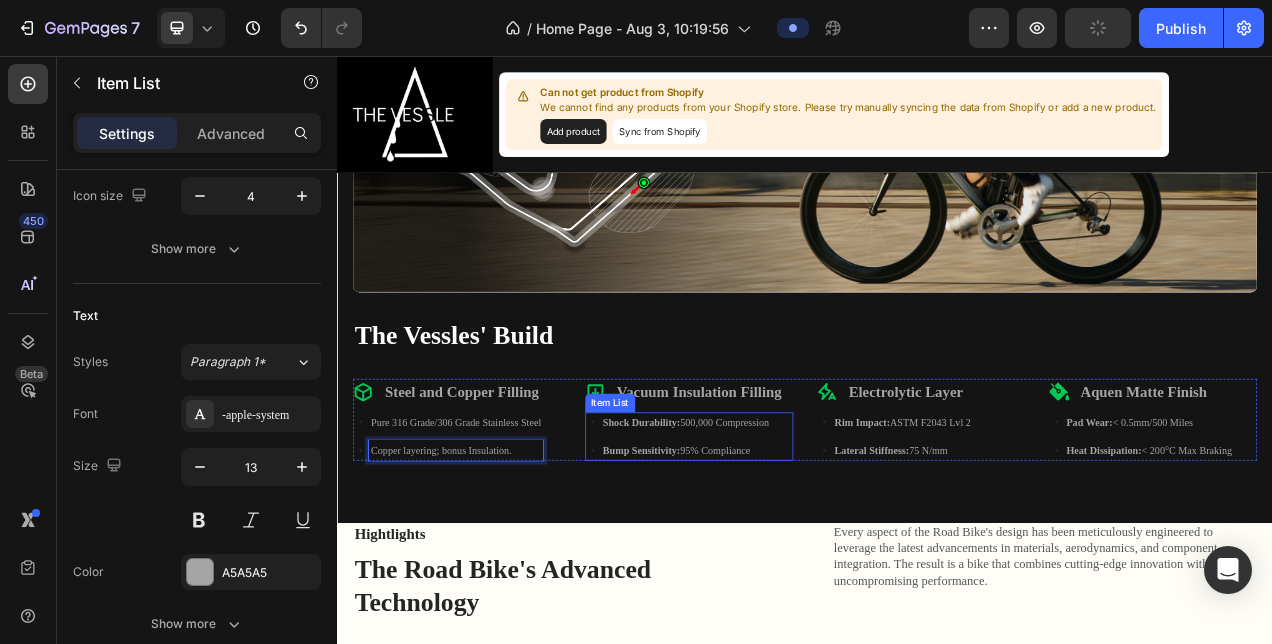 click on "Shock Durability:  500,000 Compression" at bounding box center [784, 526] 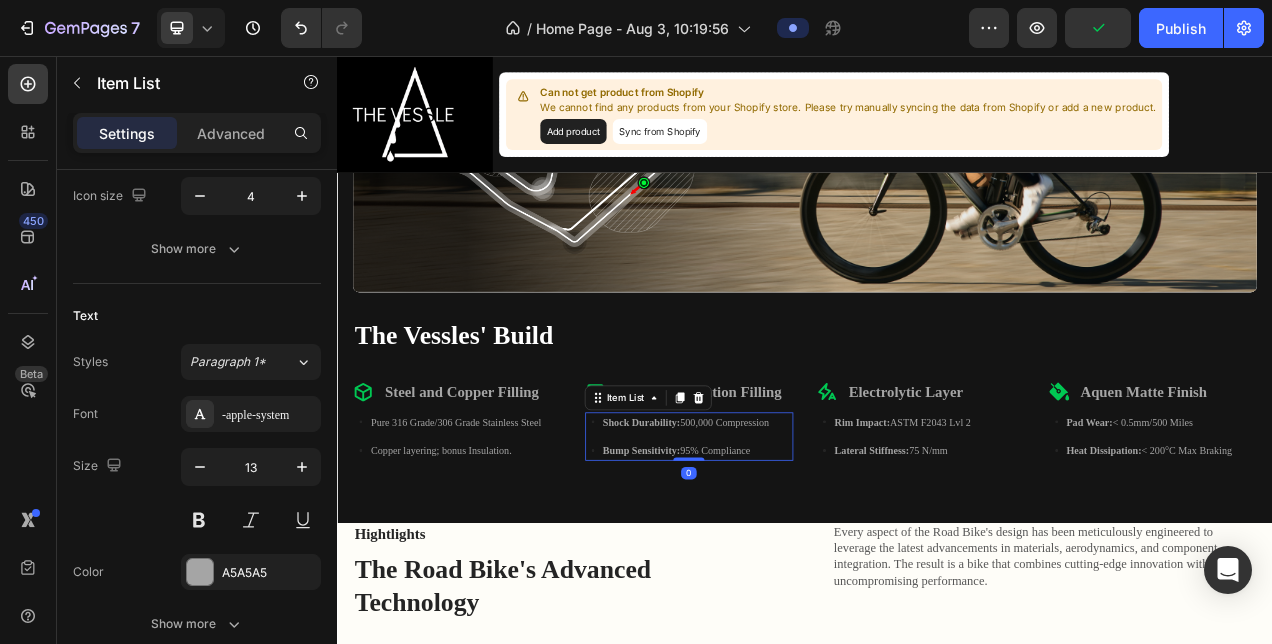 click on "Shock Durability:  500,000 Compression" at bounding box center (784, 526) 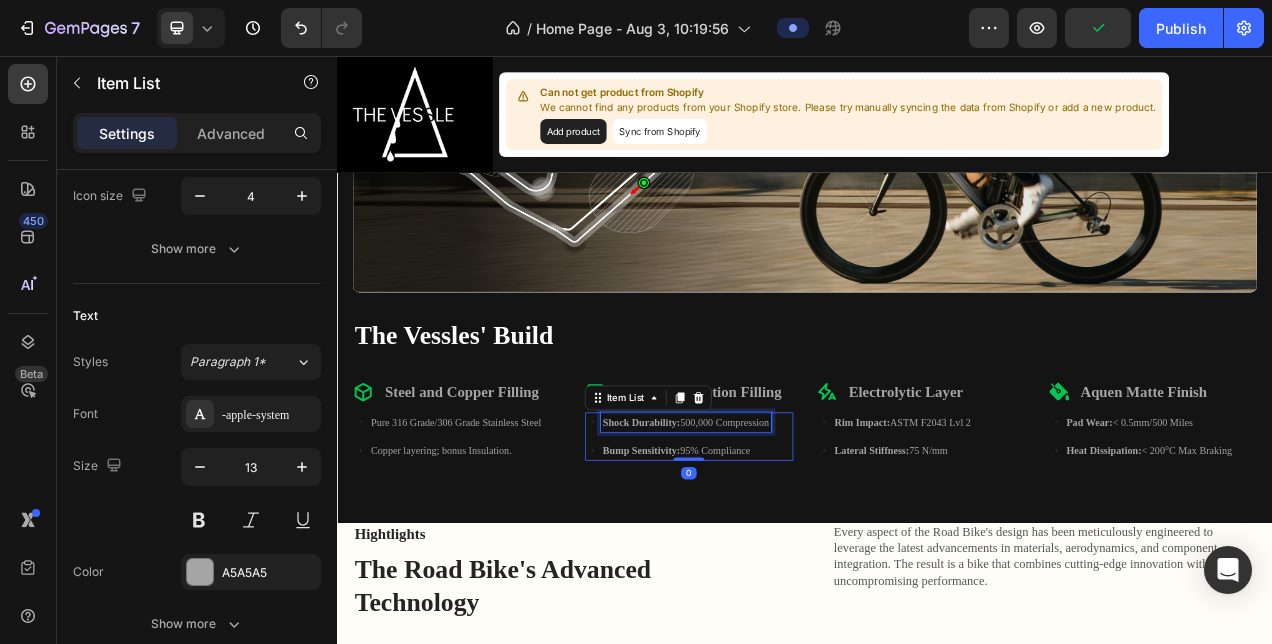 click on "Shock Durability:  500,000 Compression" at bounding box center (784, 526) 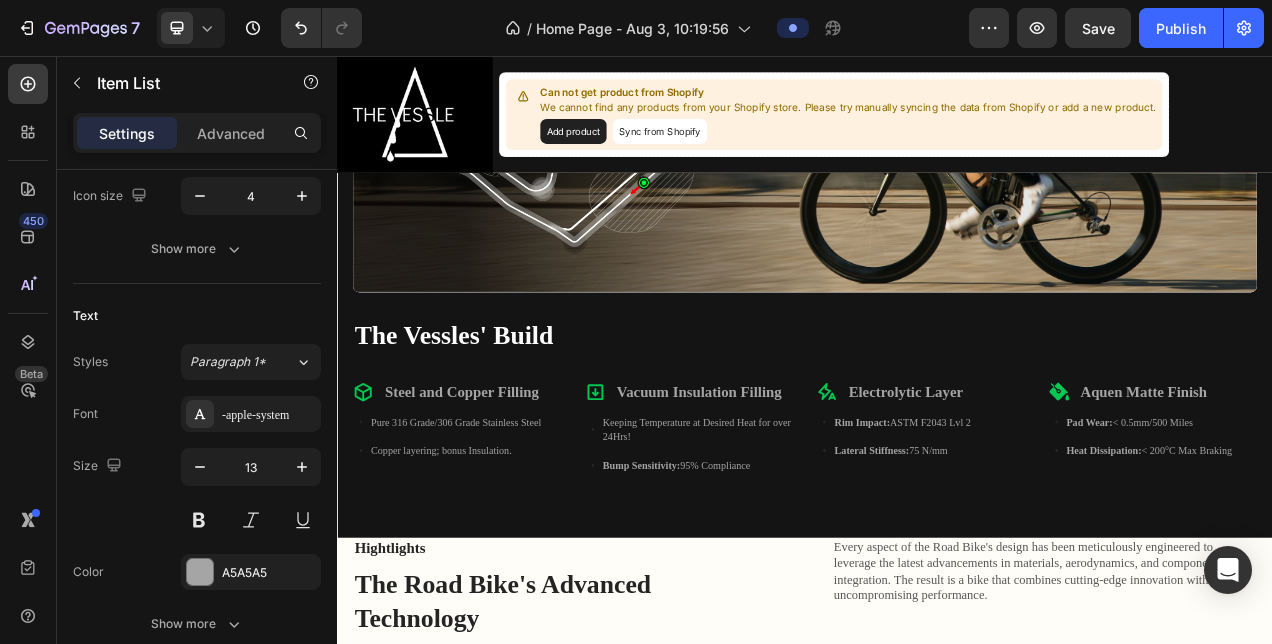 click on "Bump Sensitivity:  95% Compliance" at bounding box center [799, 582] 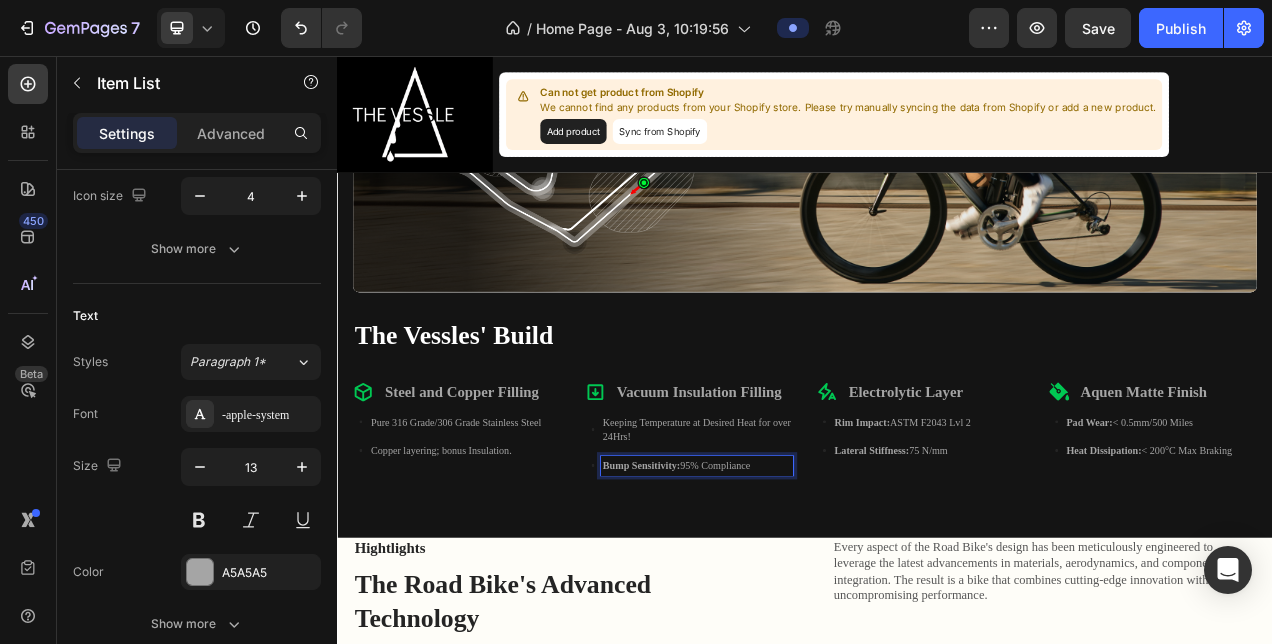 click on "Bump Sensitivity:  95% Compliance" at bounding box center [799, 582] 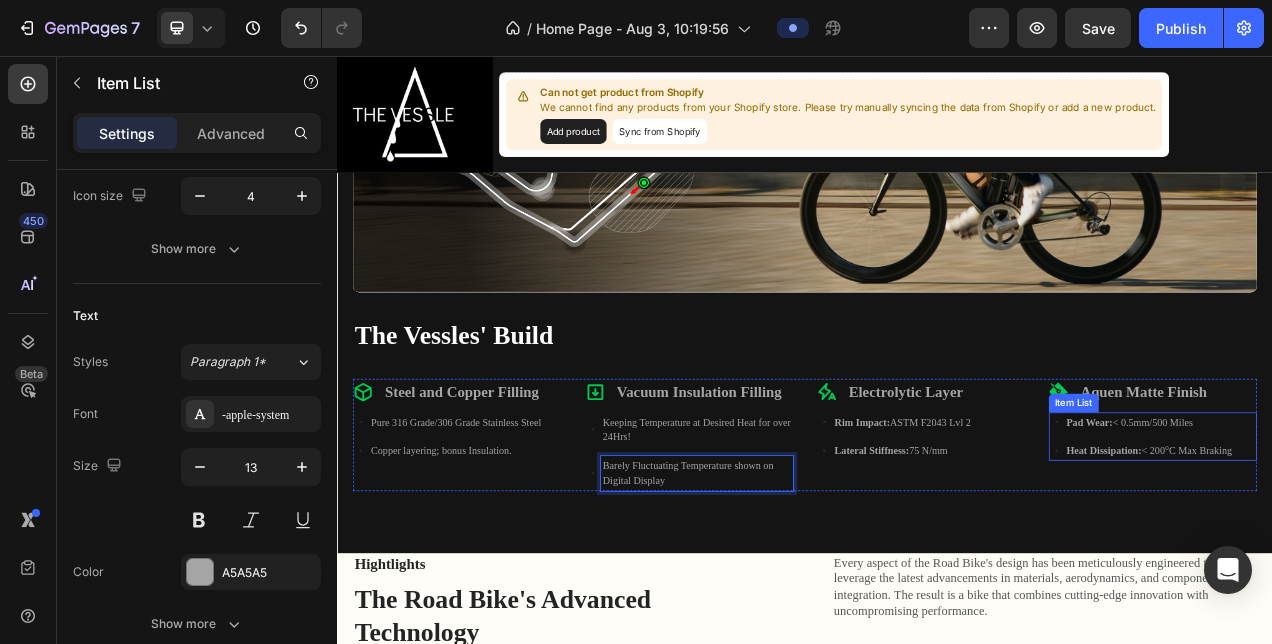 click on "Pad Wear:  < 0.5mm/500 Miles" at bounding box center [1379, 526] 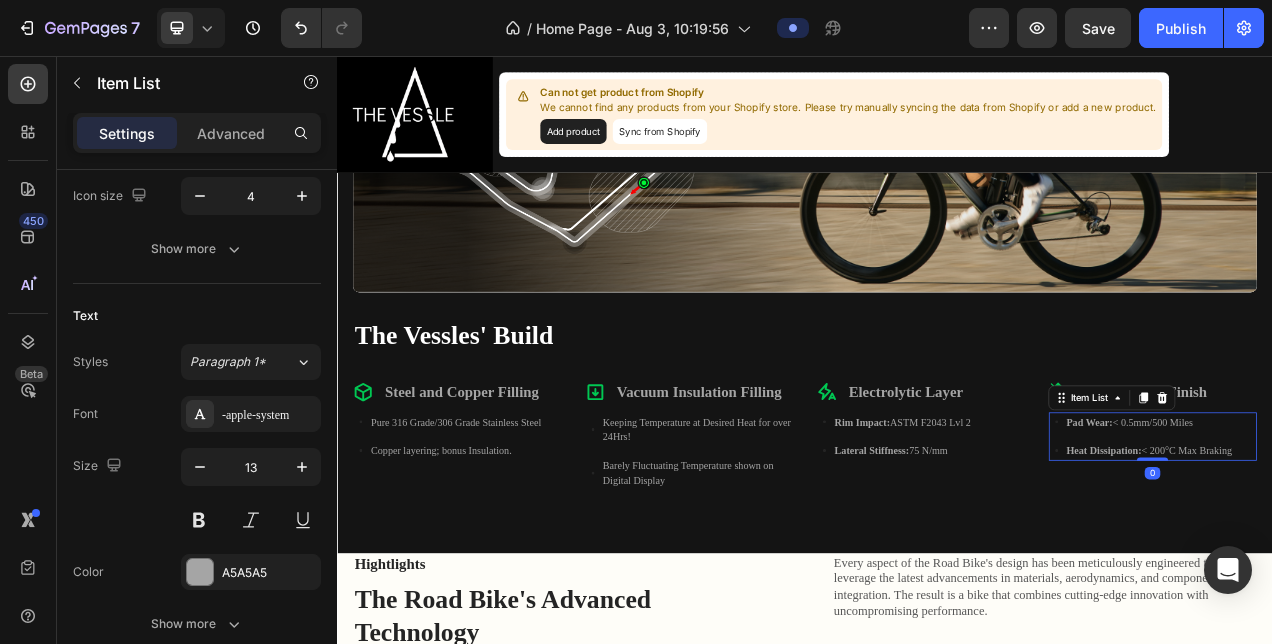 click on "Pad Wear:  < 0.5mm/500 Miles" at bounding box center (1379, 526) 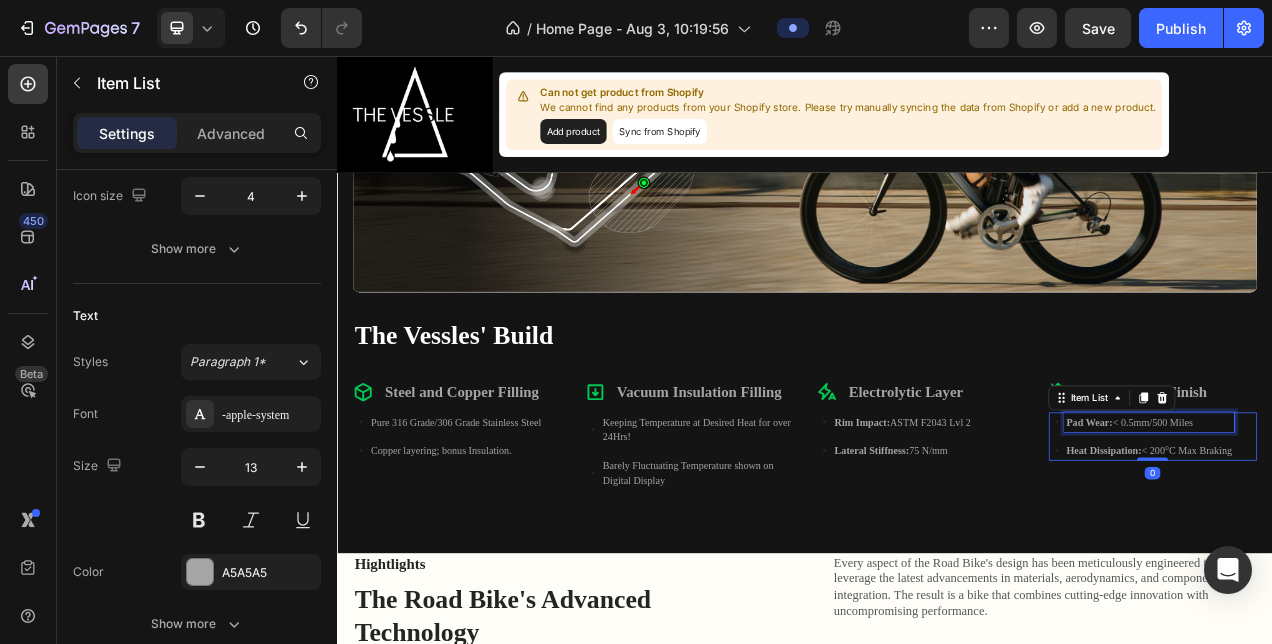 click on "Pad Wear:  < 0.5mm/500 Miles" at bounding box center (1379, 526) 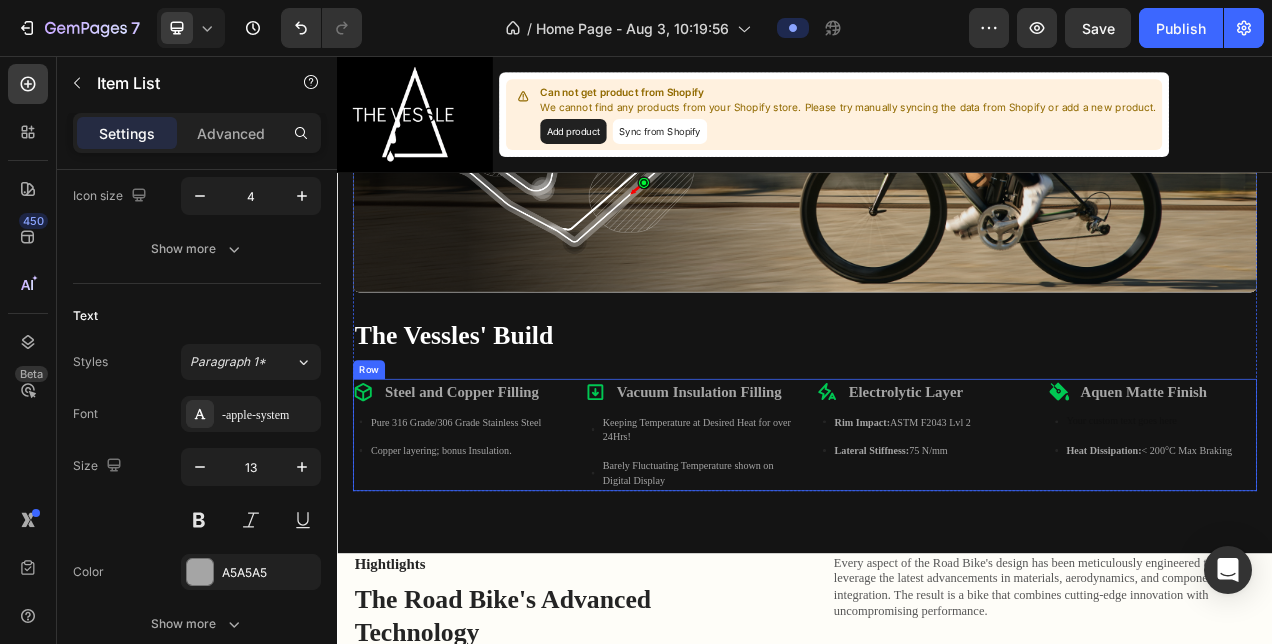 click on "Rim Impact:  ASTM F2043 Lvl [NUMBER]
Lateral Stiffness:  [NUMBER] N/mm" at bounding box center (1086, 544) 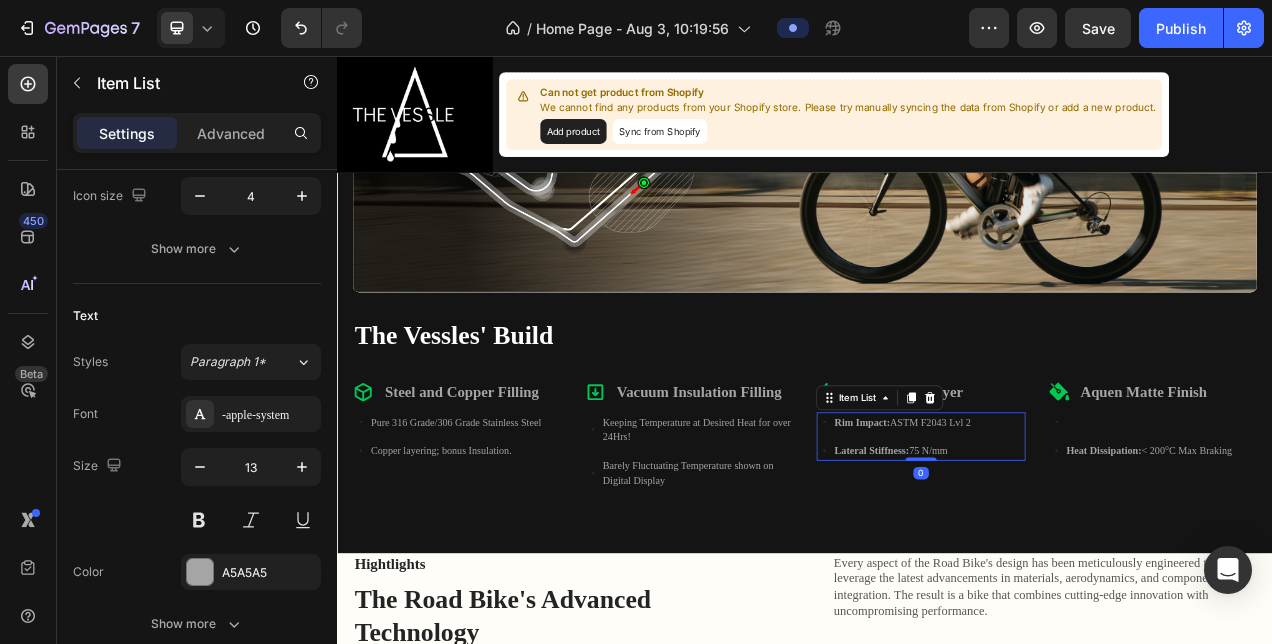click on "Rim Impact:  ASTM F2043 Lvl 2" at bounding box center [1062, 526] 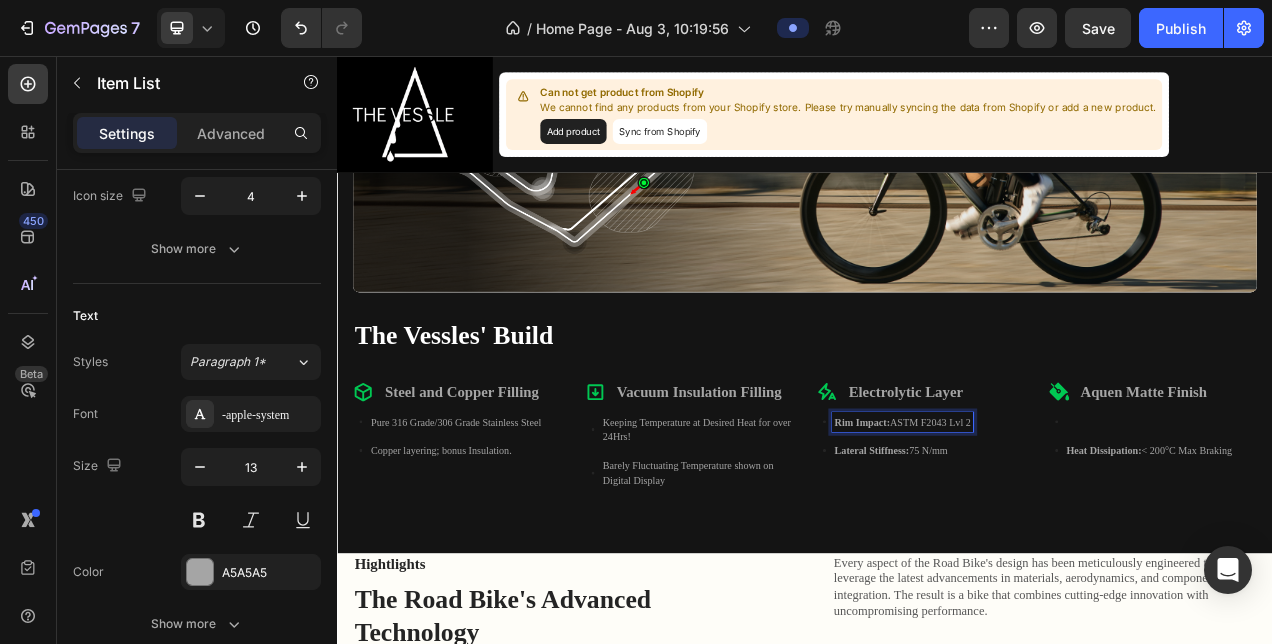 click on "Rim Impact:  ASTM F2043 Lvl 2" at bounding box center [1062, 526] 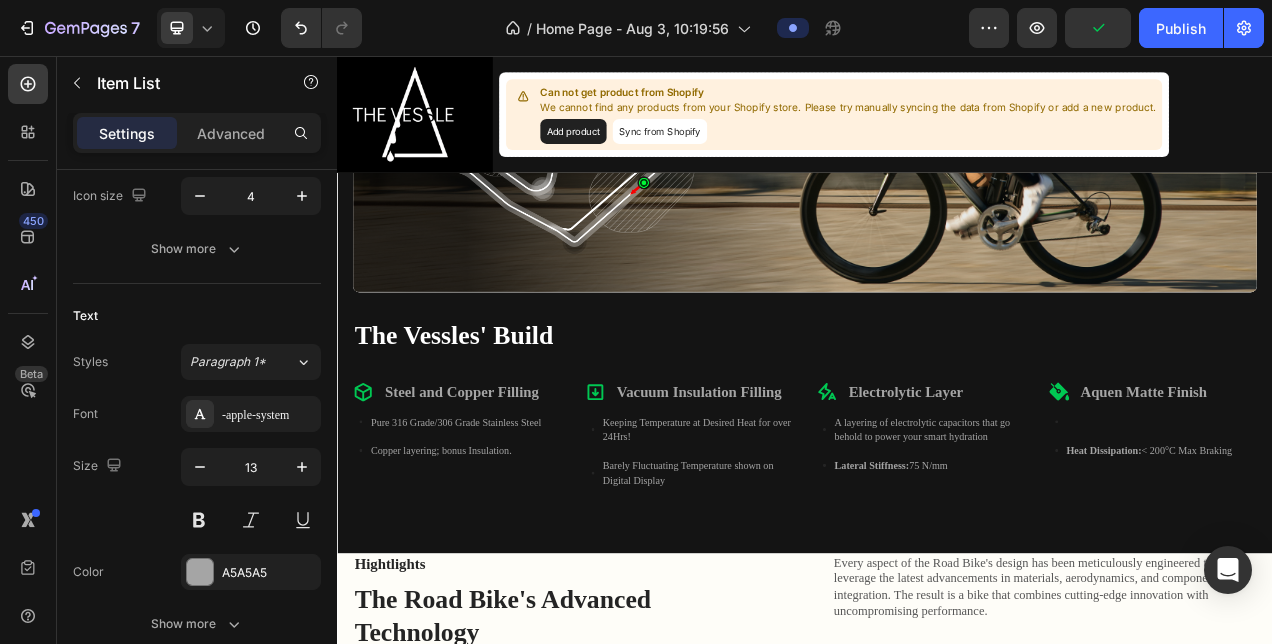 click on "A layering of electrolytic capacitors that go behold to power your smart hydration" at bounding box center [1096, 535] 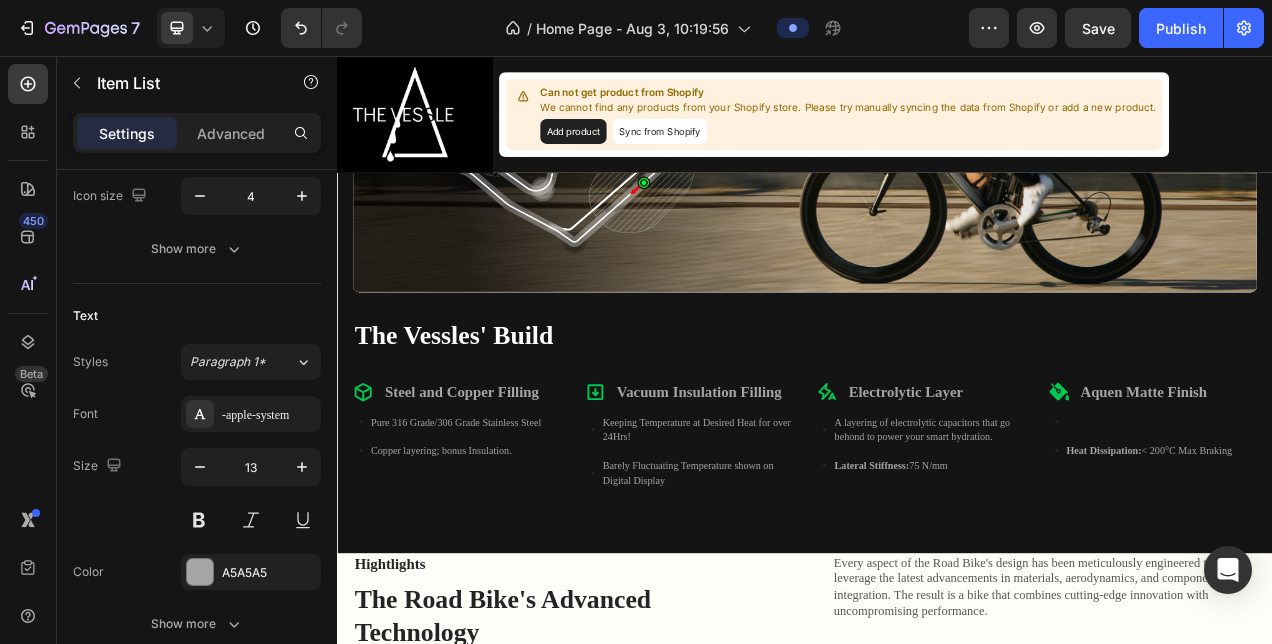 click on "Lateral Stiffness:  75 N/mm" at bounding box center [1096, 582] 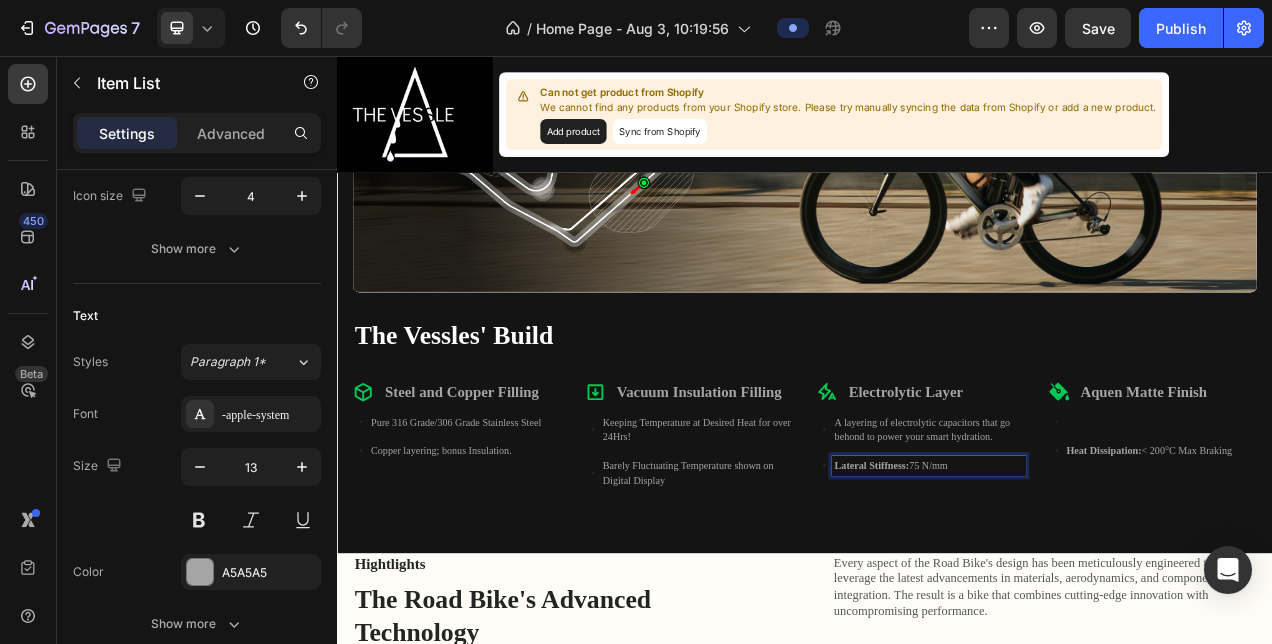 drag, startPoint x: 1123, startPoint y: 572, endPoint x: 967, endPoint y: 569, distance: 156.02884 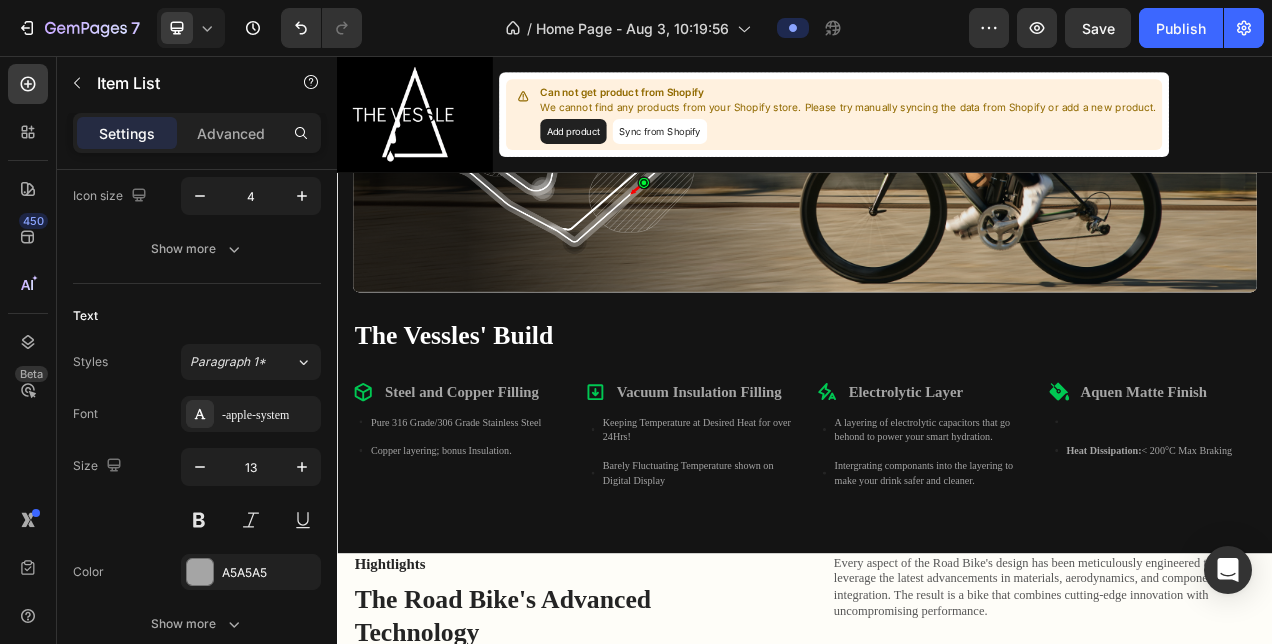 click on "Intergrating componants into the layering to make your drink safer and cleaner." at bounding box center (1096, 591) 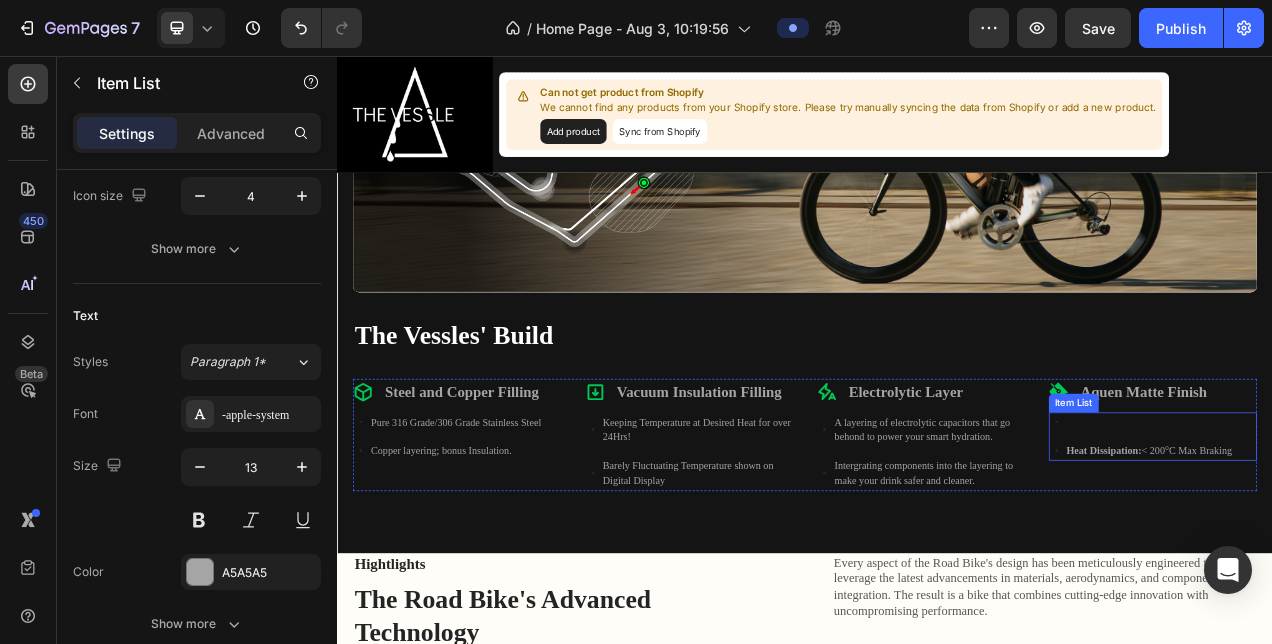 click at bounding box center (1379, 526) 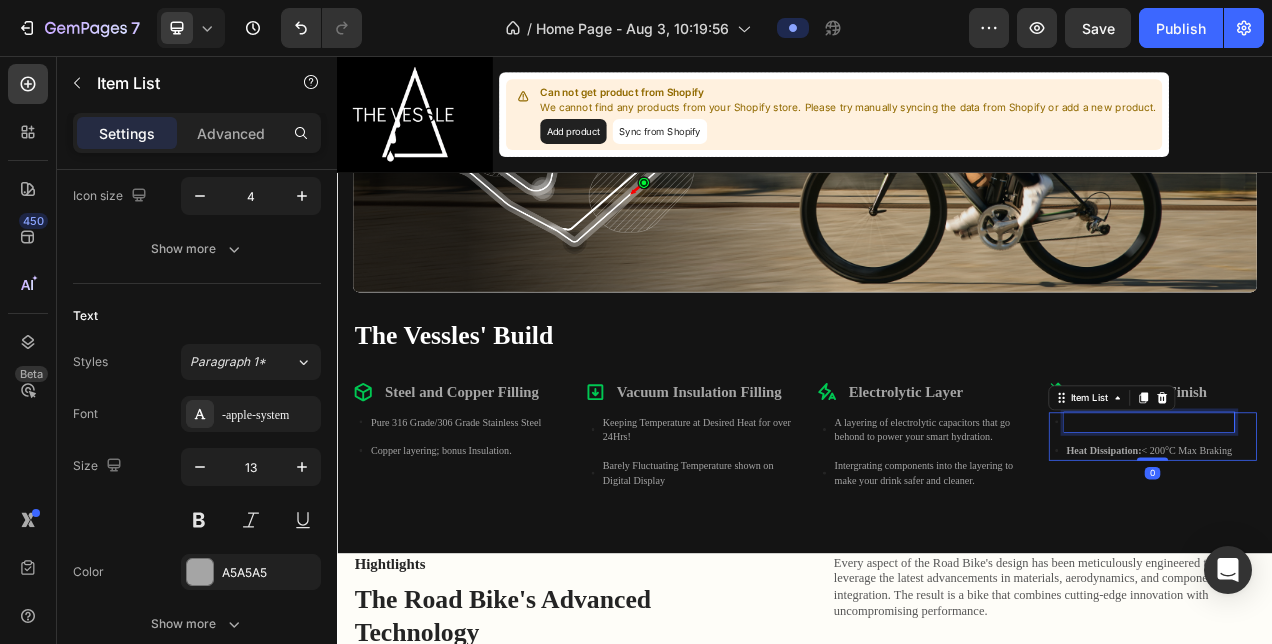 click at bounding box center (1379, 526) 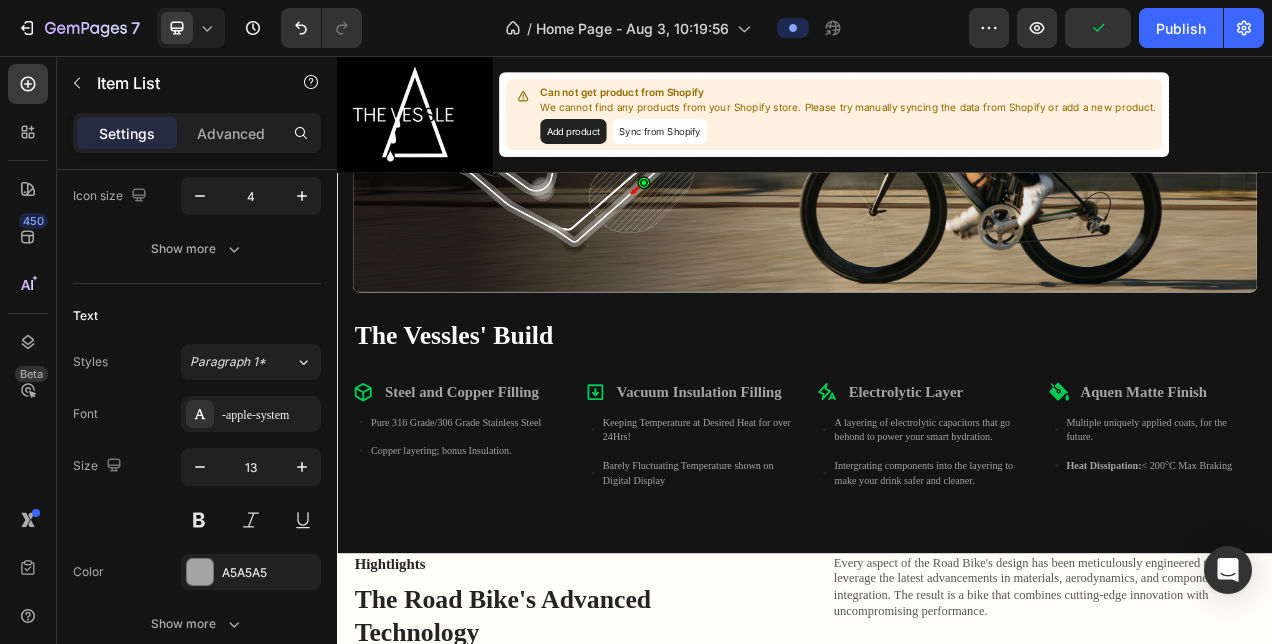 click on "Heat Dissipation:  < 200°C Max Braking" at bounding box center (1394, 582) 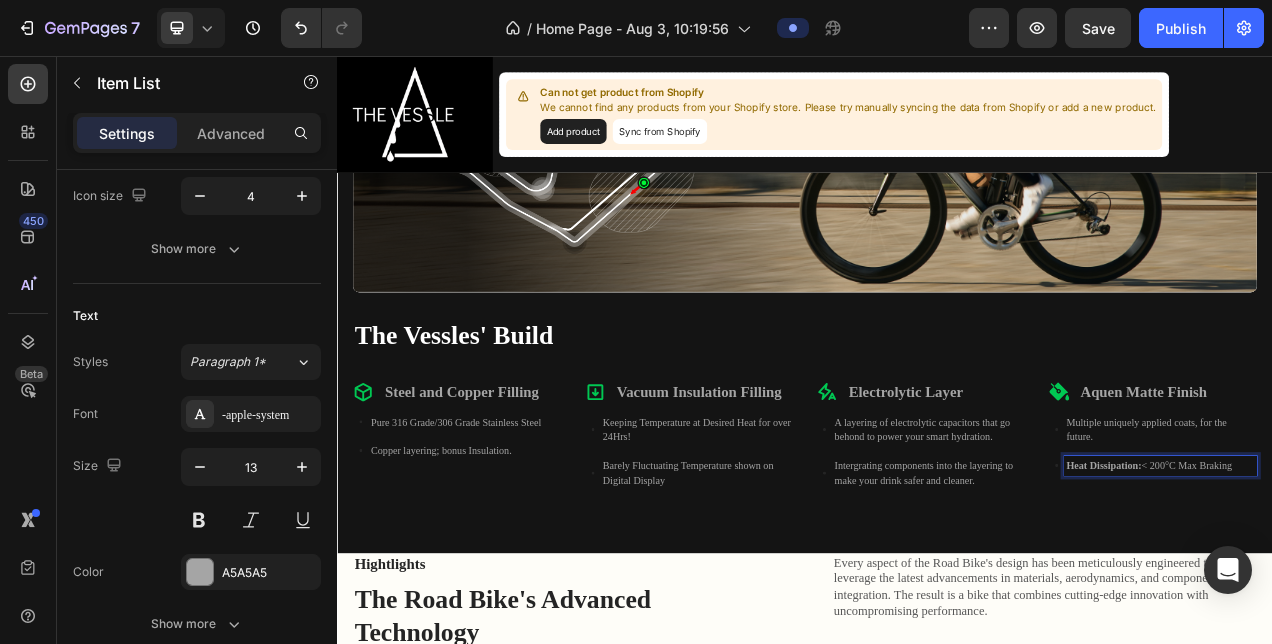 drag, startPoint x: 1480, startPoint y: 573, endPoint x: 1263, endPoint y: 571, distance: 217.00922 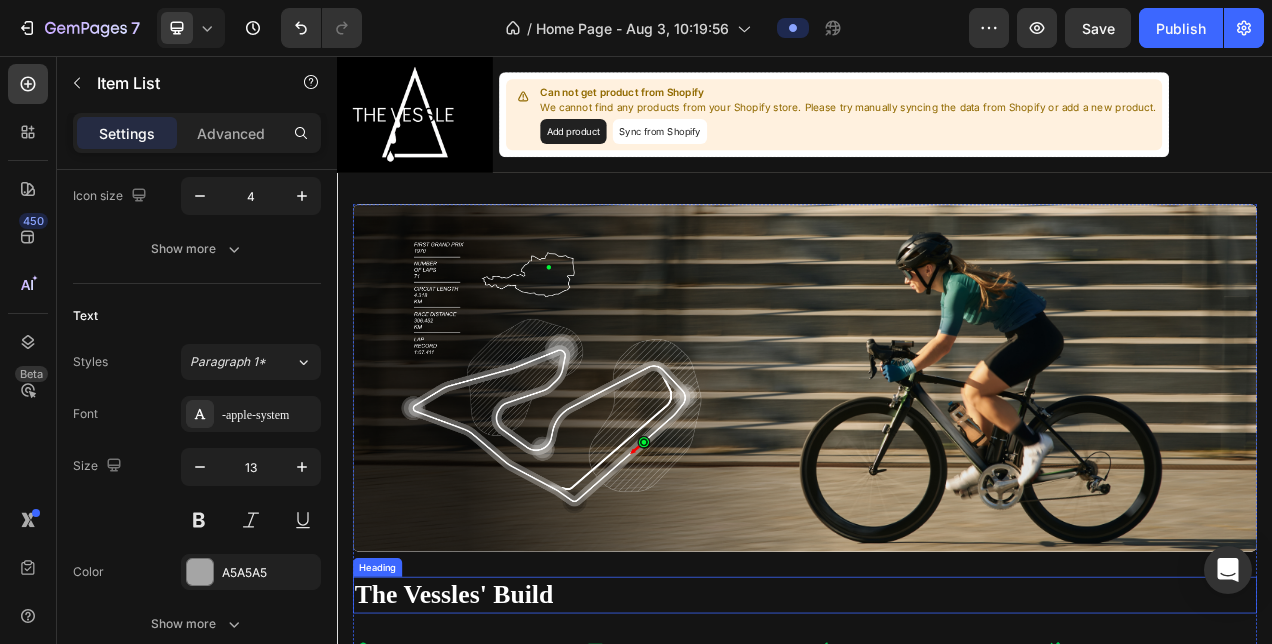 scroll, scrollTop: 1371, scrollLeft: 0, axis: vertical 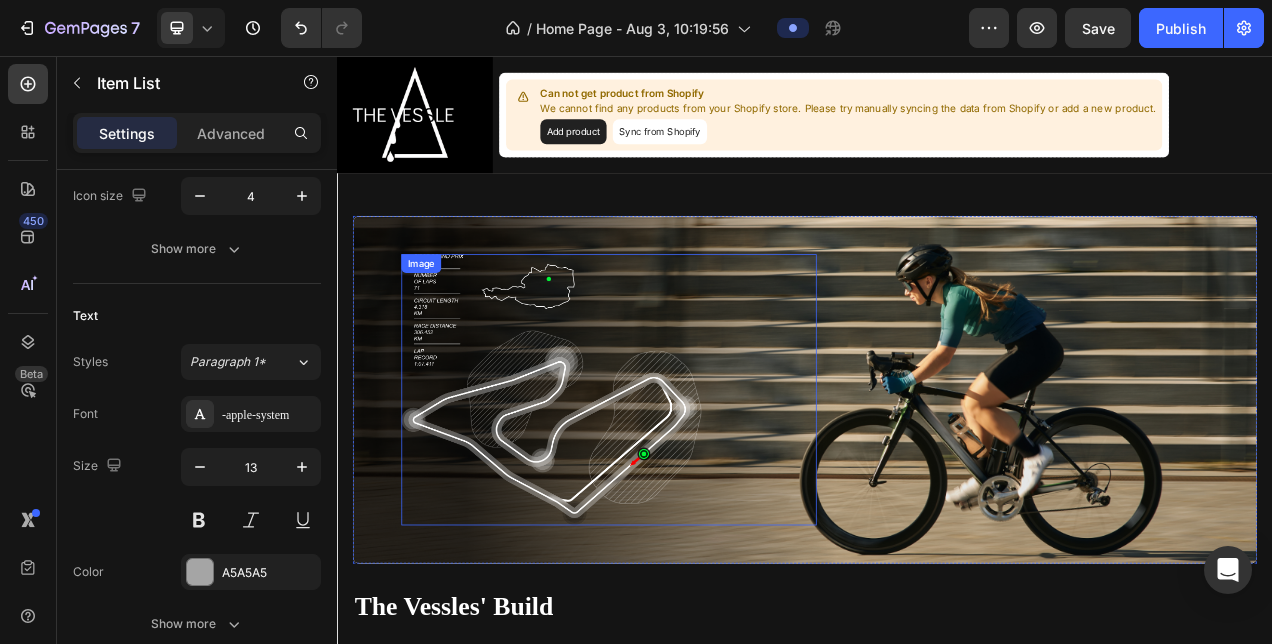 click at bounding box center (685, 484) 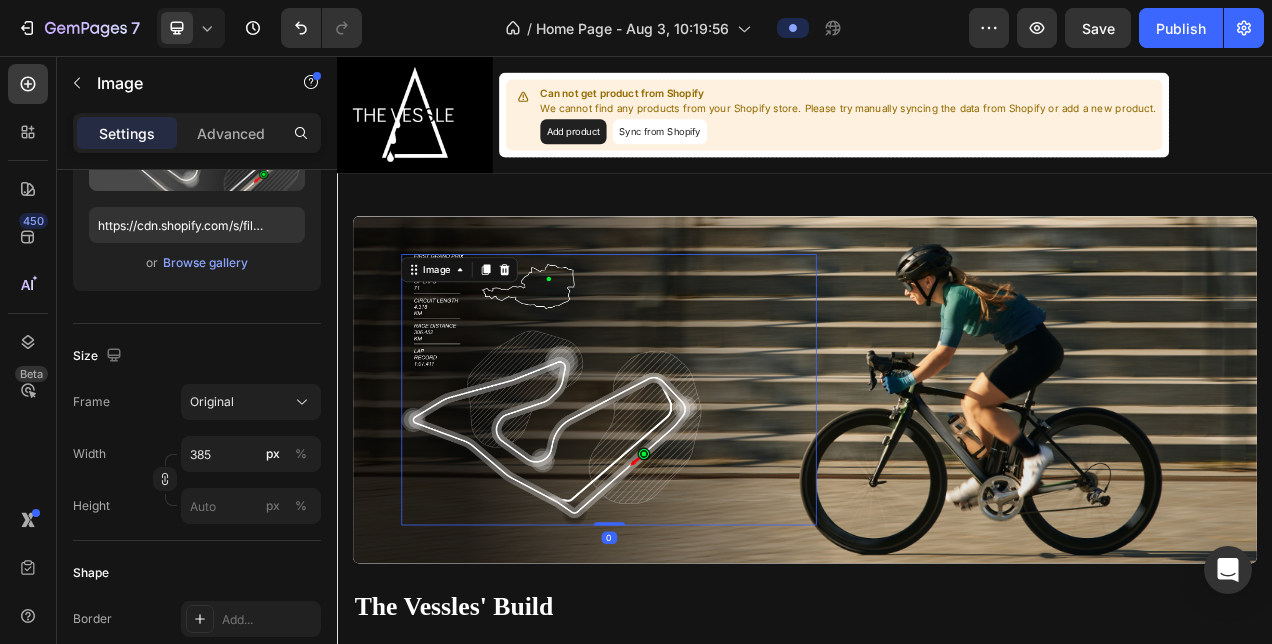 scroll, scrollTop: 0, scrollLeft: 0, axis: both 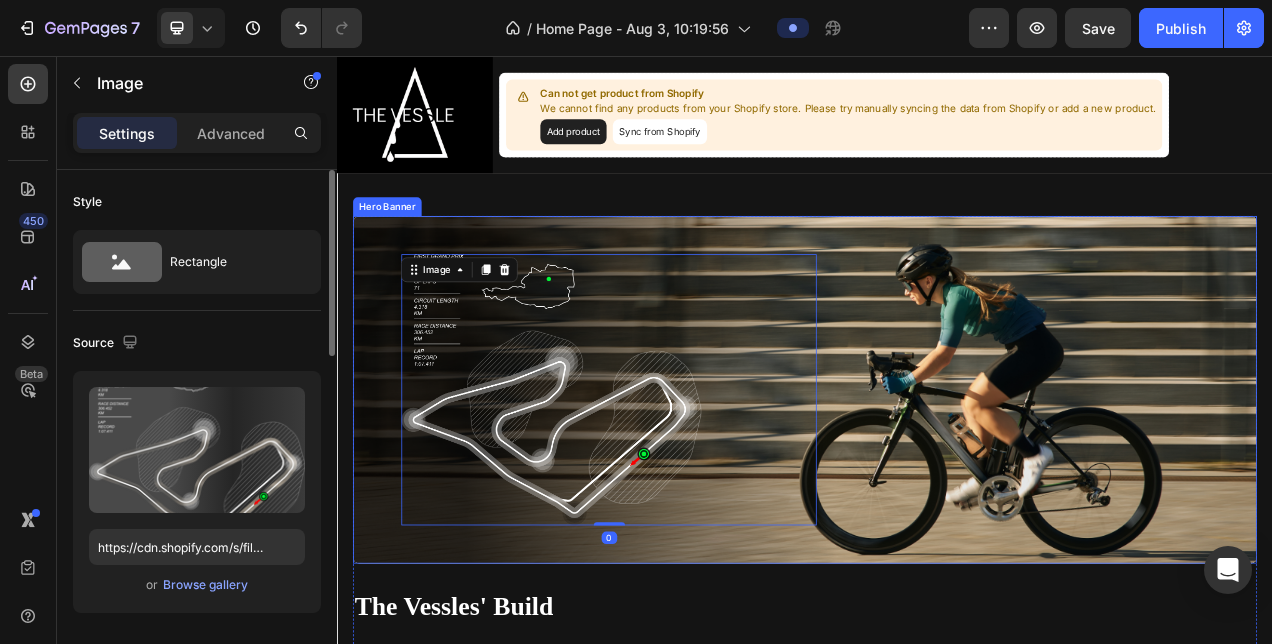 click on "Image" at bounding box center (1250, 484) 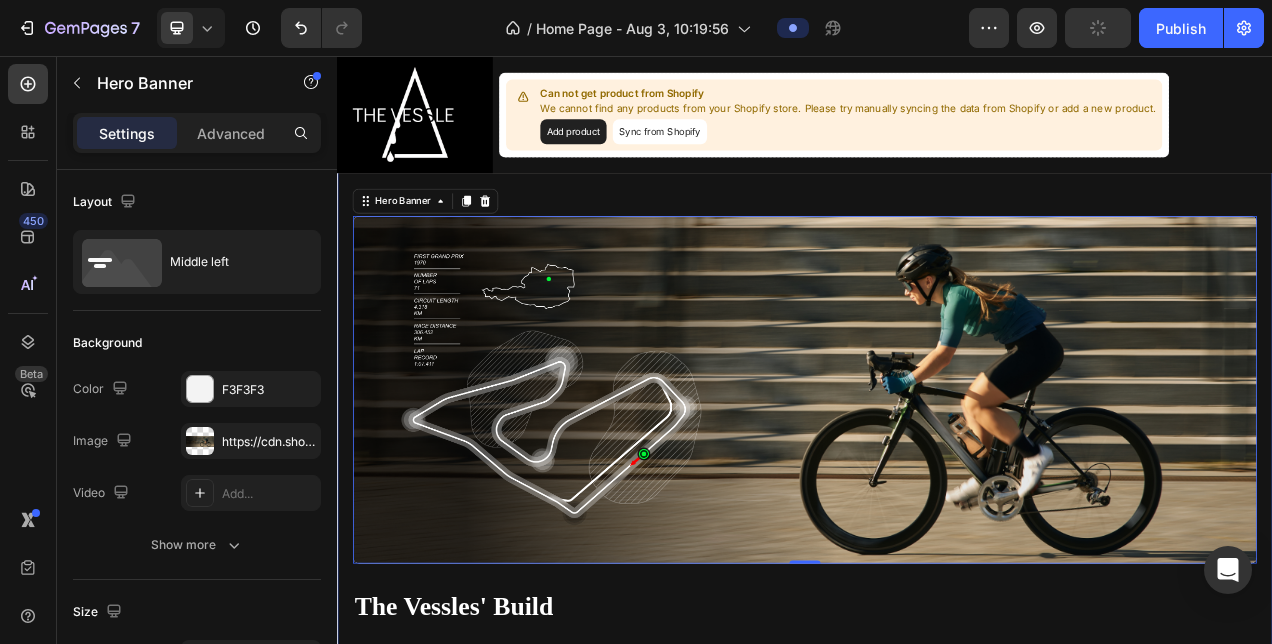 click on "Image Image Hero Banner   [NUMBER] The Vessles' Build Heading
Steel and Copper Filling Item List
Pure [GRADE] Grade/[GRADE] Grade Stainless Steel
Copper layering; bonus Insulation. Item List
Vacuum Insulation Filling Item List
Keeping Temperature at Desired Heat for over [NUMBER]Hrs!
Barely Fluctuating Temperature shown on Digital Display Item List
Electrolytic Layer Item List
A layering of electrolytic capacitors that go behond to power your smart hydration.
Intergrating components into the layering to make your drink safer and cleaner. Item List
Aquen Matte Finish Item List
Two Variations, Two Bottles, More Unique Colourways
Bear Glass is used for the Smart Cap, our command centre Digital Display. Item List Replace this text with your content Text Block   [NUMBER] Row" at bounding box center (937, 592) 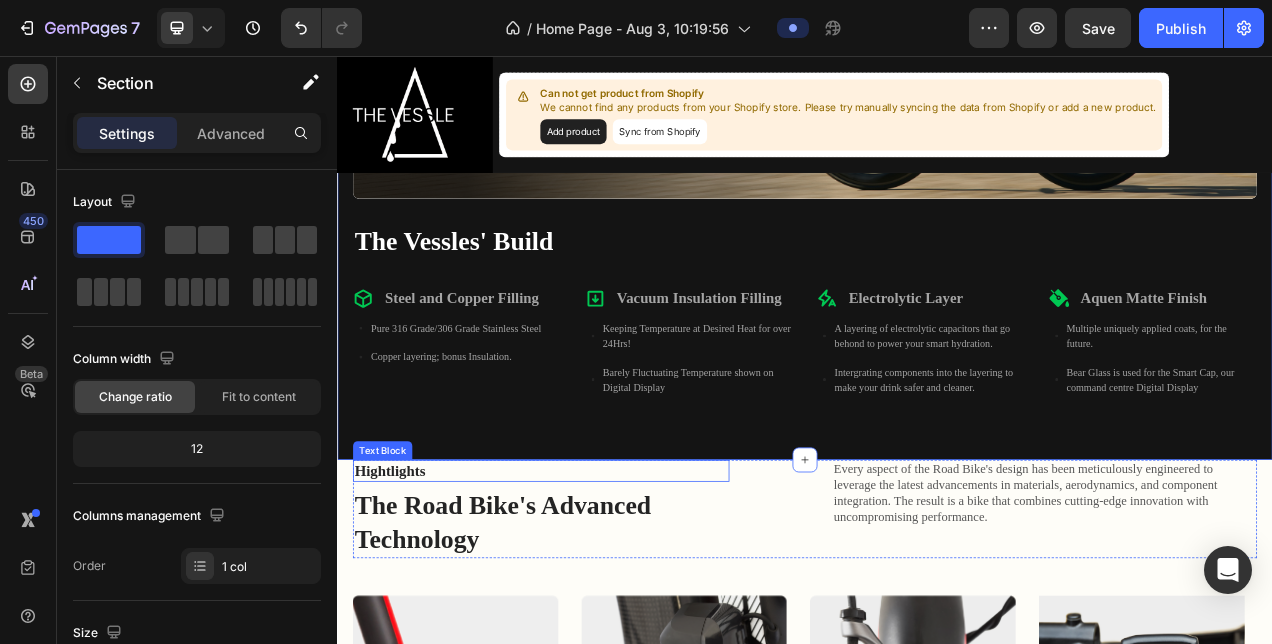 scroll, scrollTop: 1859, scrollLeft: 0, axis: vertical 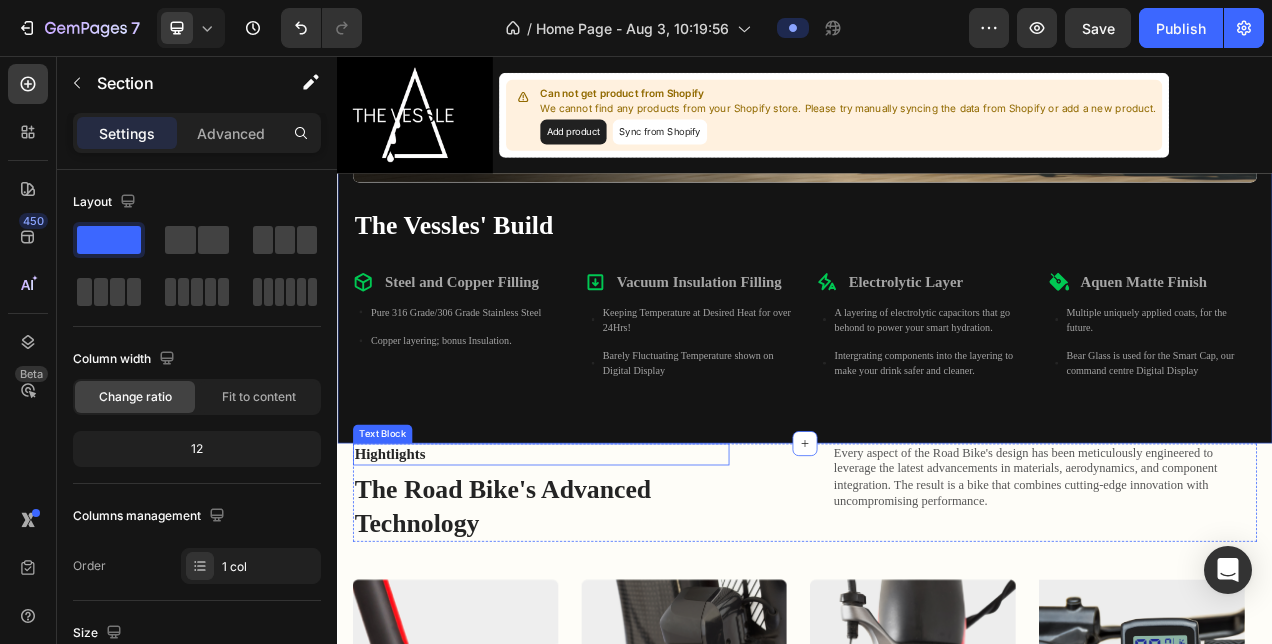click on "Hightlights" at bounding box center [598, 567] 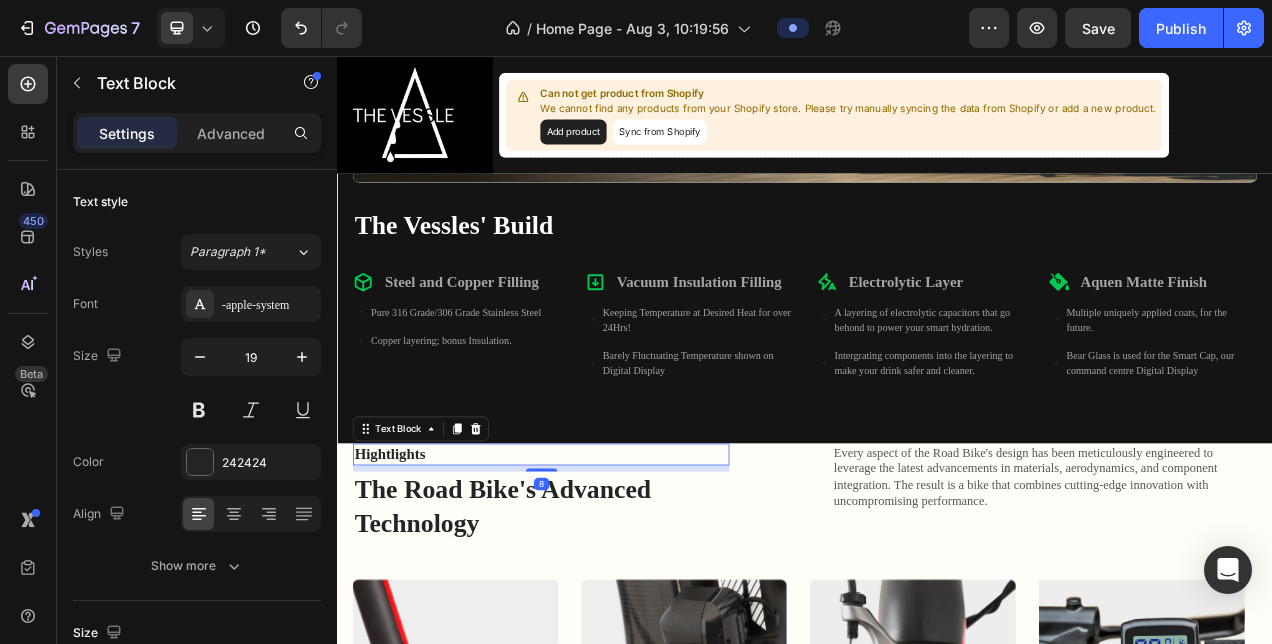 click on "Hightlights" at bounding box center (598, 567) 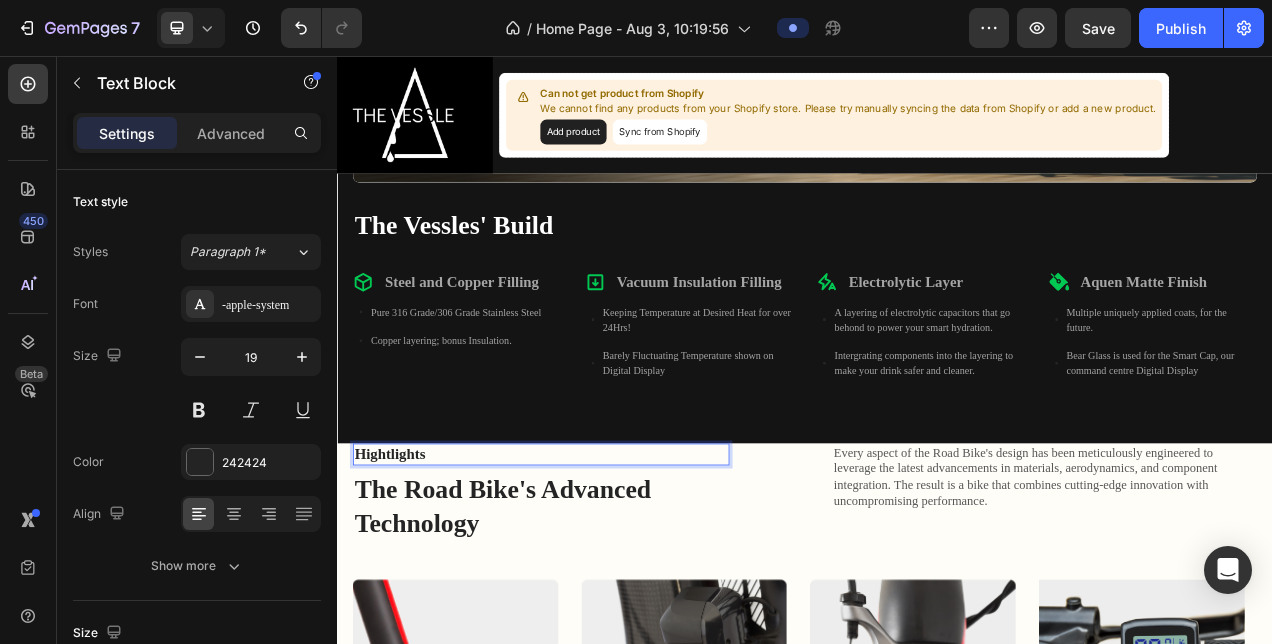 click on "Hightlights" at bounding box center [598, 567] 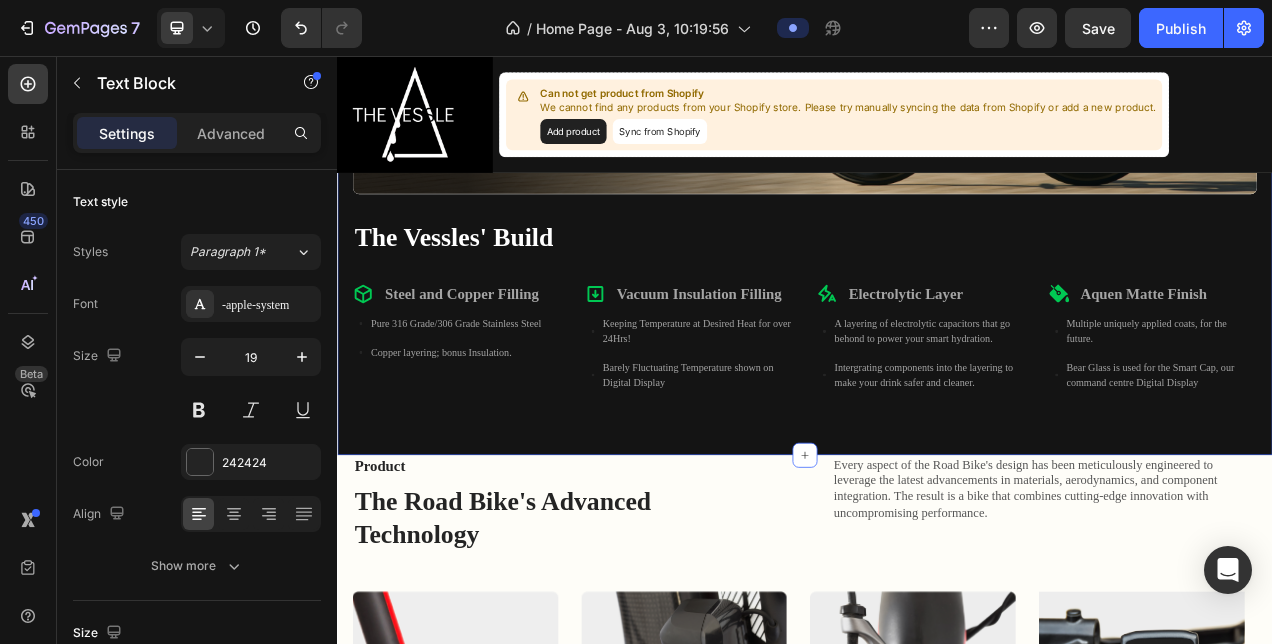scroll, scrollTop: 1843, scrollLeft: 0, axis: vertical 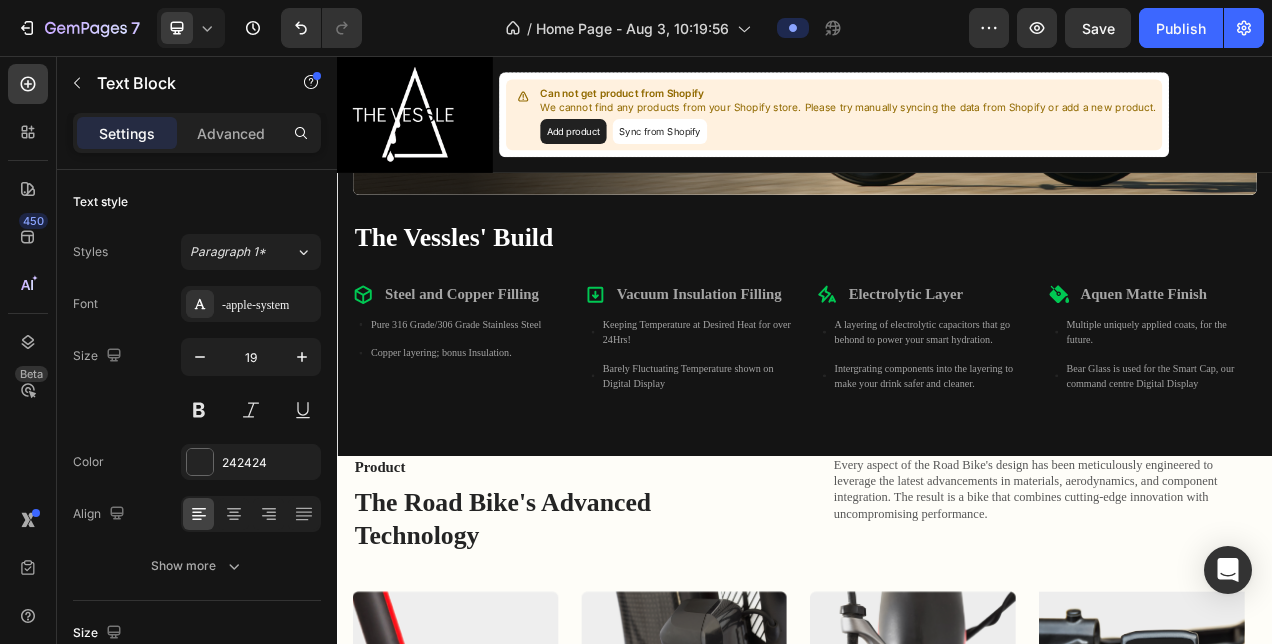 click on "Product" at bounding box center [598, 583] 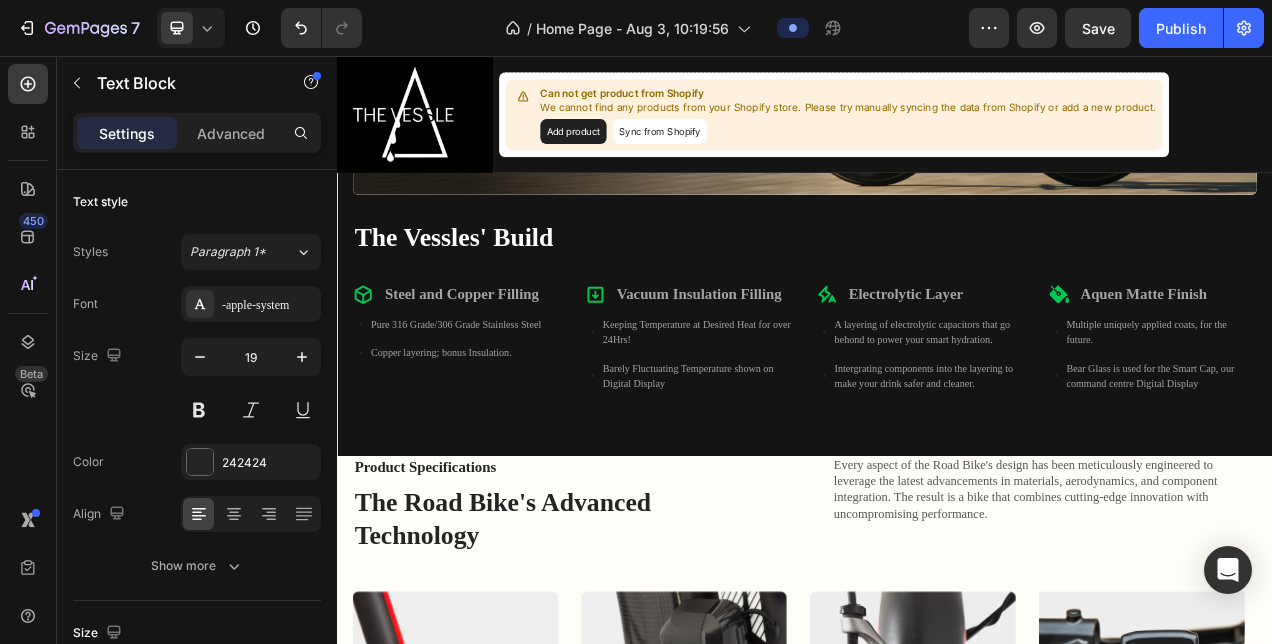 scroll, scrollTop: 1845, scrollLeft: 0, axis: vertical 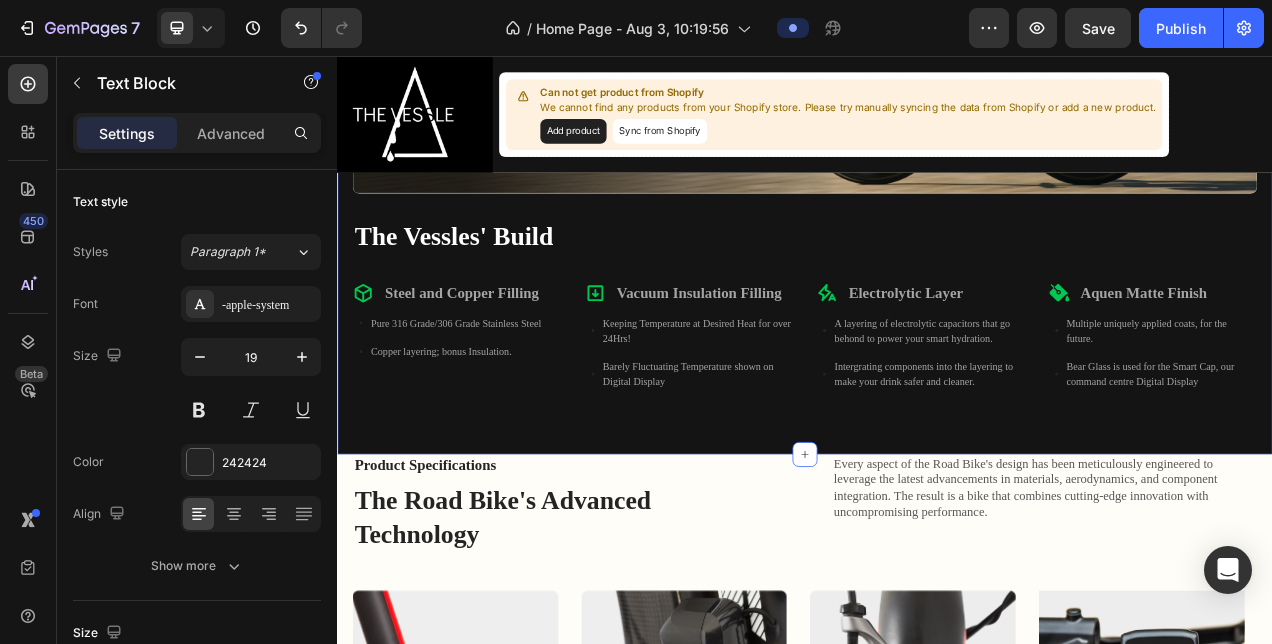 click on "Image Image Hero Banner The Vessles' Build Heading
Steel and Copper Filling Item List
Pure 316 Grade/306 Grade Stainless Steel
Copper layering; bonus Insulation. Item List
Vacuum Insulation Filling Item List
Keeping Temperature at Desired Heat for over 24Hrs!
Barely Fluctuating Temperature shown on Digital Display Item List
Electrolytic Layer Item List
A layering of electrolytic capacitors that go behond to power your smart hydration.
Intergrating components into the layering to make your drink safer and cleaner. Item List
Aquen Matte Finish Item List
Multiple uniquely applied coats, for the future.
Bear Glass is used for the Smart Cap, our command centre Digital Display Item List Row Row                Title Line Section 7/25" at bounding box center [937, 118] 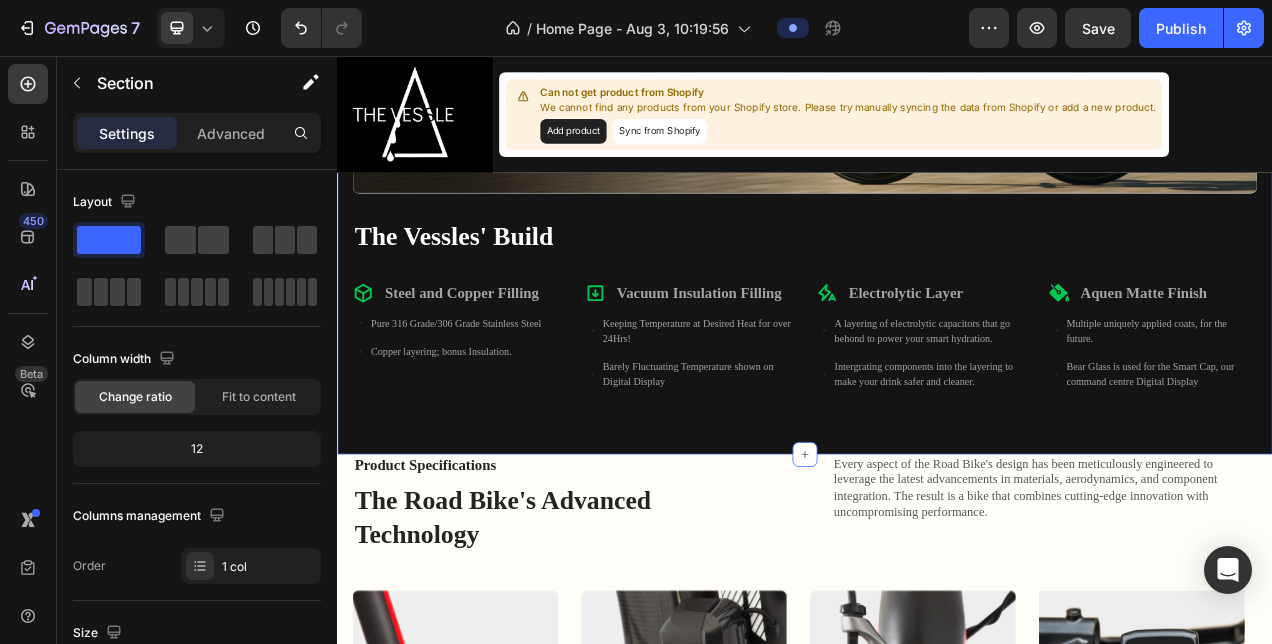 click on "Image Image Hero Banner The Vessles' Build Heading
Steel and Copper Filling Item List
Pure [GRADE] Grade/[GRADE] Grade Stainless Steel
Copper layering; bonus Insulation. Item List
Vacuum Insulation Filling Item List
Keeping Temperature at Desired Heat for over [NUMBER]Hrs!
Barely Fluctuating Temperature shown on Digital Display Item List
Electrolytic Layer Item List
A layering of electrolytic capacitors that go behond to power your smart hydration.
Intergrating components into the layering to make your drink safer and cleaner. Item List
Aquen Matte Finish Item List
Multiple uniquely applied coats, for the future.
Bear Glass is used for the Smart Cap, our command centre Digital Display Item List Row Row                Title Line Section [NUMBER]/[NUMBER]   You can create reusable sections Create Theme Section AI Content Write with GemAI What would you like to describe here? Tone and Voice Persuasive Product Show more Generate" at bounding box center [937, 118] 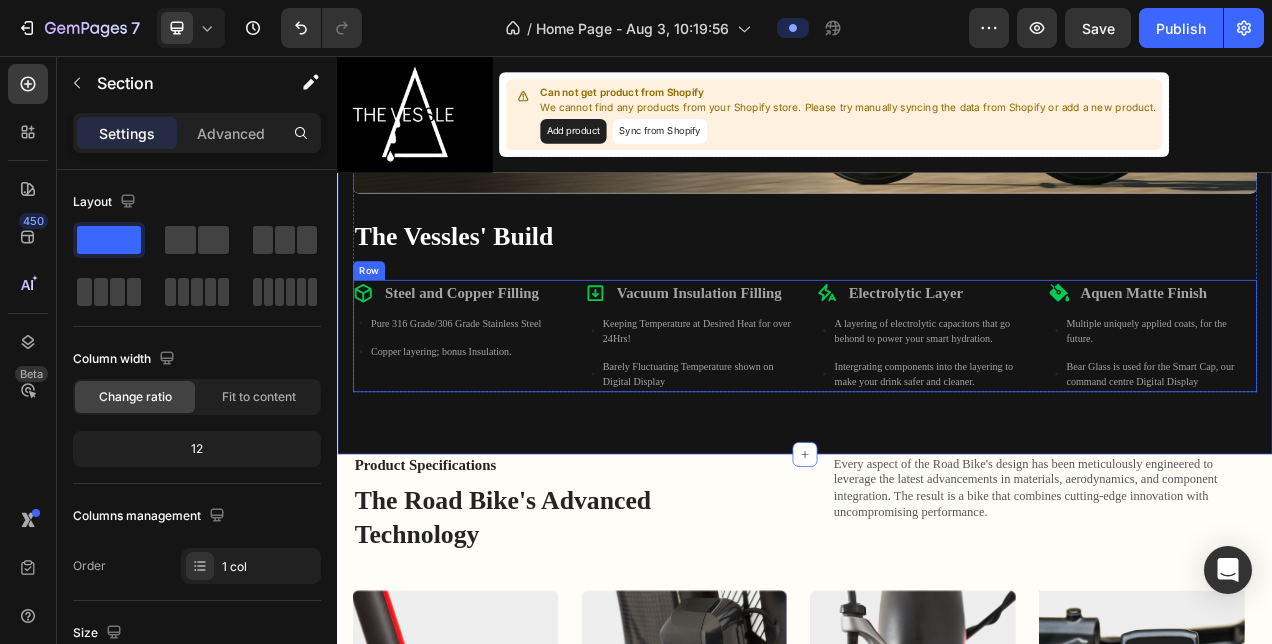 click on "Steel and Copper Filling Item List
Pure 316 Grade/306 Grade Stainless Steel
Copper layering; bonus Insulation. Item List
Vacuum Insulation Filling Item List
Keeping Temperature at Desired Heat for over 24Hrs!
Barely Fluctuating Temperature shown on Digital Display Item List
Electrolytic Layer Item List
A layering of electrolytic capacitors that go behond to power your smart hydration.
Intergrating components into the layering to make your drink safer and cleaner. Item List
Aquen Matte Finish Item List
Multiple uniquely applied coats, for the future.
Bear Glass is used for the Smart Cap, our command centre Digital Display Item List Row" at bounding box center (937, 415) 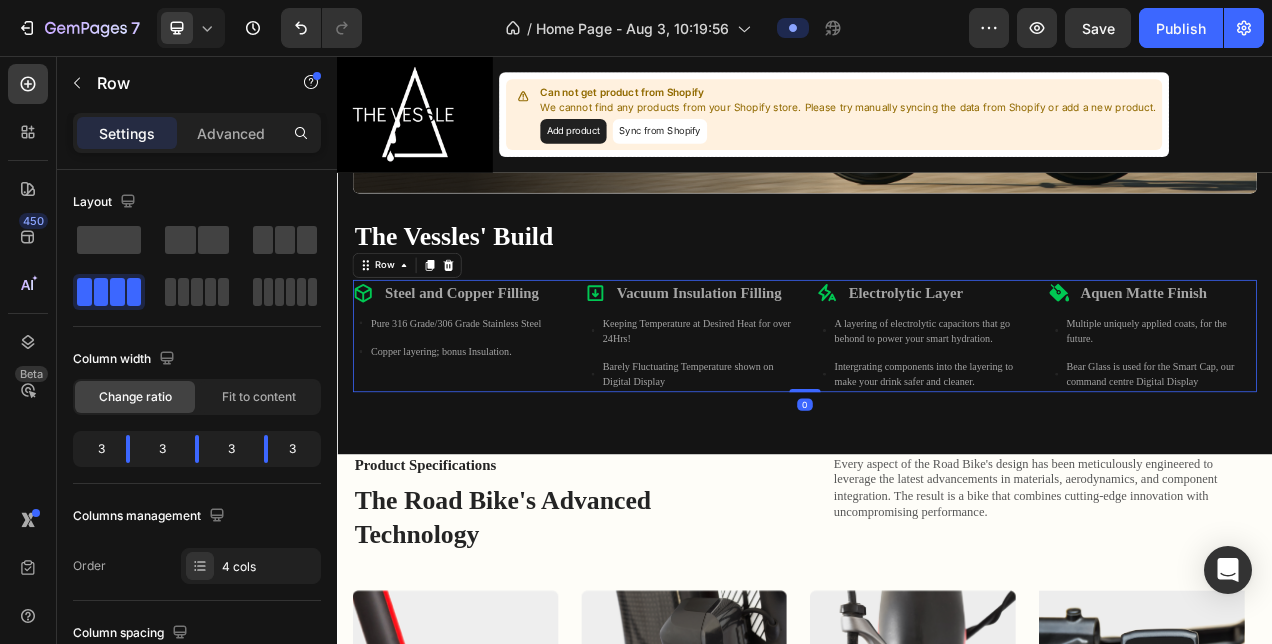drag, startPoint x: 938, startPoint y: 475, endPoint x: 943, endPoint y: 463, distance: 13 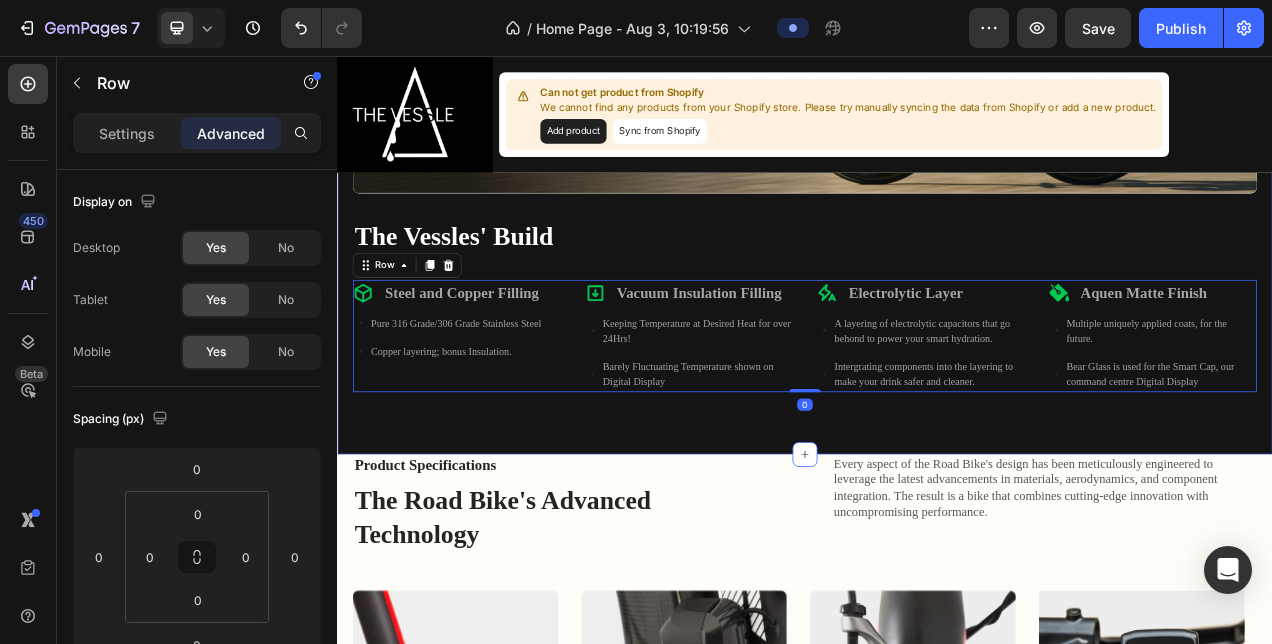 click on "Product Specifications Text Block The Road Bike's Advanced Technology Heading Every aspect of the Road Bike's design has been meticulously engineered to leverage the latest advancements in materials, aerodynamics, and component integration. The result is a bike that combines cutting-edge innovation with uncompromising performance. Text Block Row" at bounding box center [937, 630] 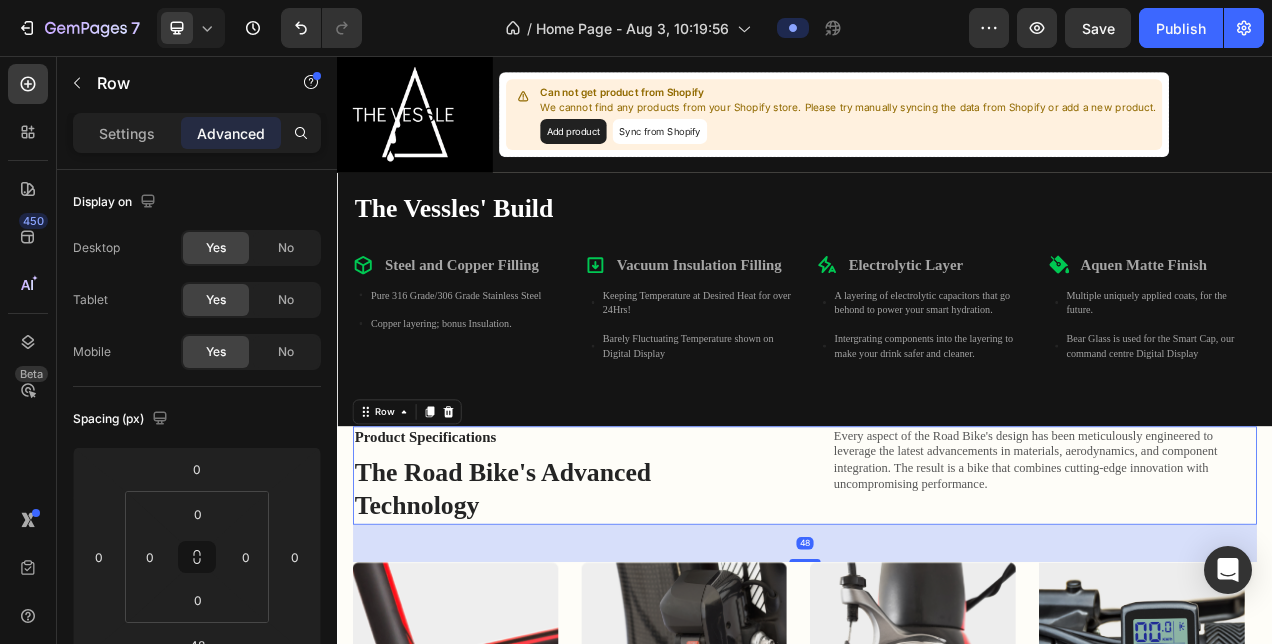 scroll, scrollTop: 1897, scrollLeft: 0, axis: vertical 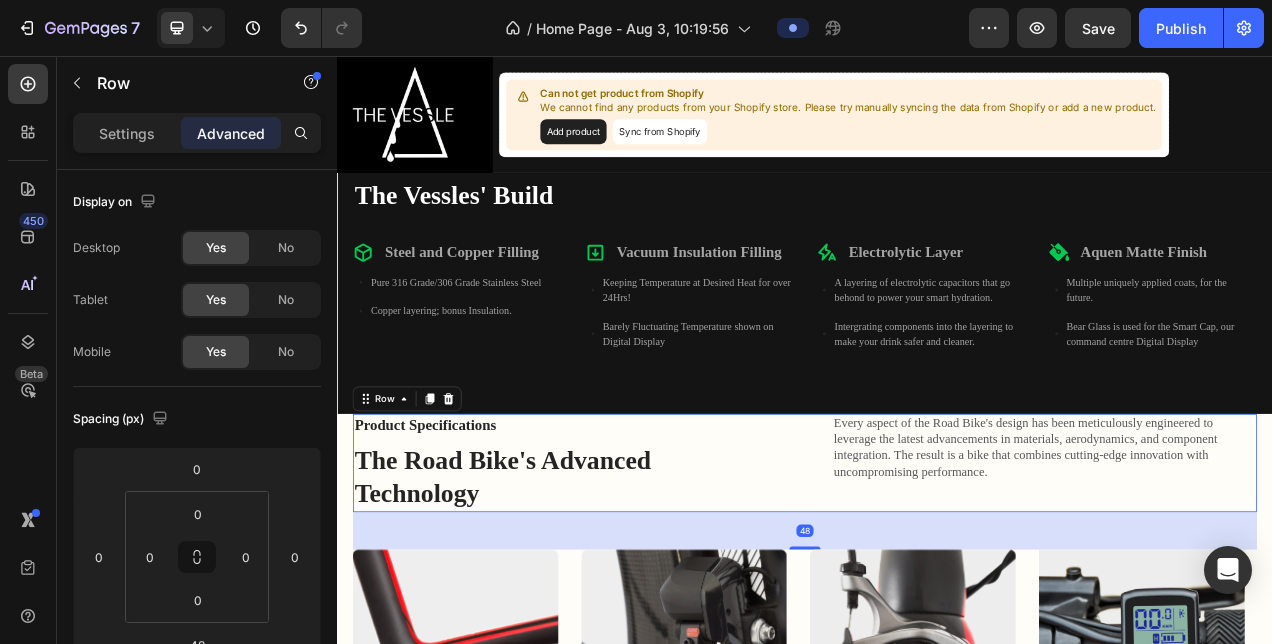 click on "Product Specifications Text Block The Road Bike's Advanced Technology Heading Every aspect of the Road Bike's design has been meticulously engineered to leverage the latest advancements in materials, aerodynamics, and component integration. The result is a bike that combines cutting-edge innovation with uncompromising performance. Text Block Row   48 Image Advanced Frame Materials Text Block Choose from lightweight carbon fiber or premium titanium frames engineered for strength and responsiveness. Text Block Image Electronic Shifting Text Block The Road Bike's electronic shifting offers lightning-fast, precise gear changes for an efficient, user-friendly ride. Text Block Image High-Performance Braking Text Block Dual pivot brake deliver confident, responsive braking for navigating technical terrain and city streets. Text Block Image Integrated Cyclist Monitor Text Block The integrated handlebar display provides real-time metrics like speed, distance and time to monitor your ride. Text Block Carousel Row" at bounding box center [937, 848] 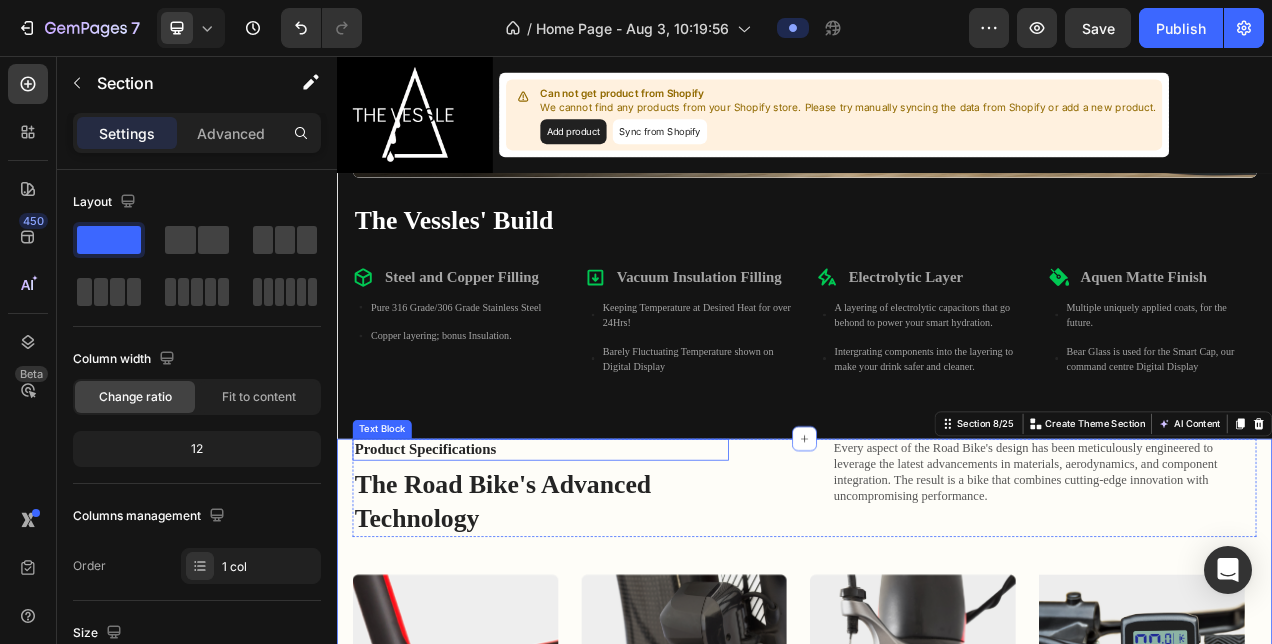 scroll, scrollTop: 1846, scrollLeft: 0, axis: vertical 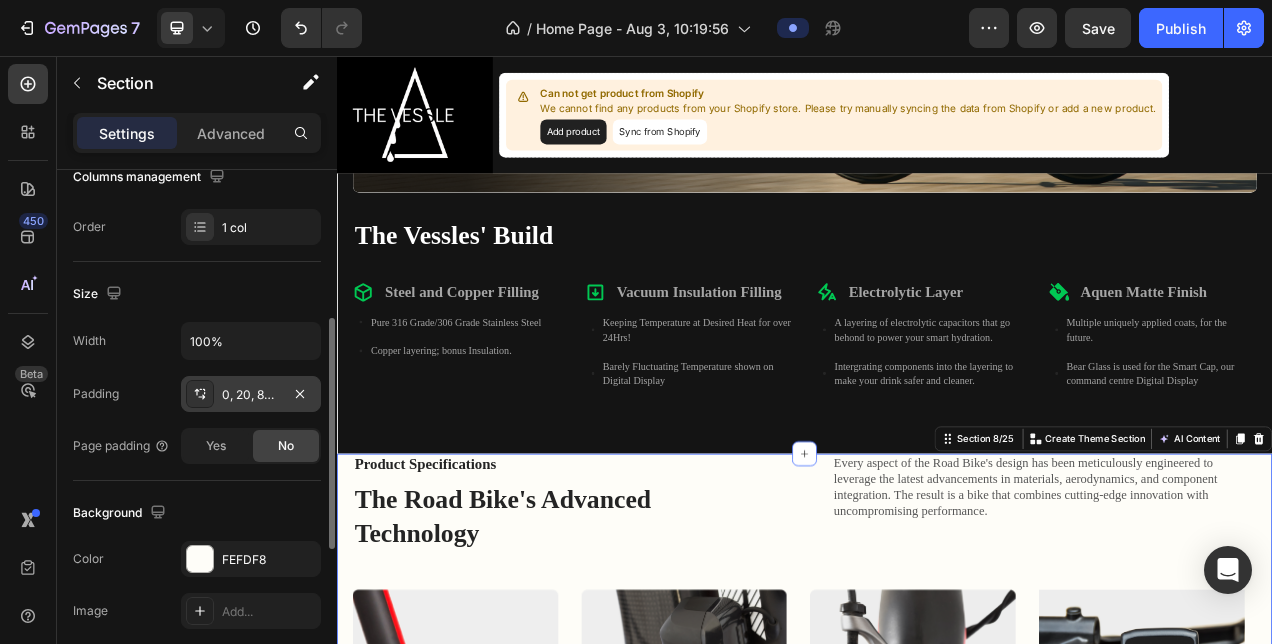 click on "0, 20, 80, 20" at bounding box center (251, 395) 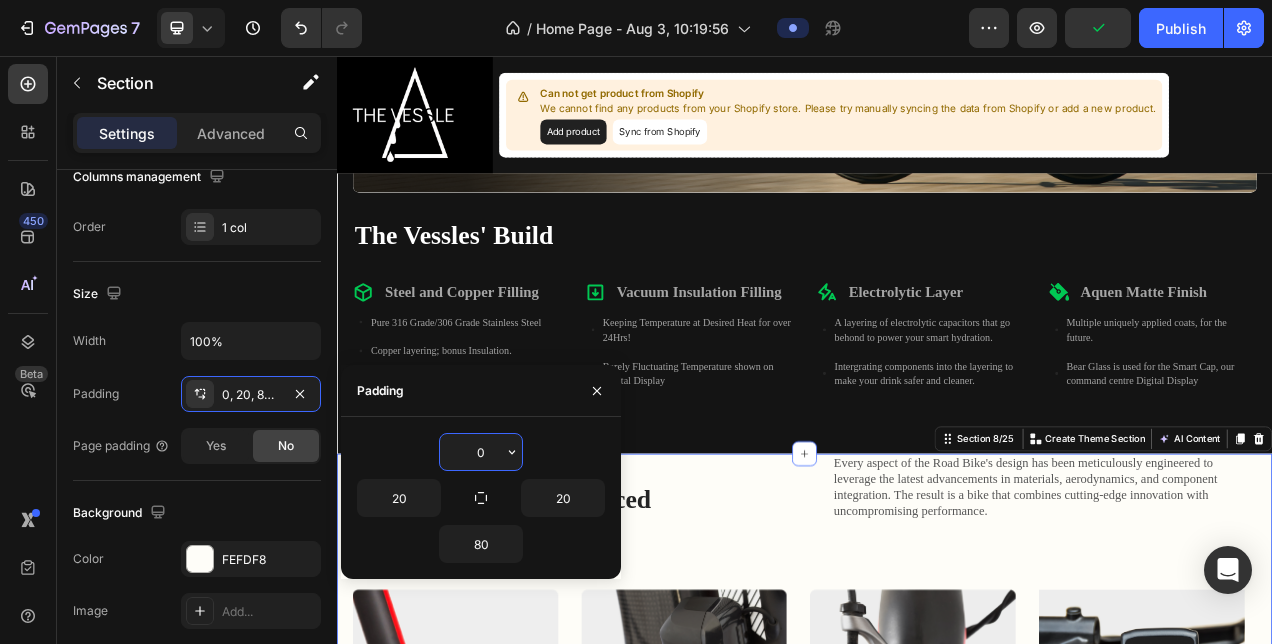 click on "0" at bounding box center [481, 452] 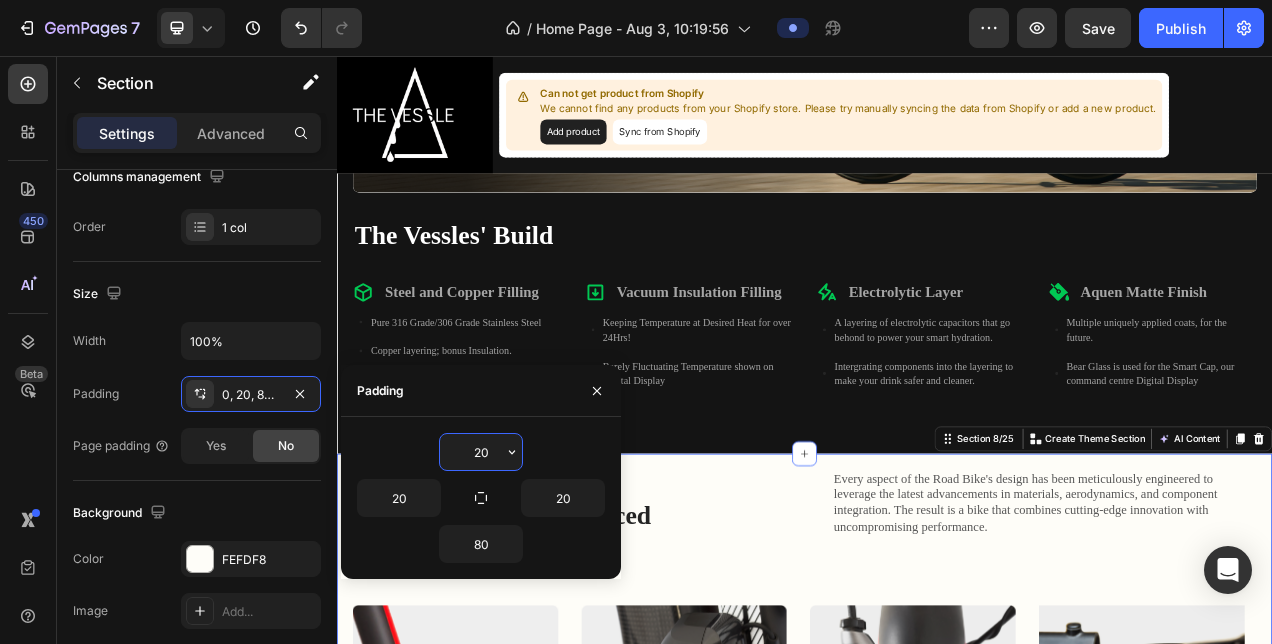 type on "2" 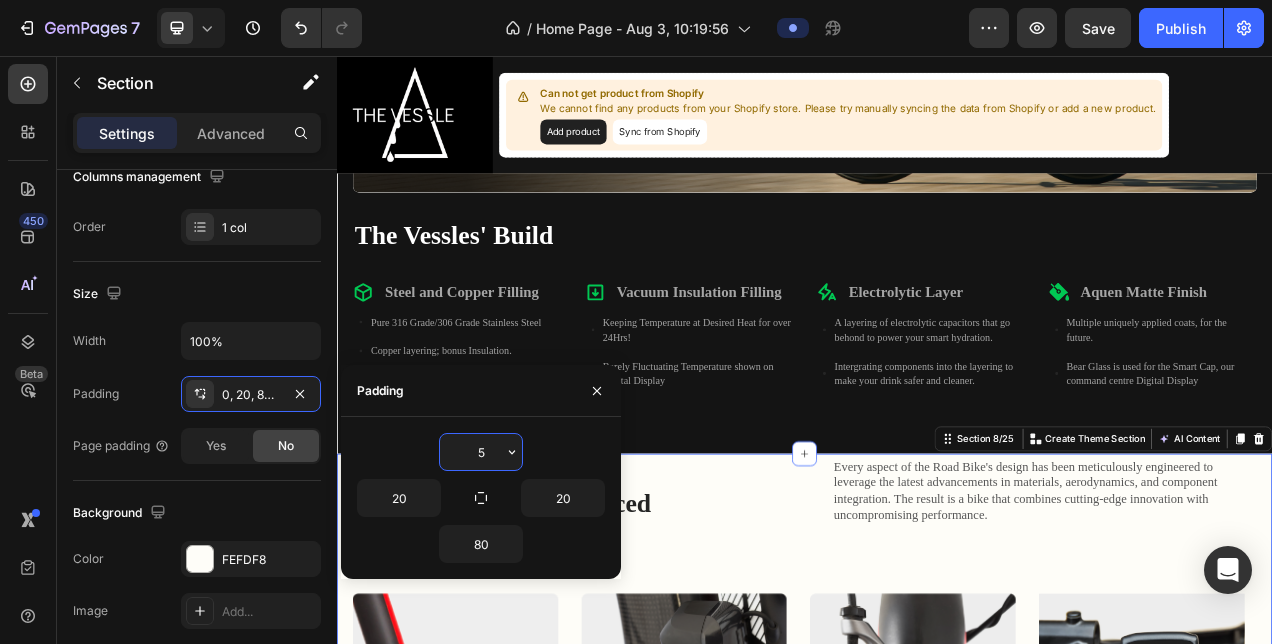 type on "50" 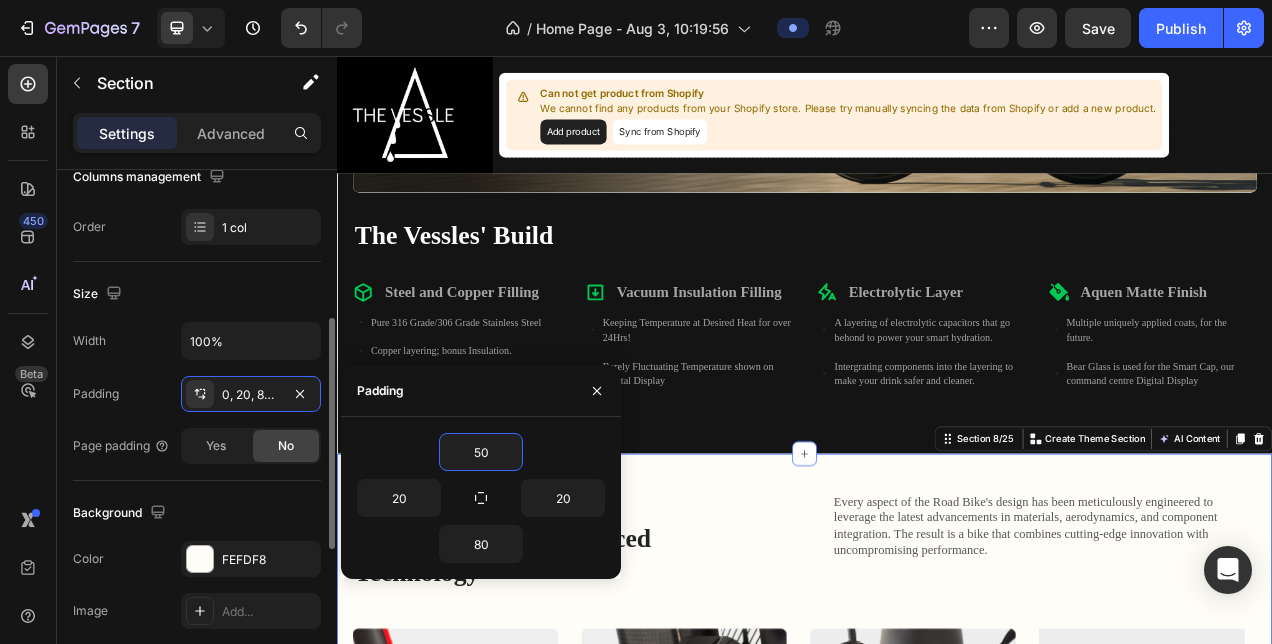 click on "Background The changes might be hidden by  the video. Color FEFDF8 Image Add... Video Add..." 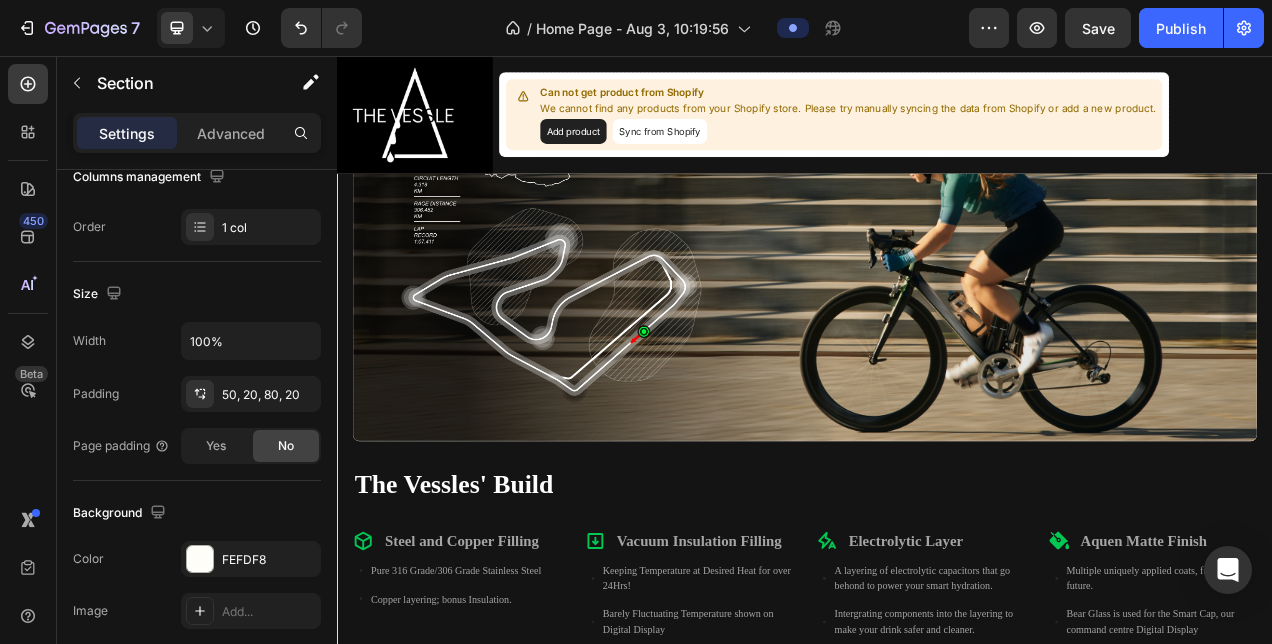 scroll, scrollTop: 1108, scrollLeft: 0, axis: vertical 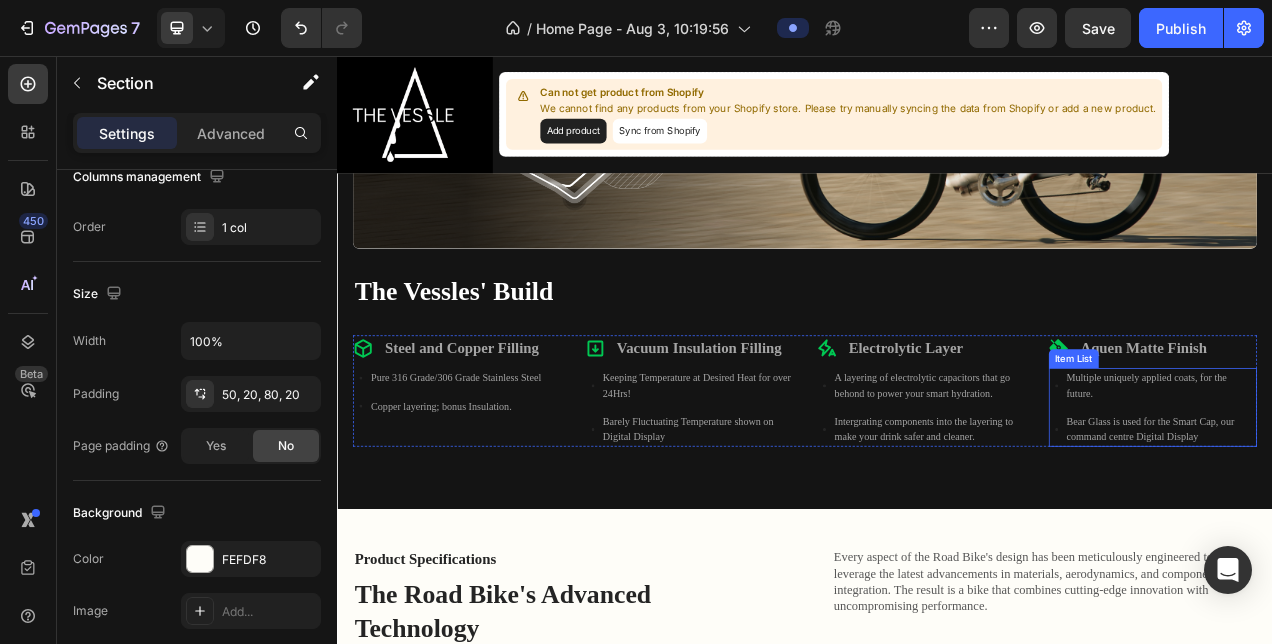 click on "Multiple uniquely applied coats, for the future." at bounding box center (1394, 478) 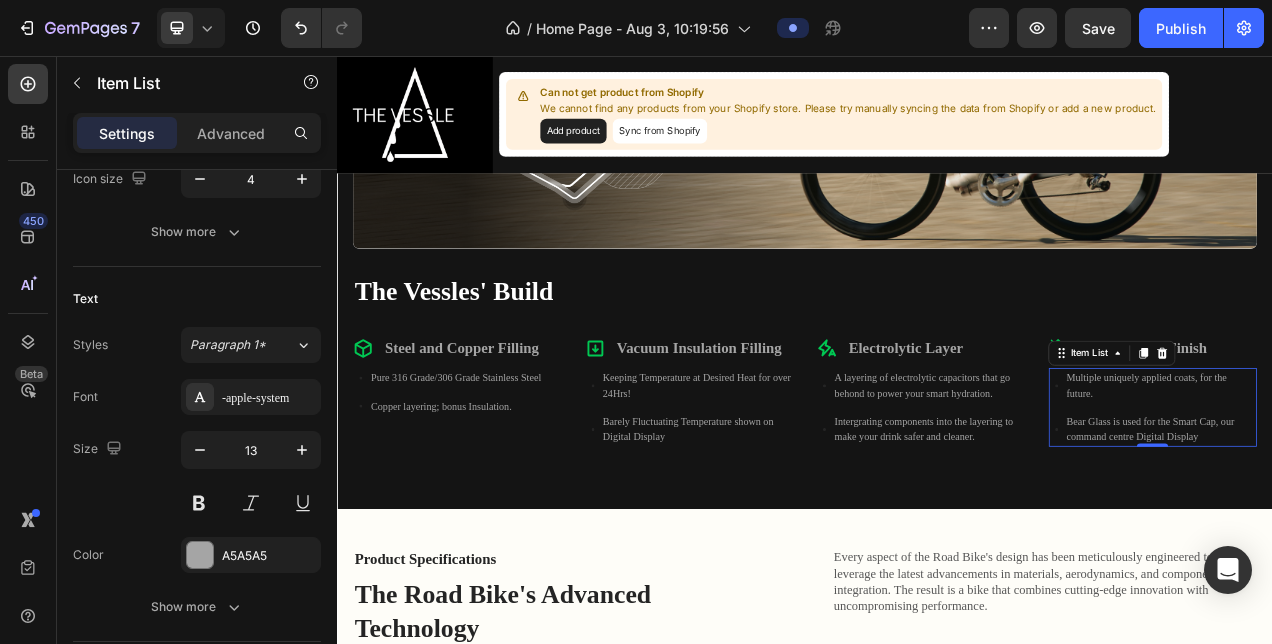 scroll, scrollTop: 0, scrollLeft: 0, axis: both 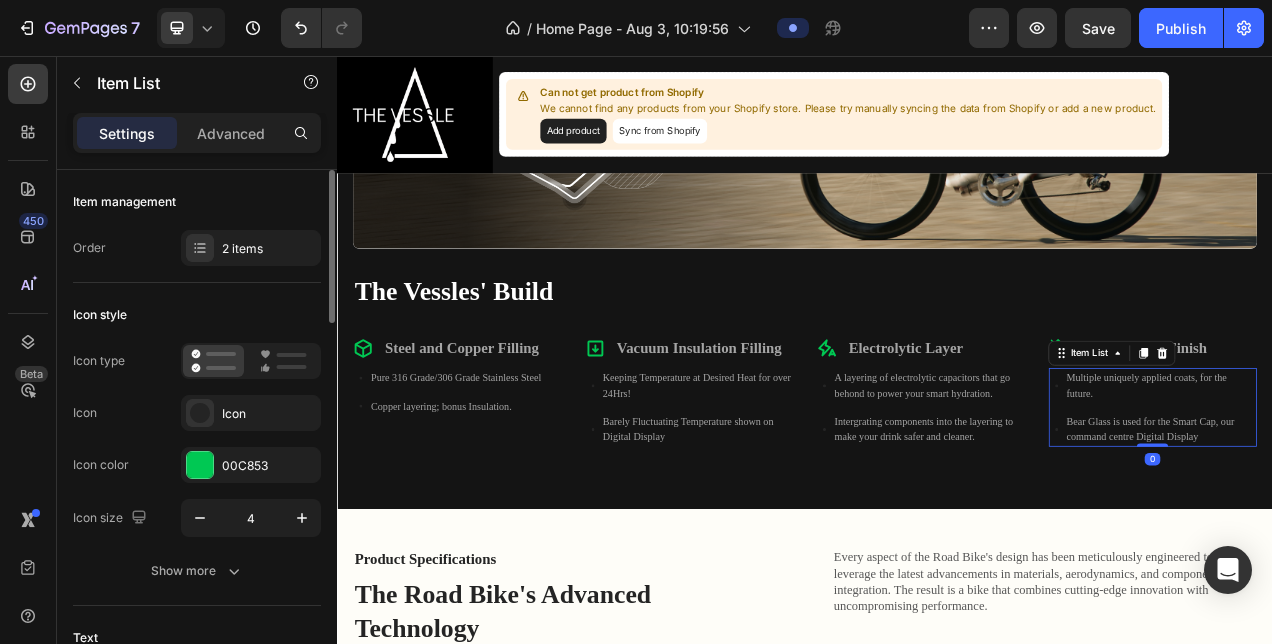 click on "Multiple uniquely applied coats, for the future." at bounding box center [1394, 478] 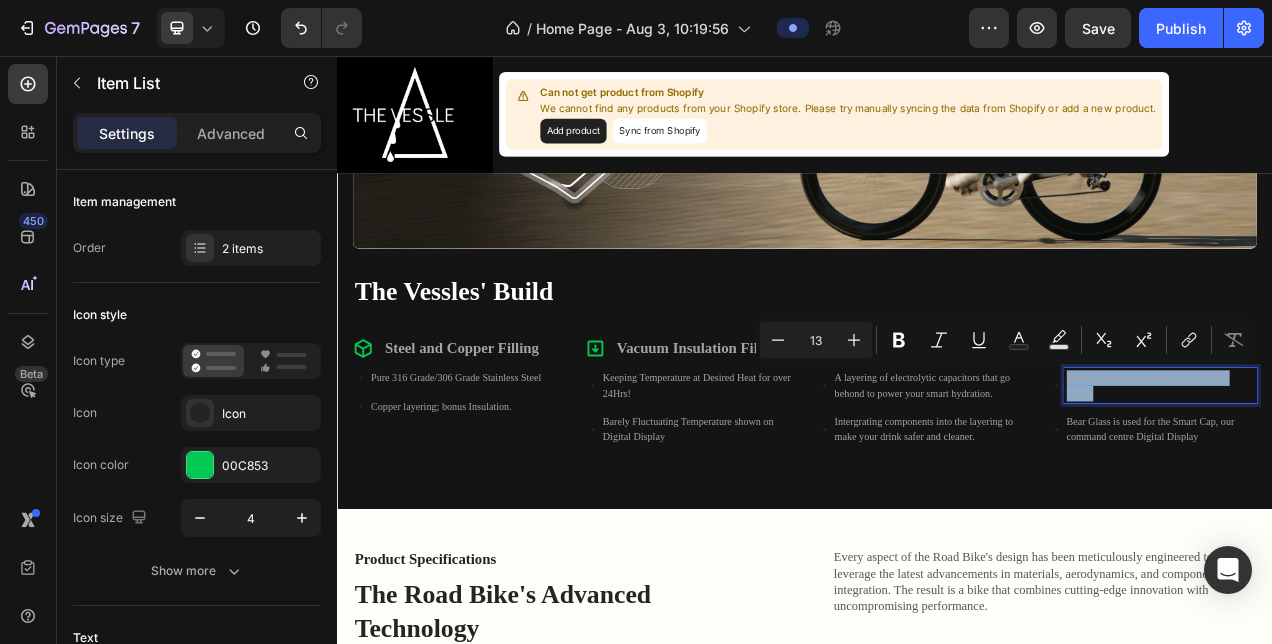 drag, startPoint x: 1312, startPoint y: 478, endPoint x: 1260, endPoint y: 459, distance: 55.362442 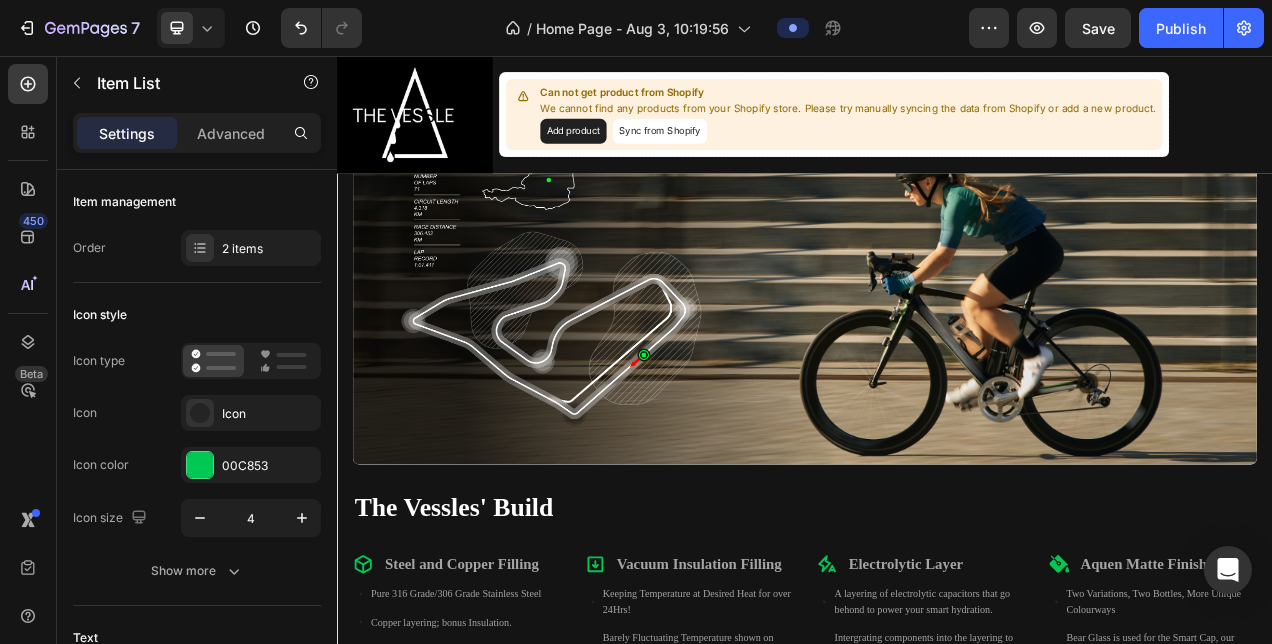 scroll, scrollTop: 1045, scrollLeft: 0, axis: vertical 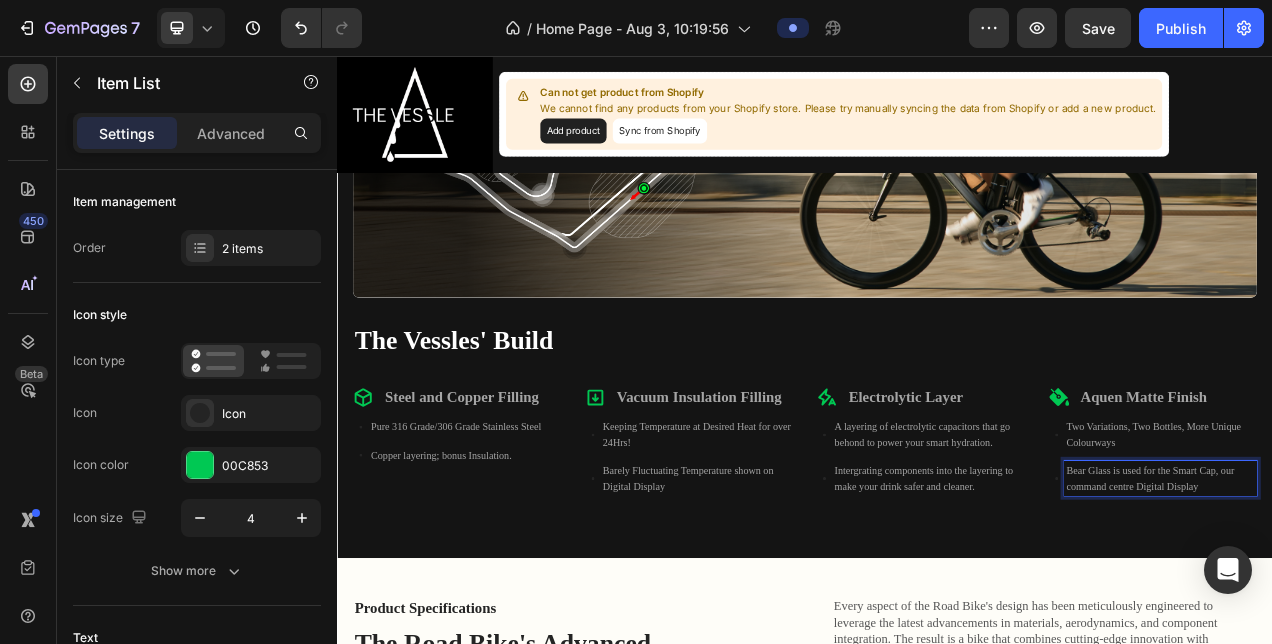 click on "Bear Glass is used for the Smart Cap, our command centre Digital Display" at bounding box center [1394, 597] 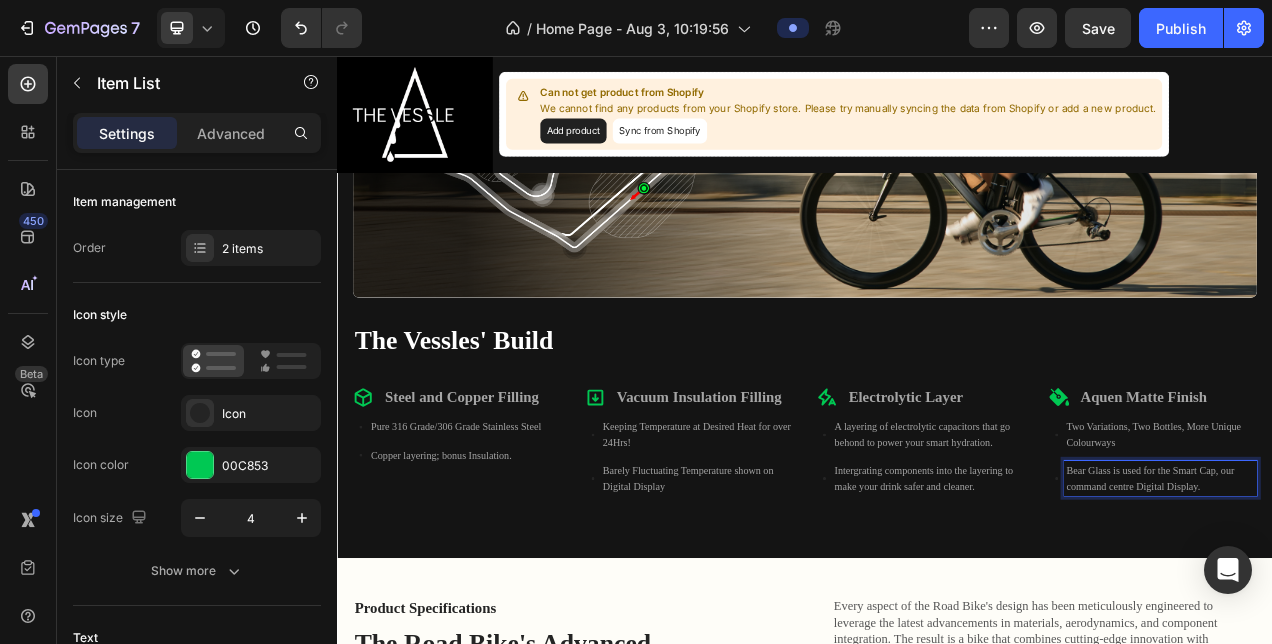 click on "Bear Glass is used for the Smart Cap, our command centre Digital Display." at bounding box center [1394, 597] 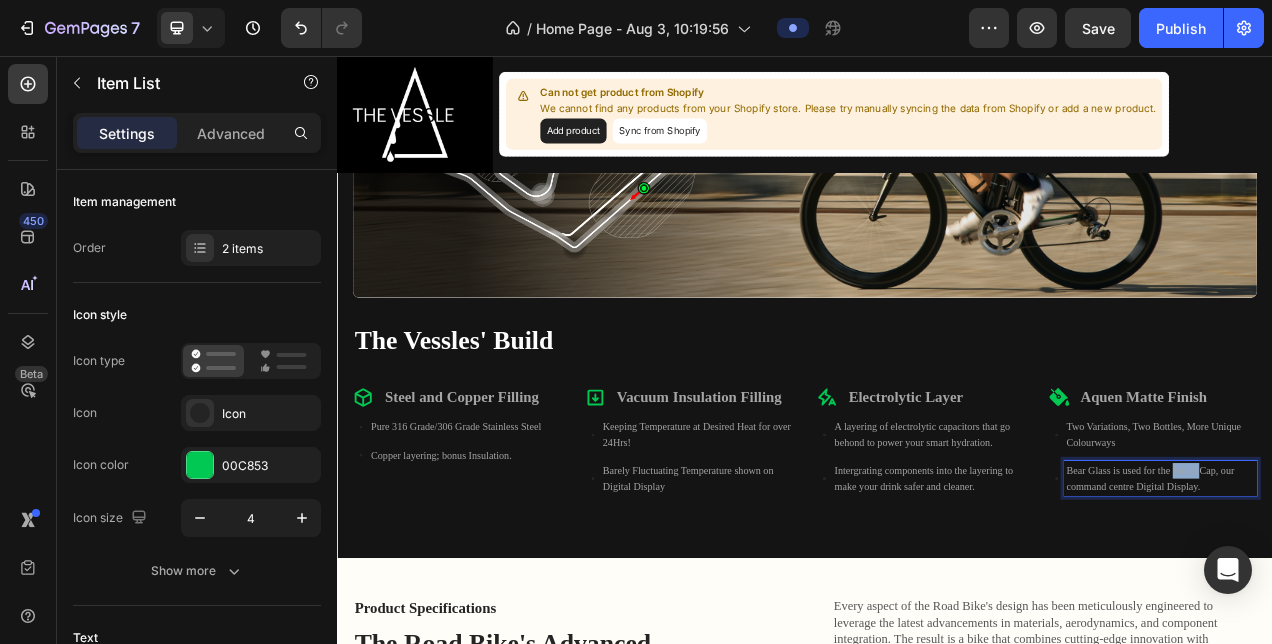click on "Bear Glass is used for the Smart Cap, our command centre Digital Display." at bounding box center [1394, 597] 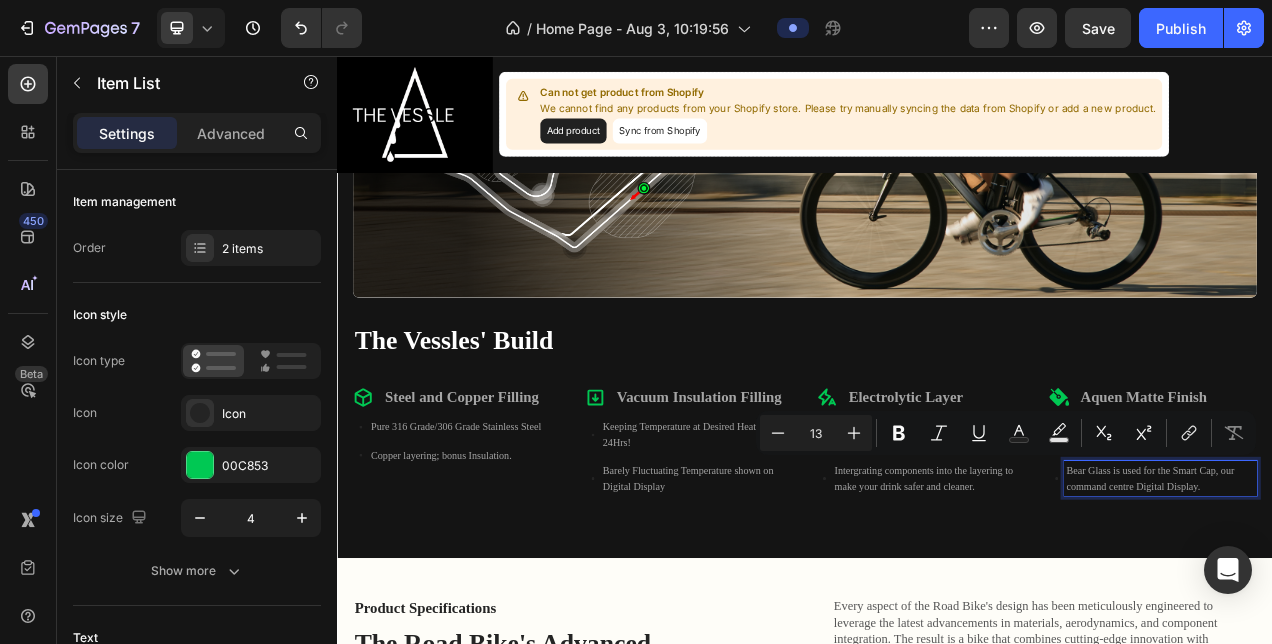 click on "Bear Glass is used for the Smart Cap, our command centre Digital Display." at bounding box center (1394, 597) 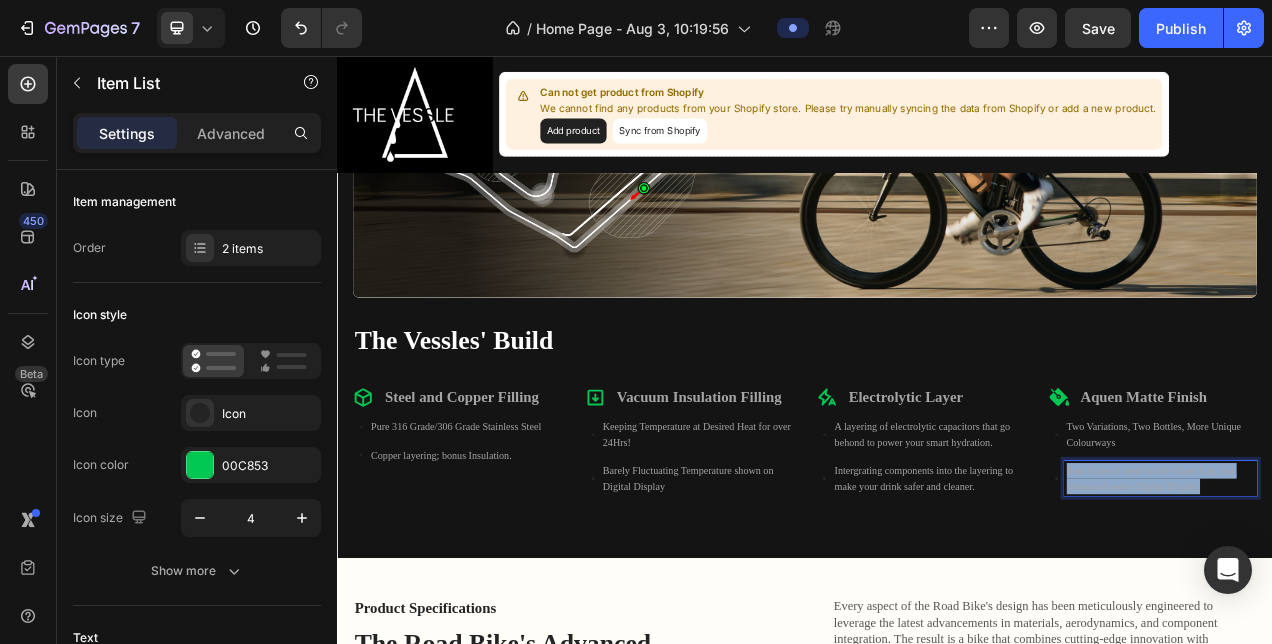 drag, startPoint x: 1470, startPoint y: 592, endPoint x: 1228, endPoint y: 555, distance: 244.81218 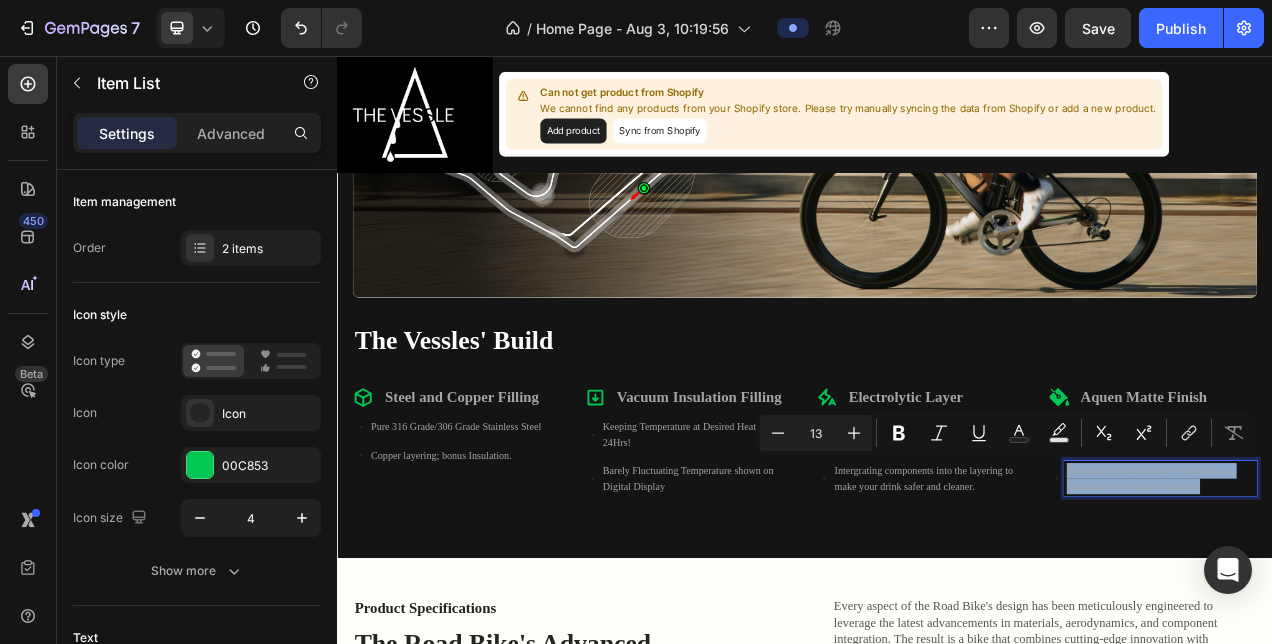 click on "Two Variations, Two Bottles, More Unique Colourways
Bear Glass is used for the Smart Cap, our command centre Digital Display." at bounding box center [1384, 569] 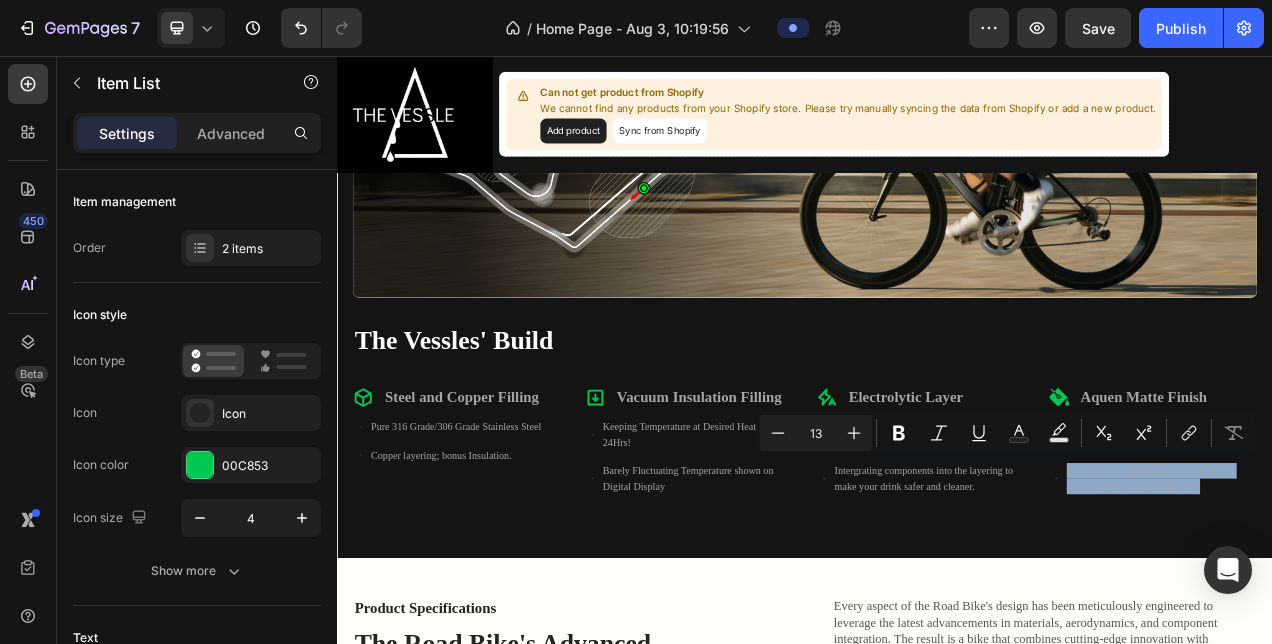 click on "Bear Glass is used for the Smart Cap, our command centre Digital Display." at bounding box center (1394, 597) 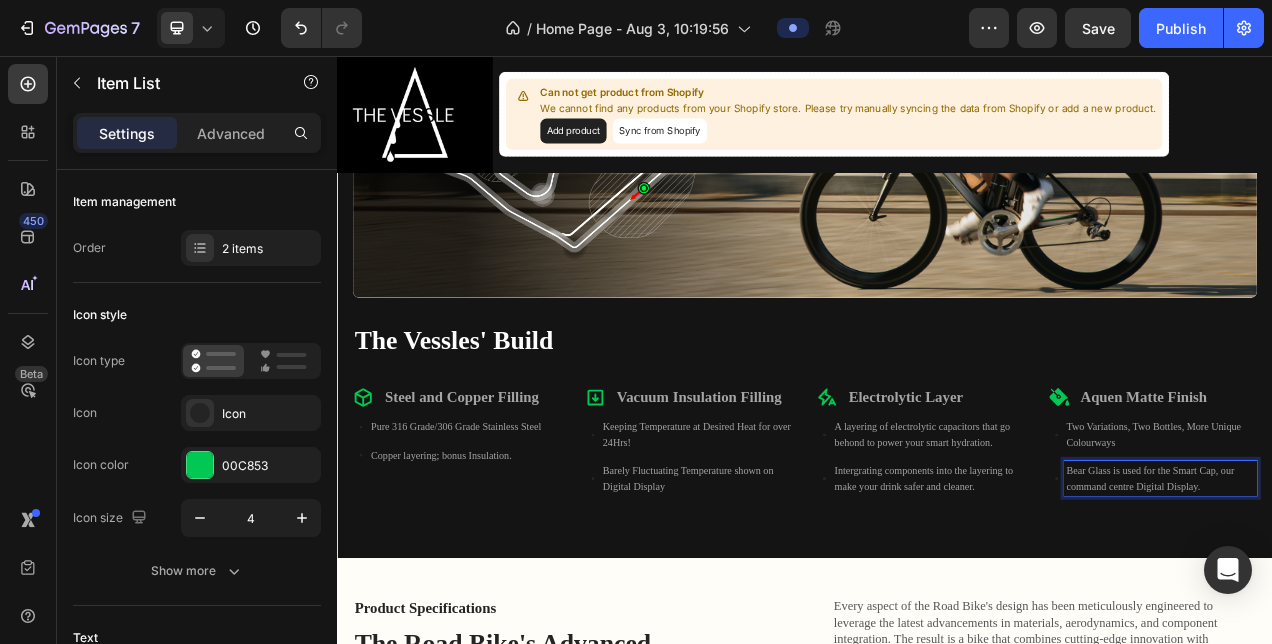 click on "Two Variations, Two Bottles, More Unique Colourways" at bounding box center [1394, 541] 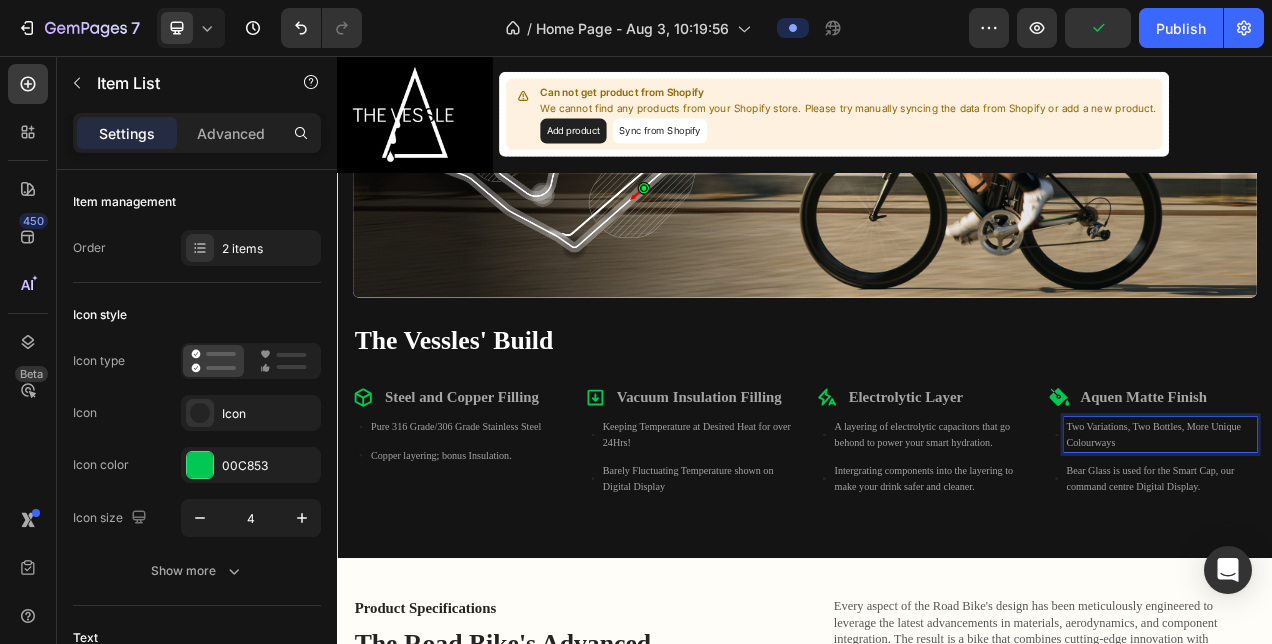 click on "Two Variations, Two Bottles, More Unique Colourways" at bounding box center (1394, 541) 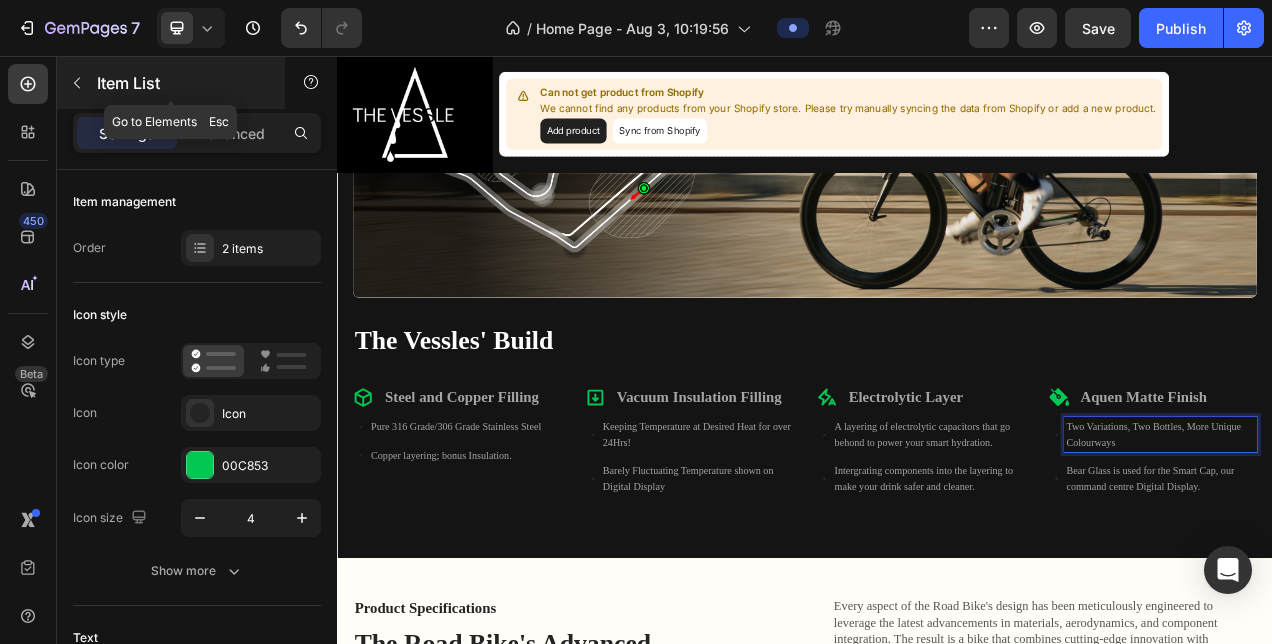 click on "Item List" at bounding box center [182, 83] 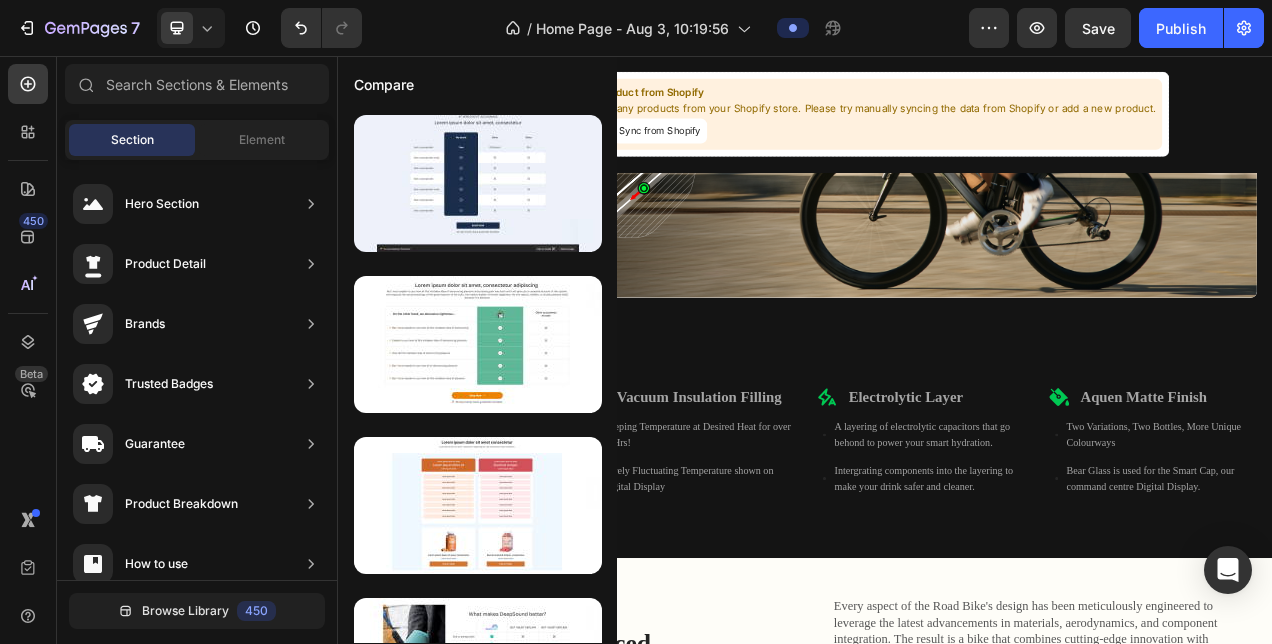 scroll, scrollTop: 0, scrollLeft: 0, axis: both 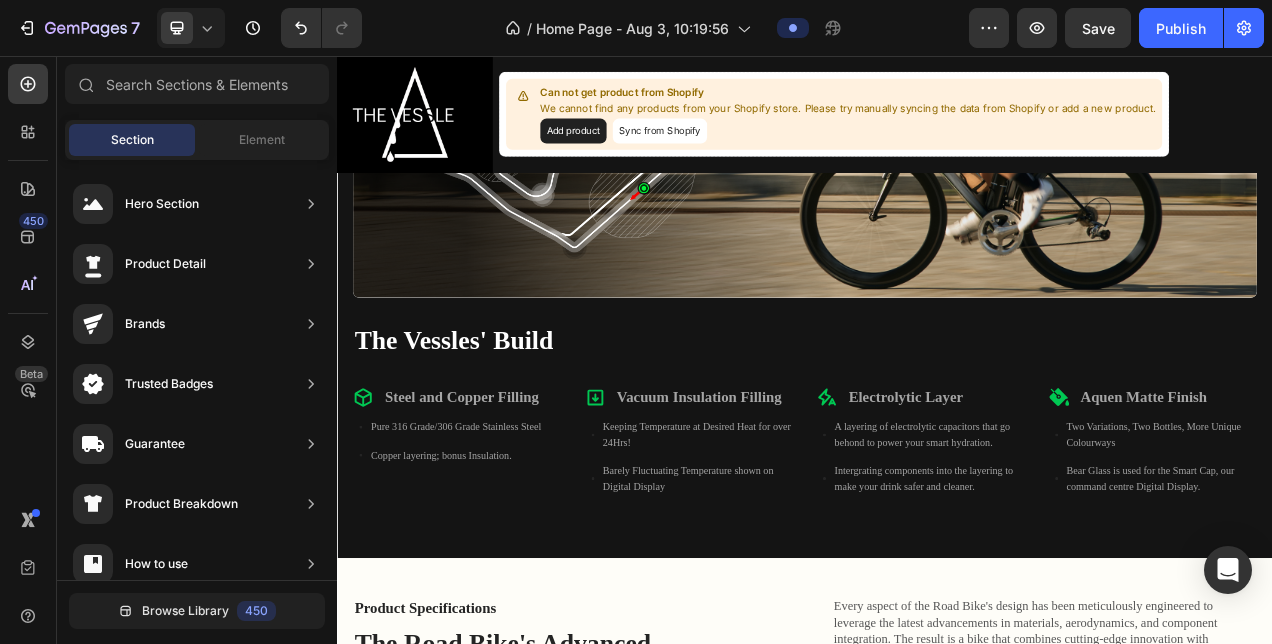 click on "Sections(30) Elements(83) Section Element Hero Section Product Detail Brands Trusted Badges Guarantee Product Breakdown How to use Testimonials Compare Bundle FAQs Social Proof Brand Story Product List Collection Blog List Contact Sticky Add to Cart Custom Footer Browse Library 450 Layout
Row
Row
Row
Row Text
Heading
Text Block Button
Button
Button Media
Image
Image
Video" at bounding box center (197, 352) 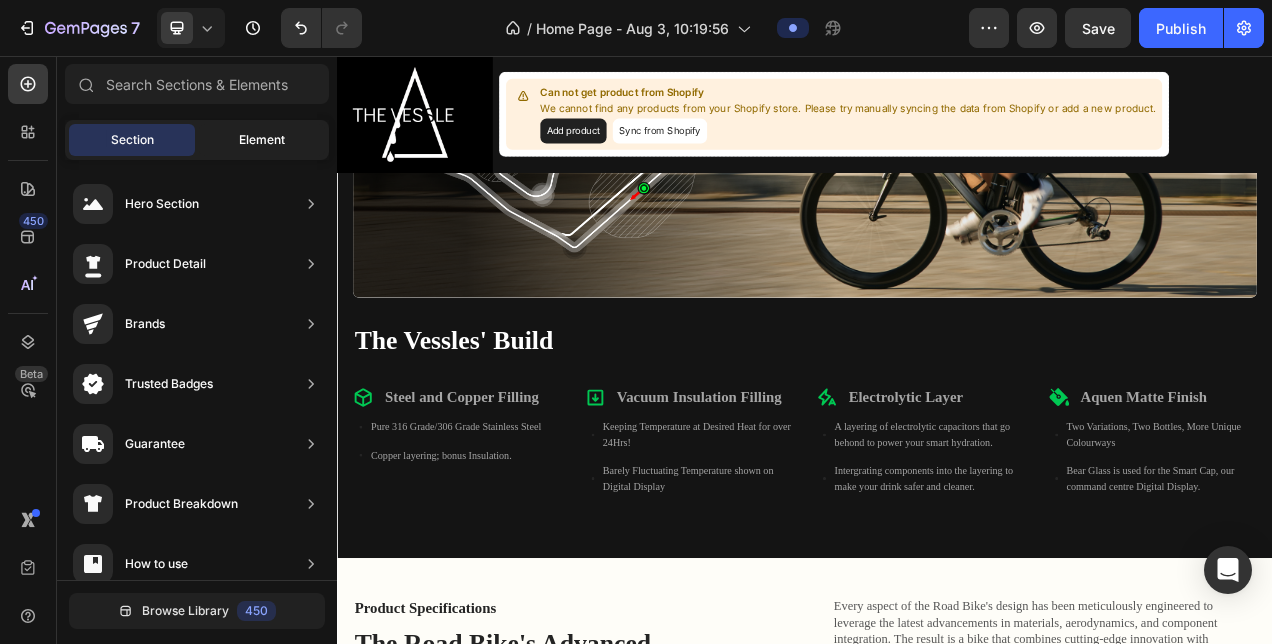 click on "Element" 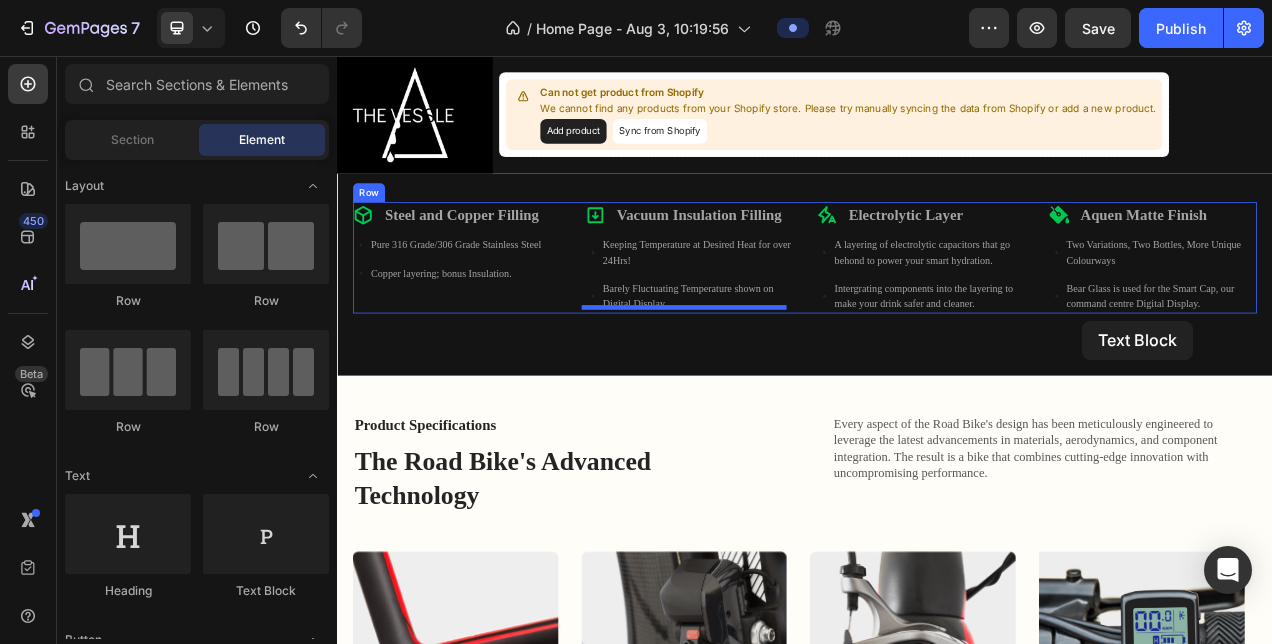scroll, scrollTop: 1409, scrollLeft: 0, axis: vertical 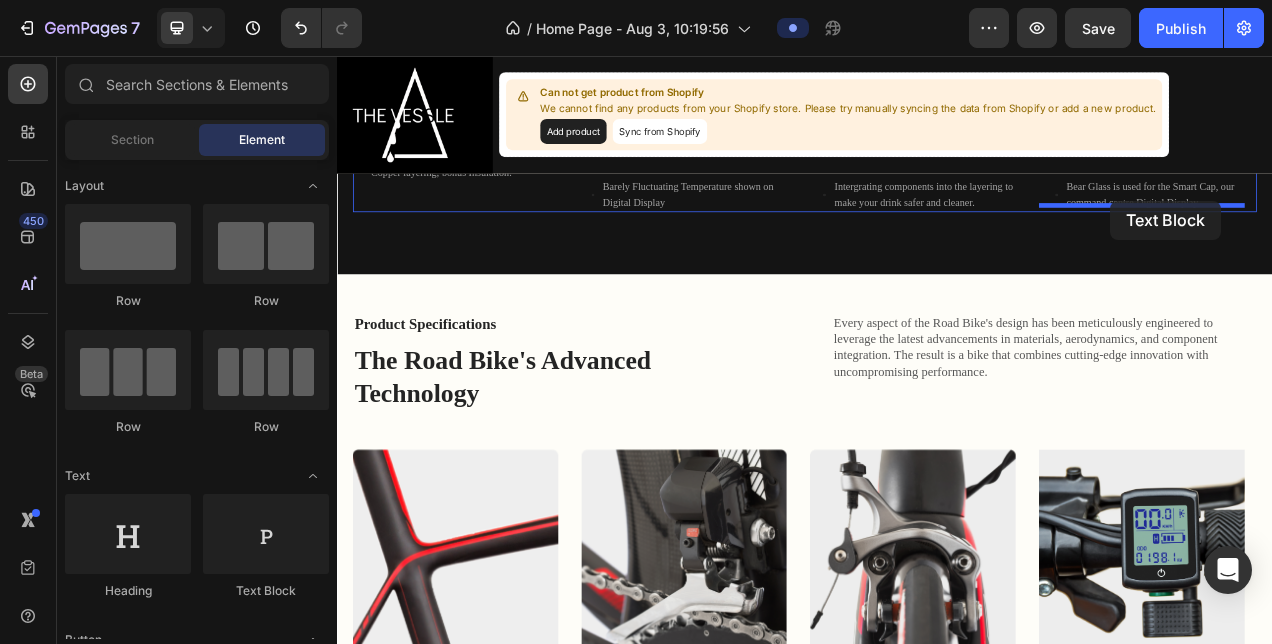 drag, startPoint x: 597, startPoint y: 601, endPoint x: 1329, endPoint y: 242, distance: 815.29443 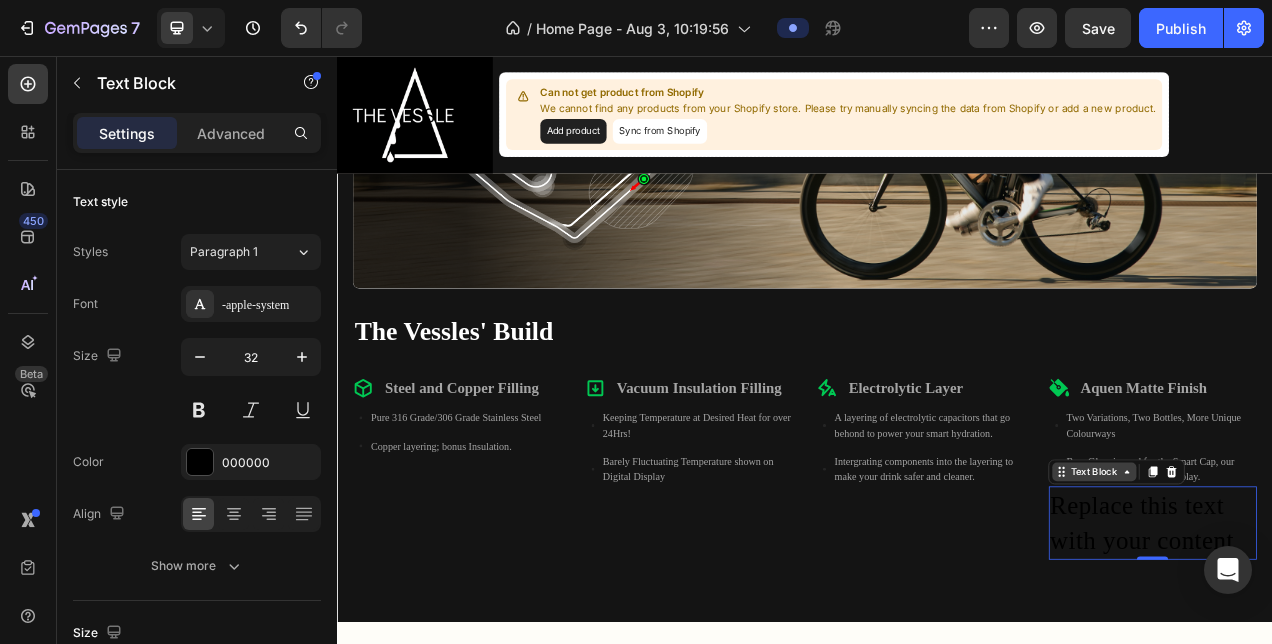 scroll, scrollTop: 1103, scrollLeft: 0, axis: vertical 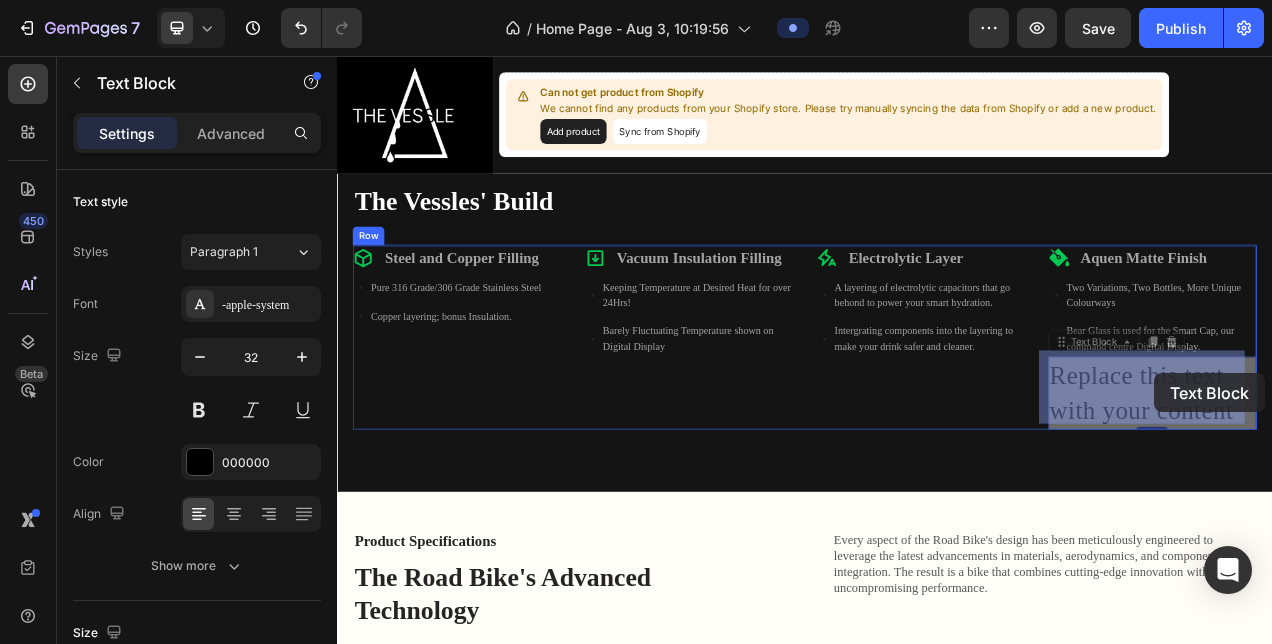 drag, startPoint x: 1307, startPoint y: 540, endPoint x: 1383, endPoint y: 467, distance: 105.380264 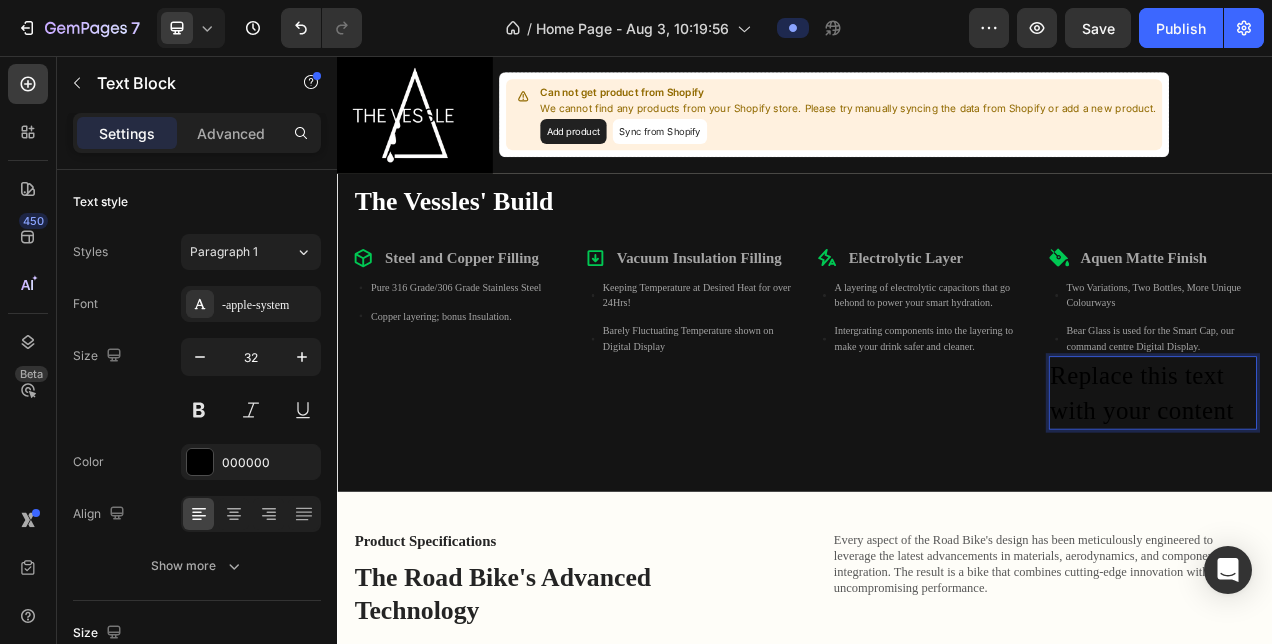 click on "Replace this text with your content" at bounding box center [1384, 488] 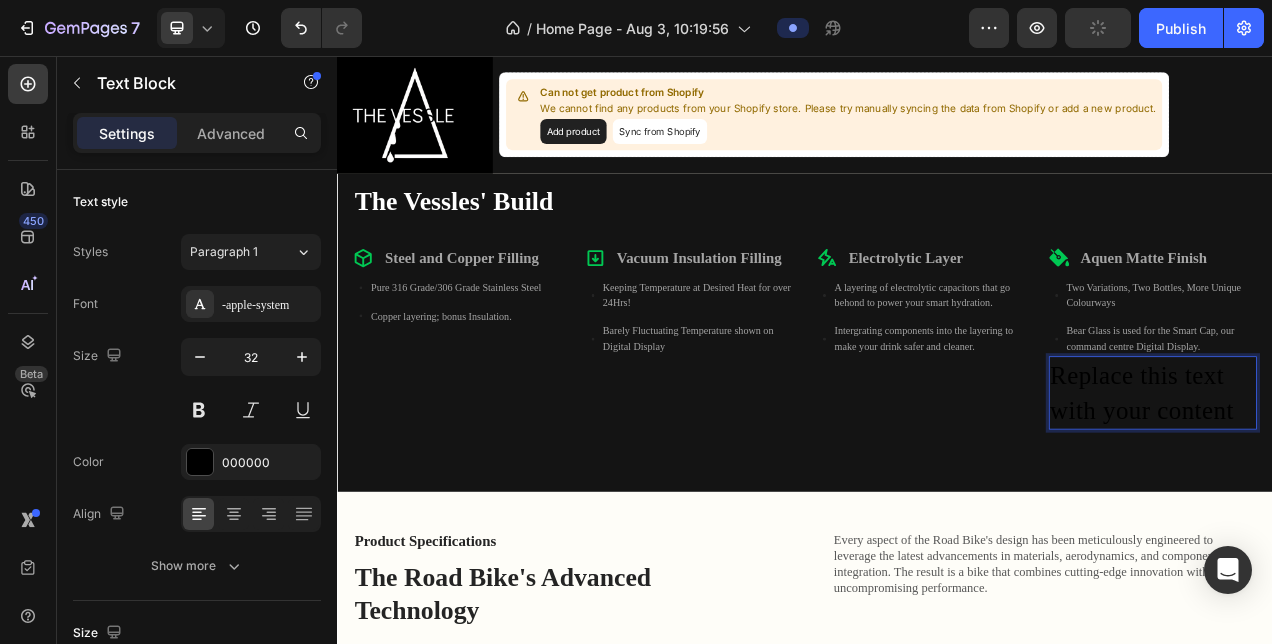 click on "Replace this text with your content" at bounding box center (1384, 488) 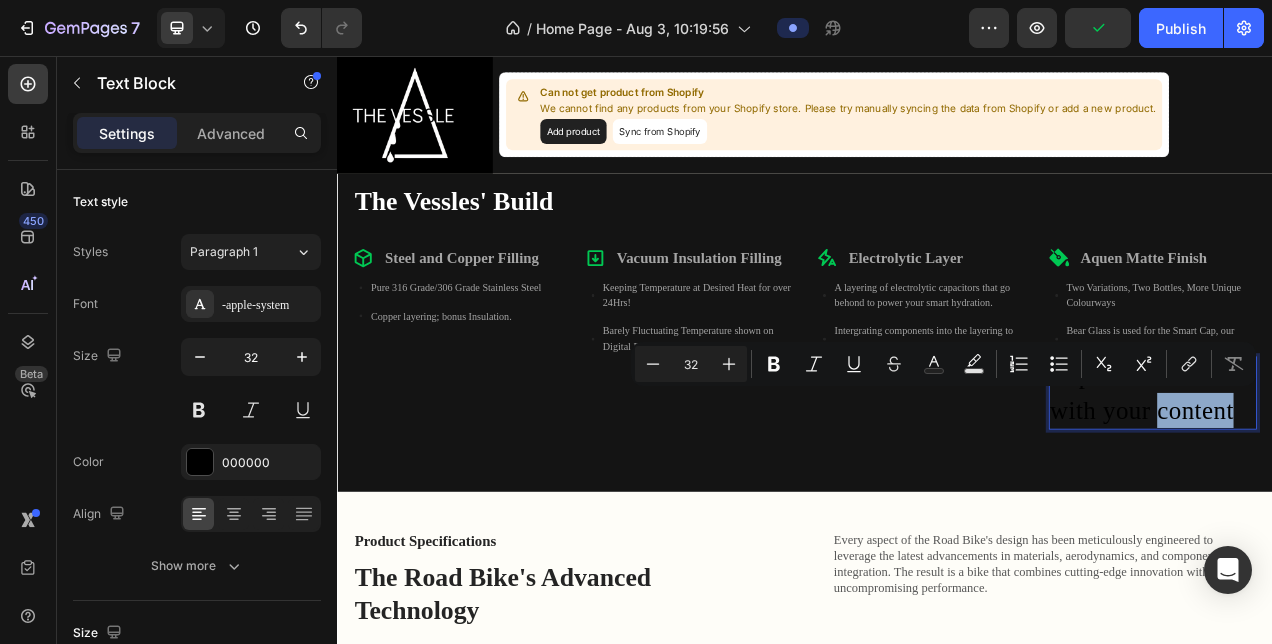 click on "Replace this text with your content" at bounding box center [1384, 488] 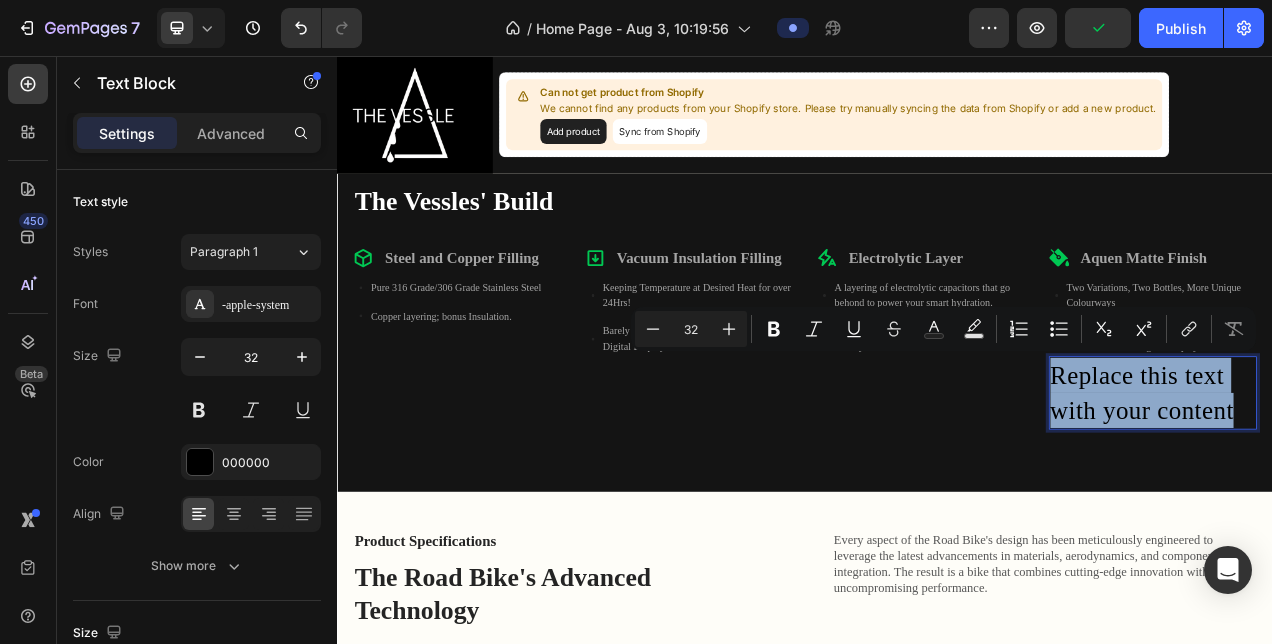 drag, startPoint x: 1483, startPoint y: 492, endPoint x: 1226, endPoint y: 446, distance: 261.0843 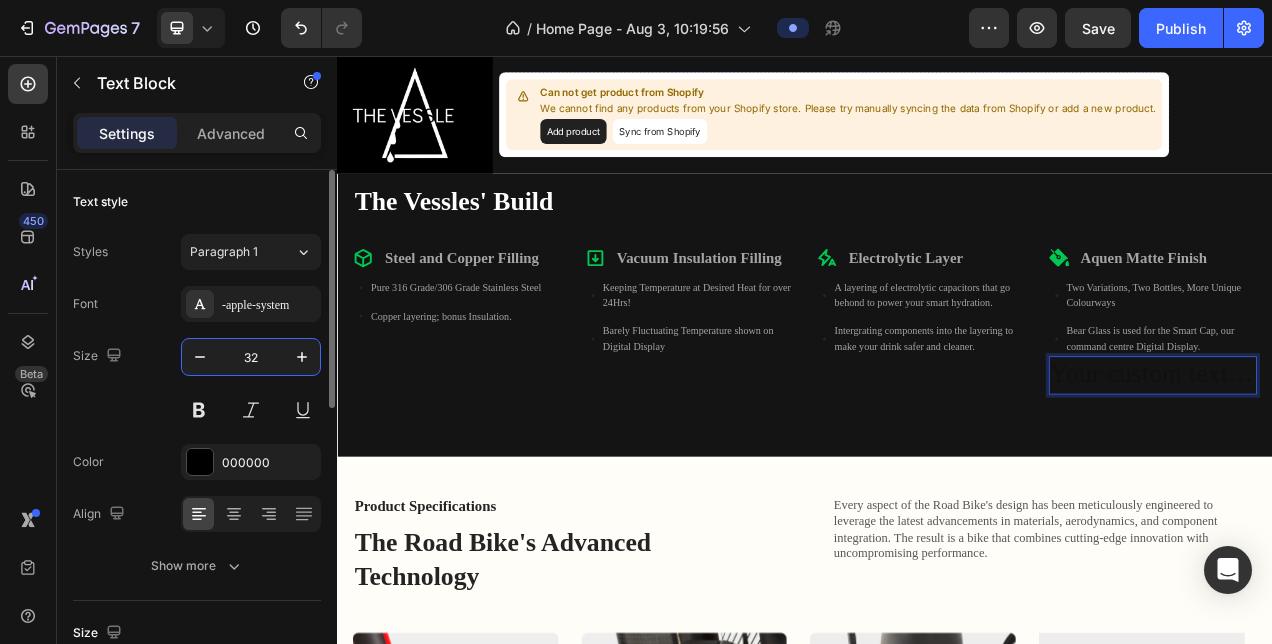 click on "32" at bounding box center (251, 357) 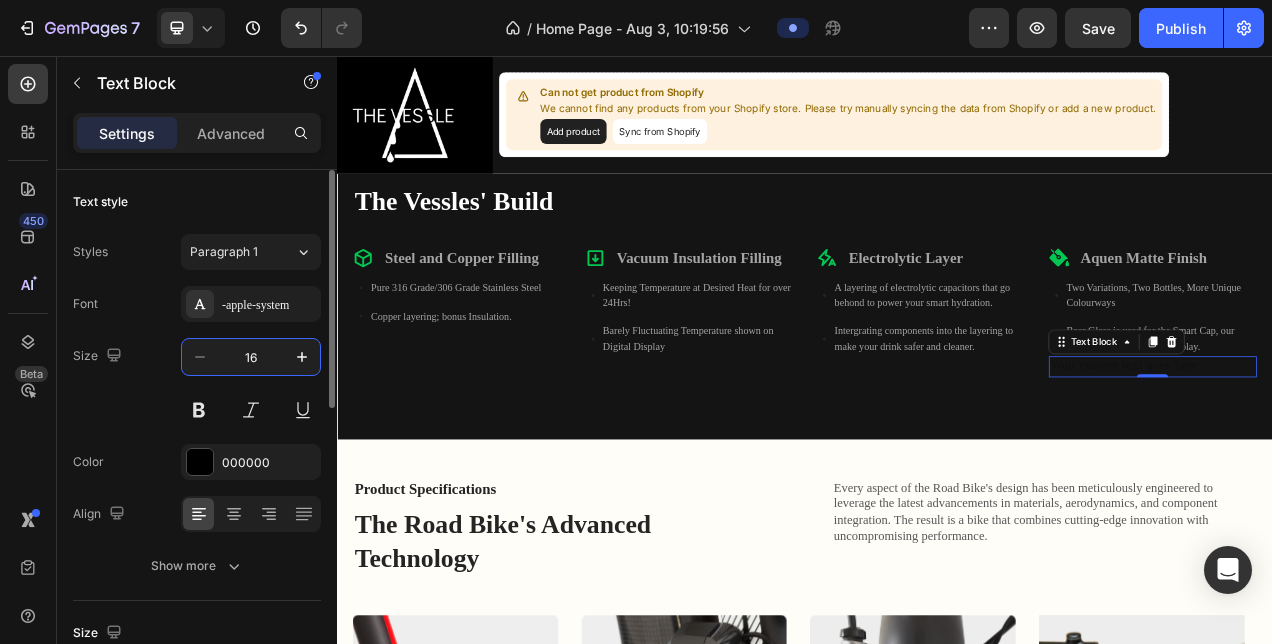 type on "16" 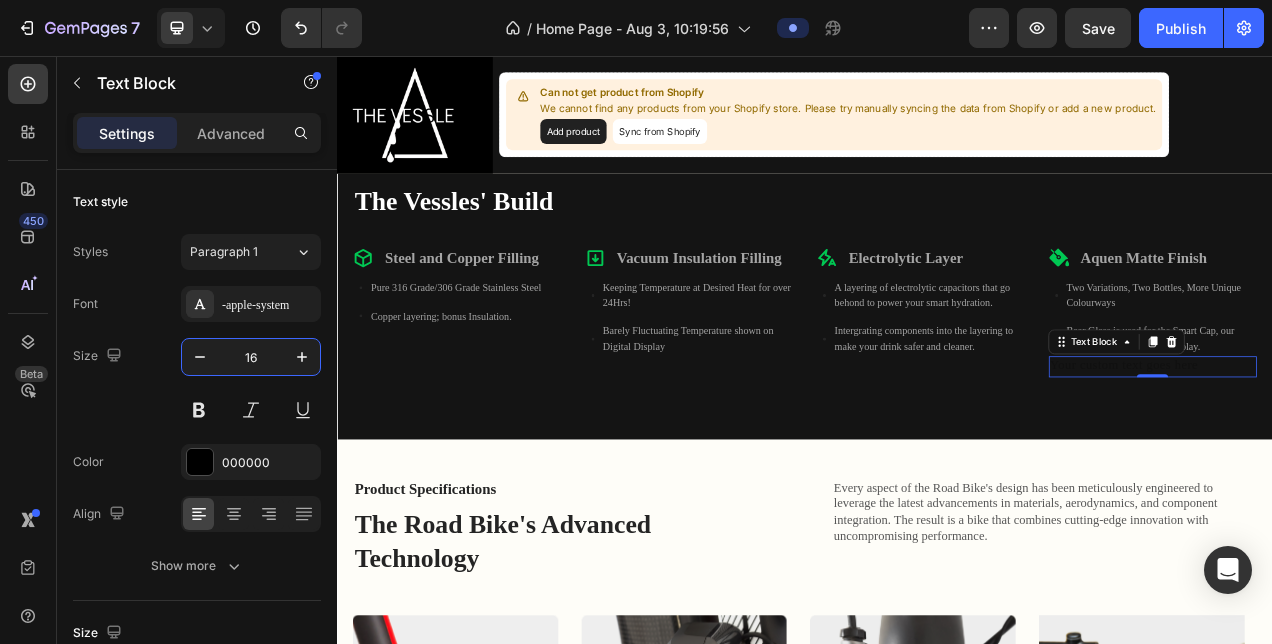 click at bounding box center (1384, 454) 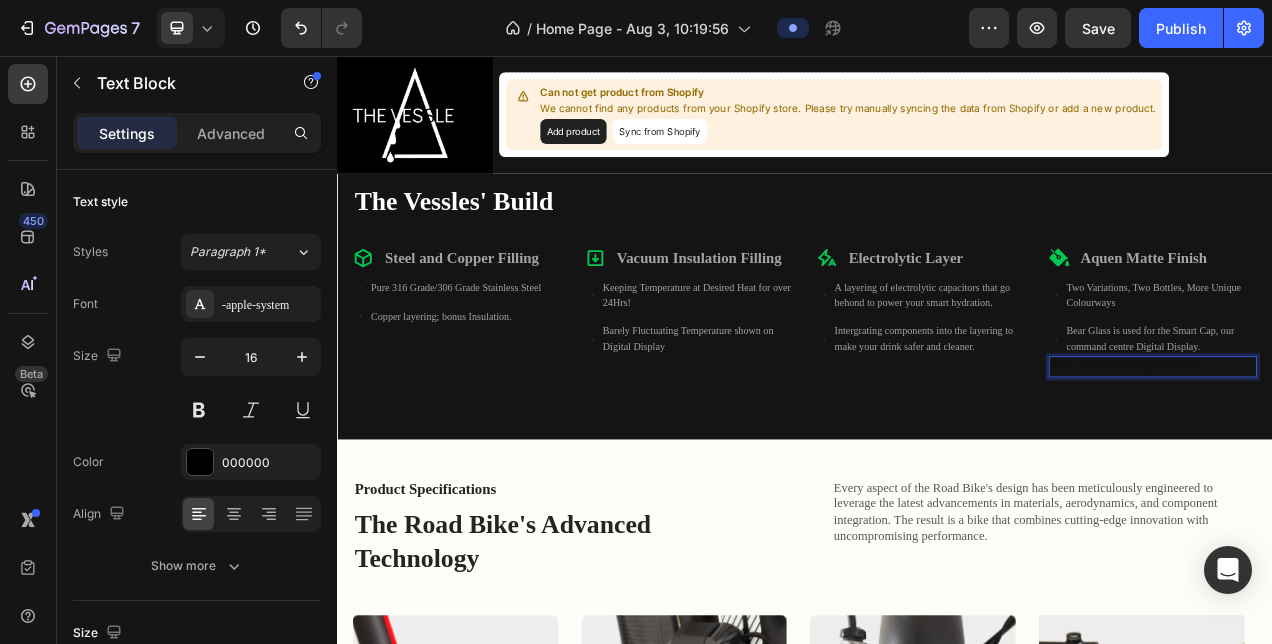 click at bounding box center [1384, 454] 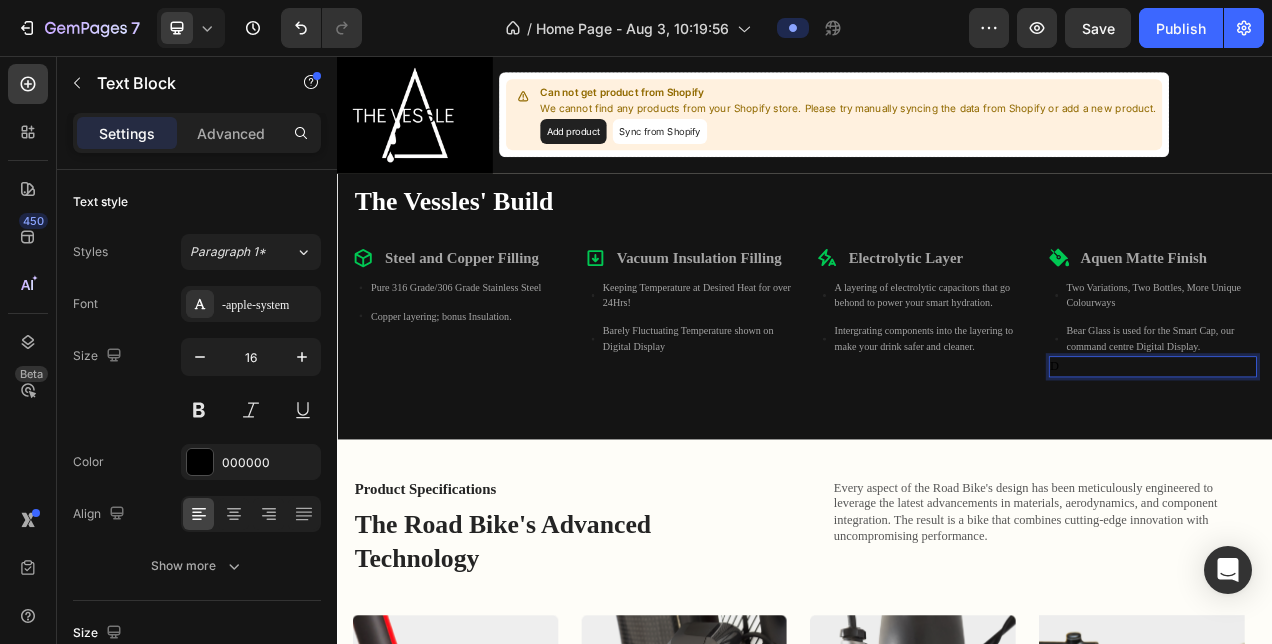 click on "D" at bounding box center [1384, 454] 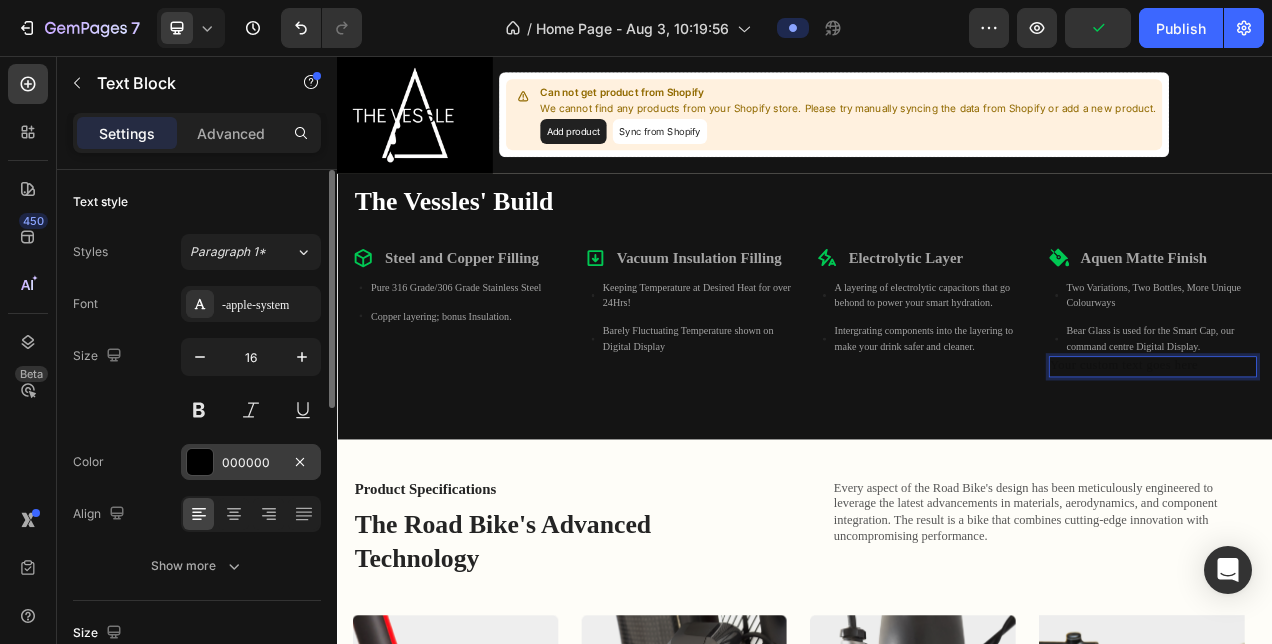click on "000000" at bounding box center [251, 462] 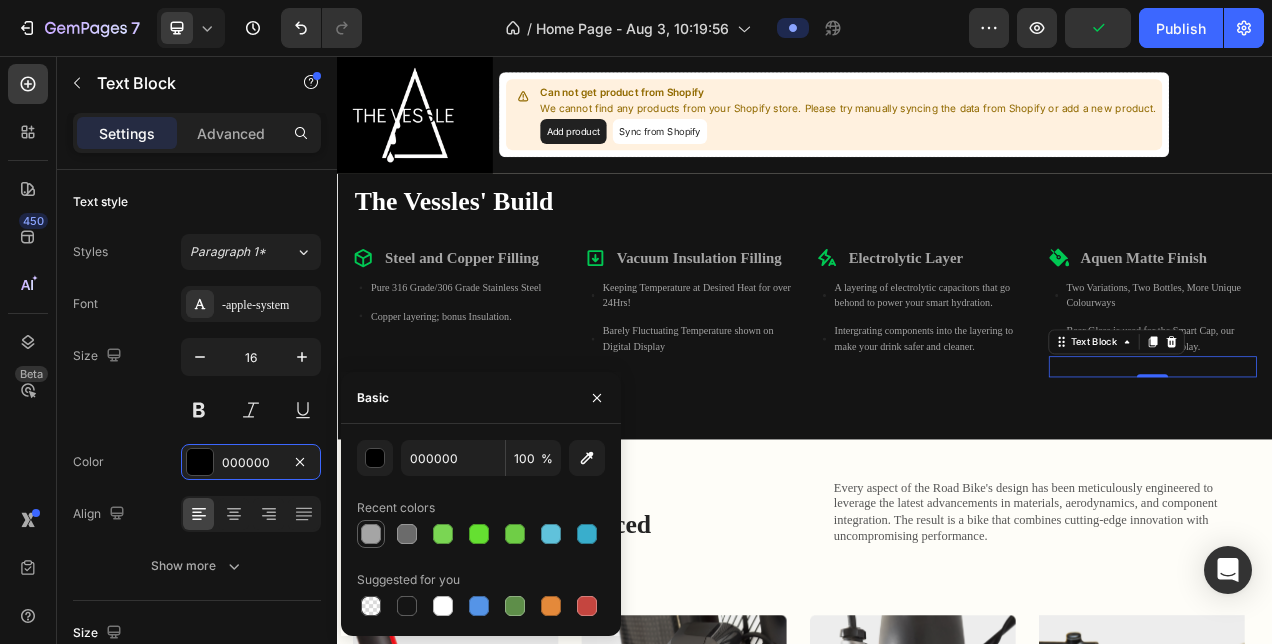click at bounding box center (371, 534) 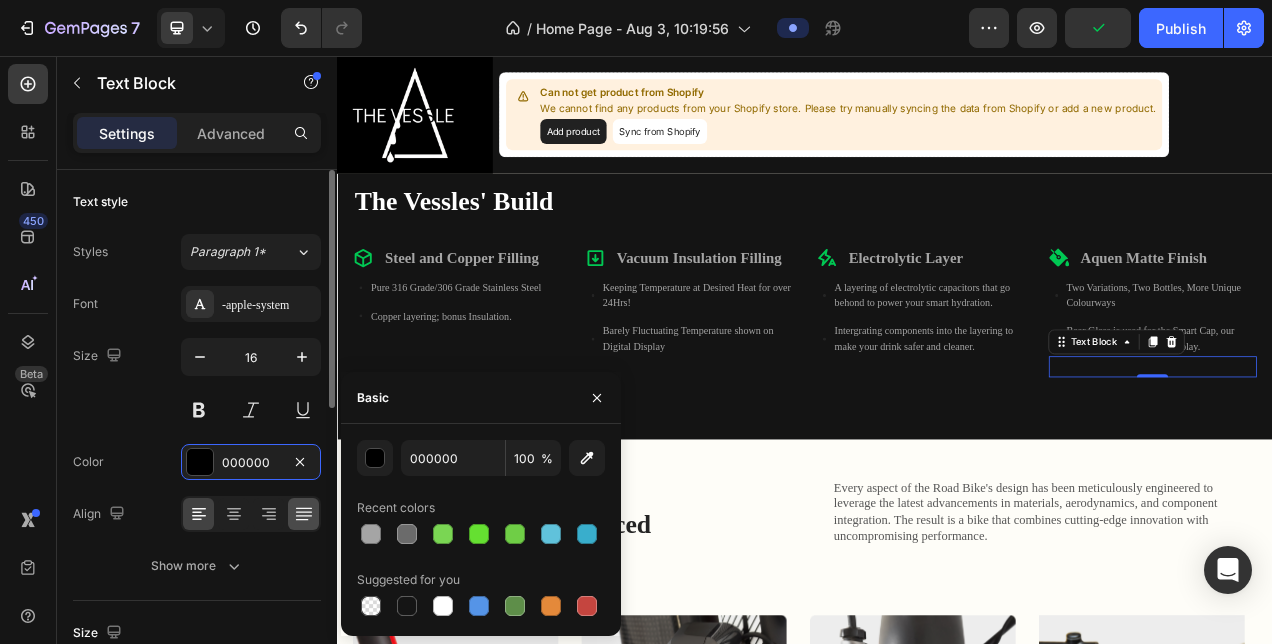 type on "A5A5A5" 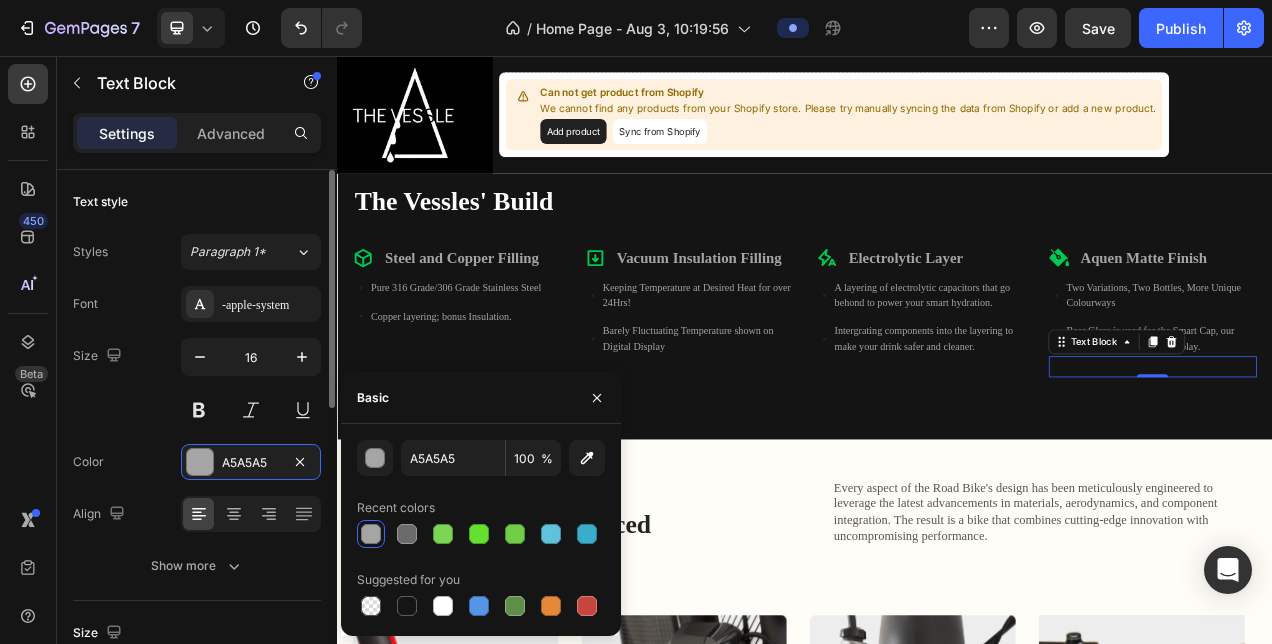 click on "Font -apple-system Size 16 Color A5A5A5 Align Show more" at bounding box center (197, 435) 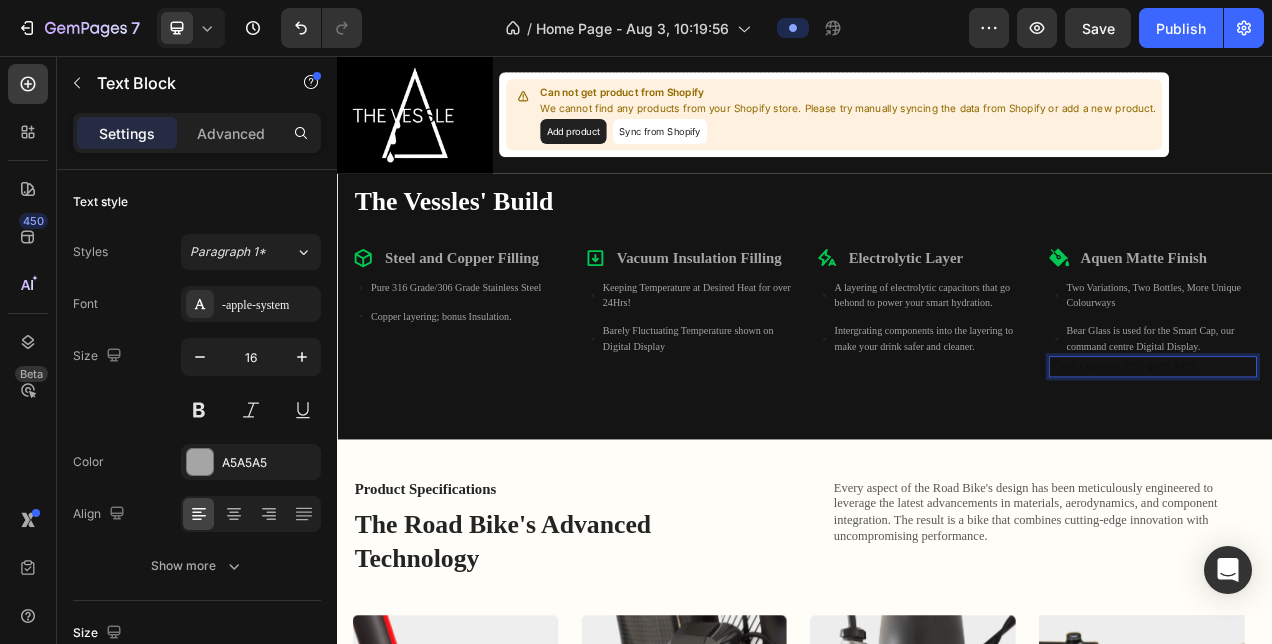 click at bounding box center [1384, 454] 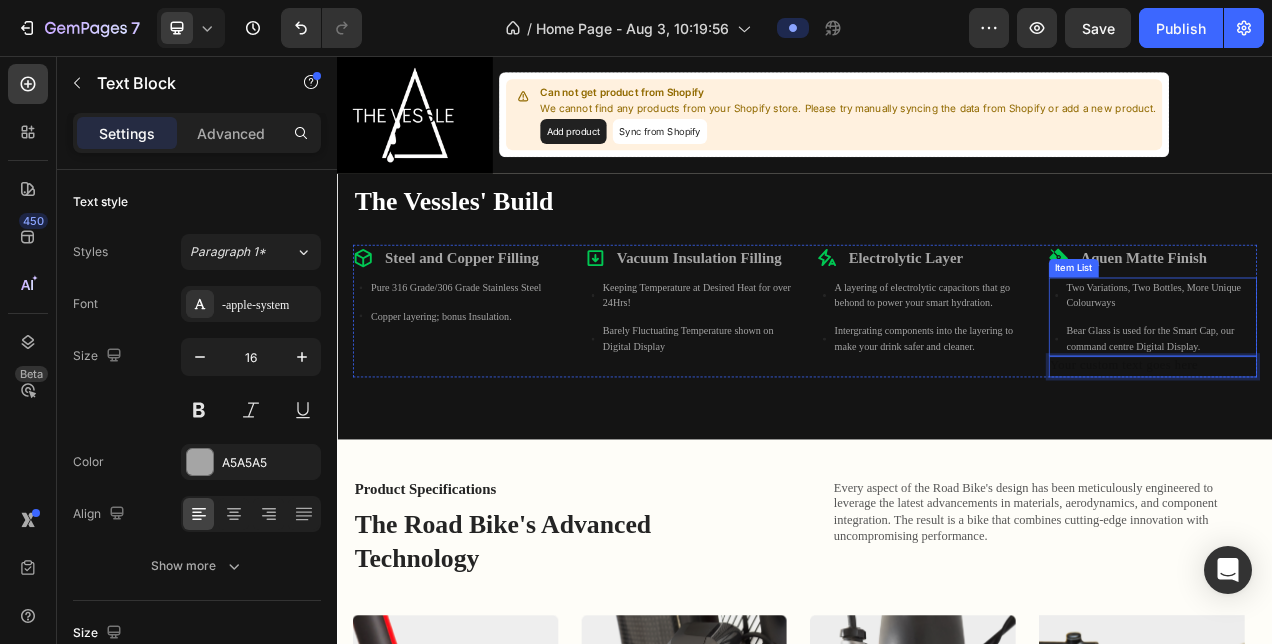 click on "Bear Glass is used for the Smart Cap, our command centre Digital Display." at bounding box center (1394, 418) 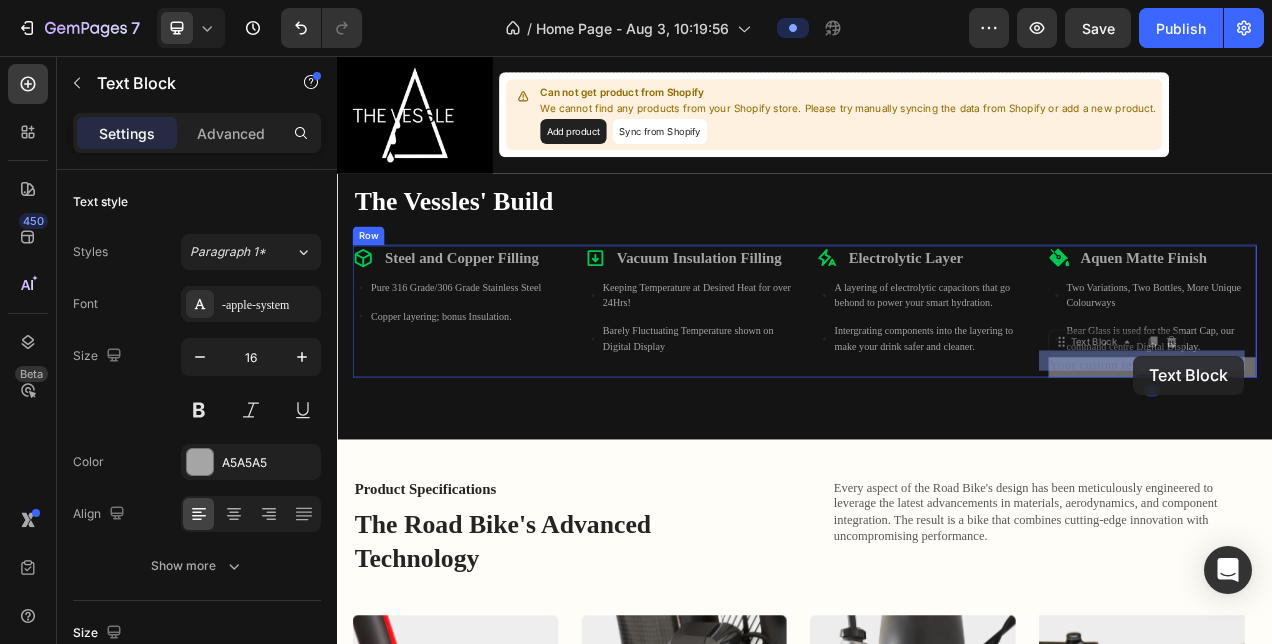 drag, startPoint x: 1276, startPoint y: 437, endPoint x: 1408, endPoint y: 428, distance: 132.30646 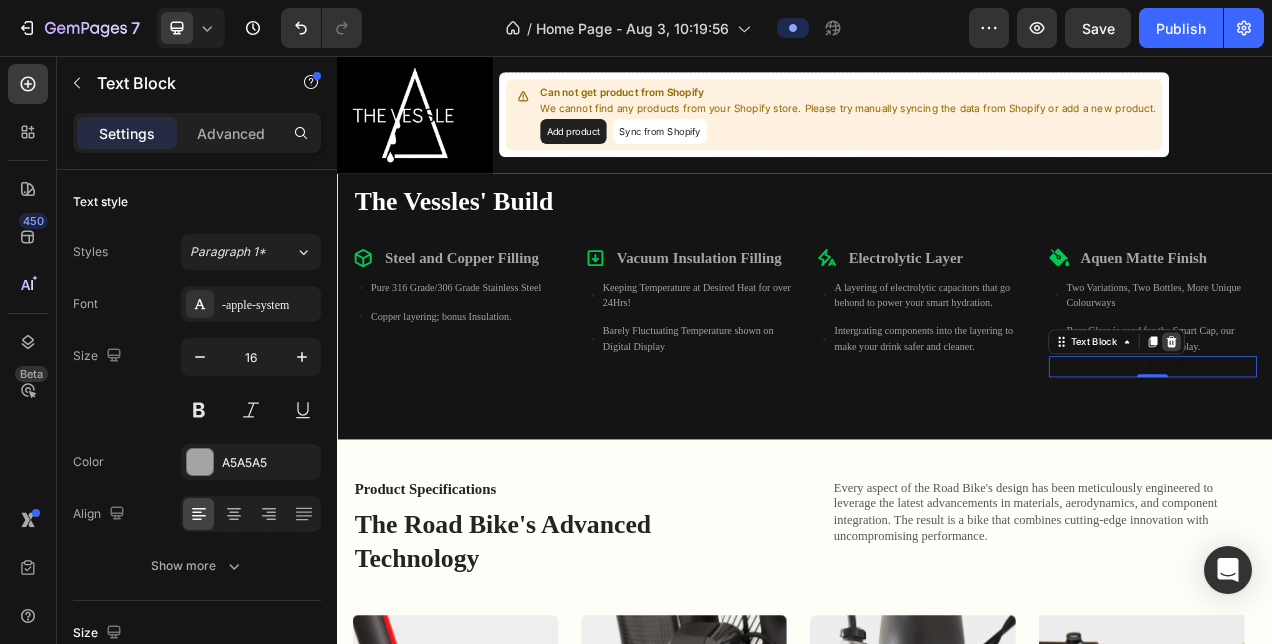 click 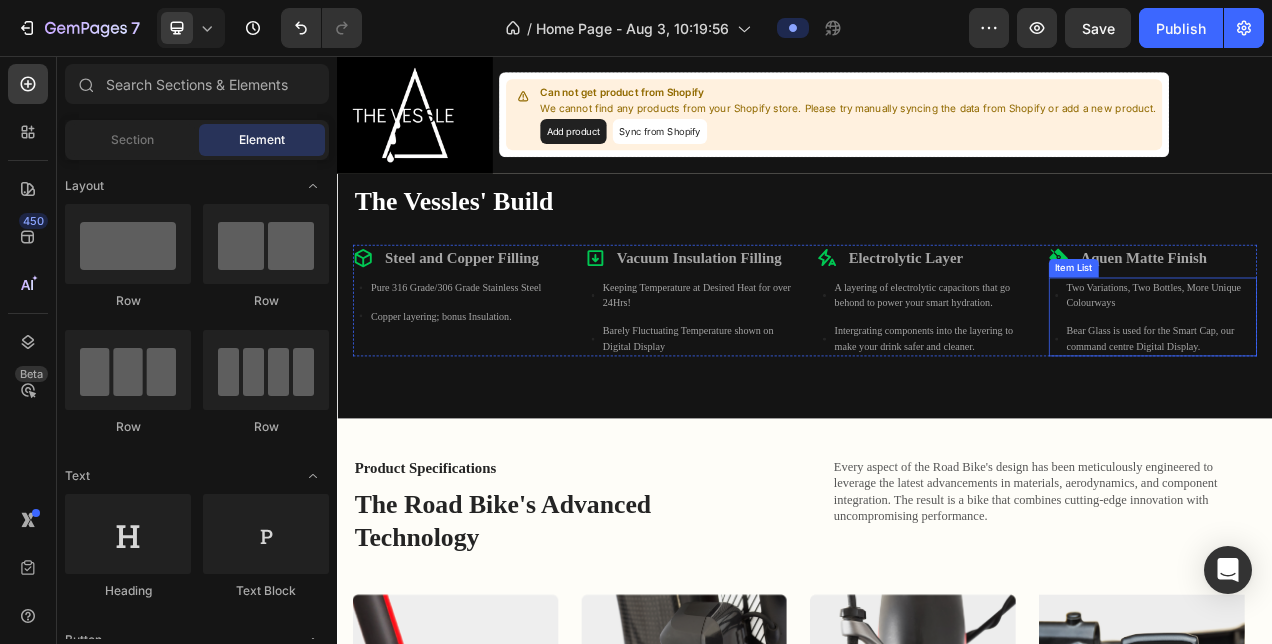 click on "Bear Glass is used for the Smart Cap, our command centre Digital Display." at bounding box center [1394, 418] 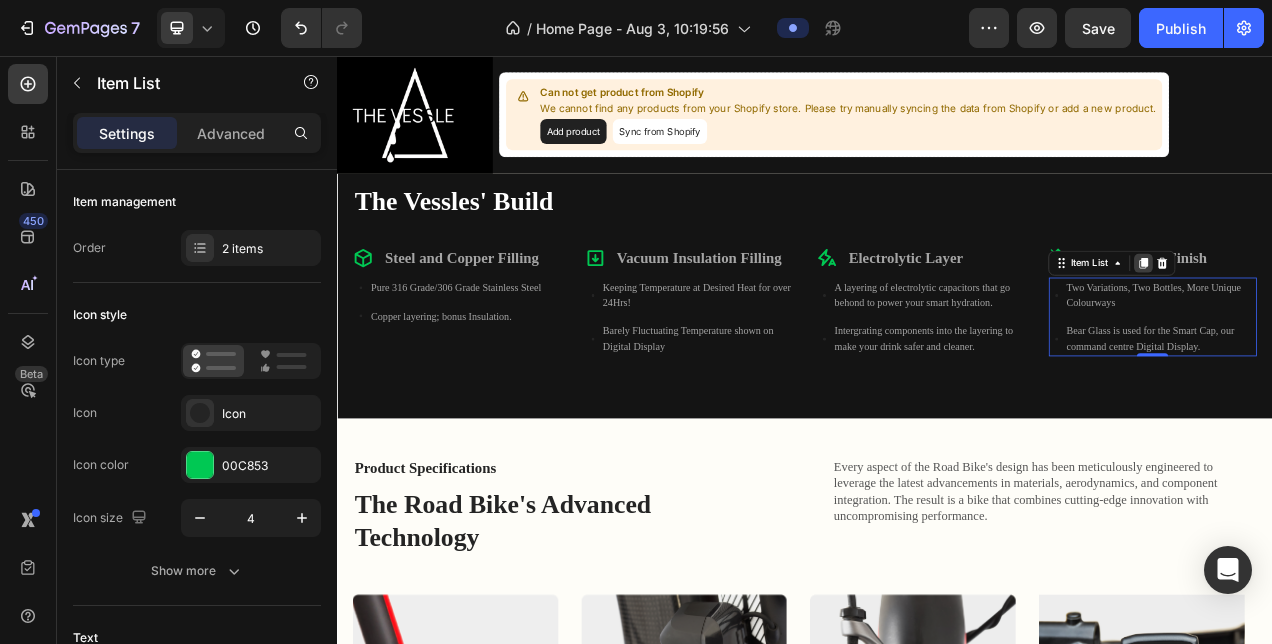 click 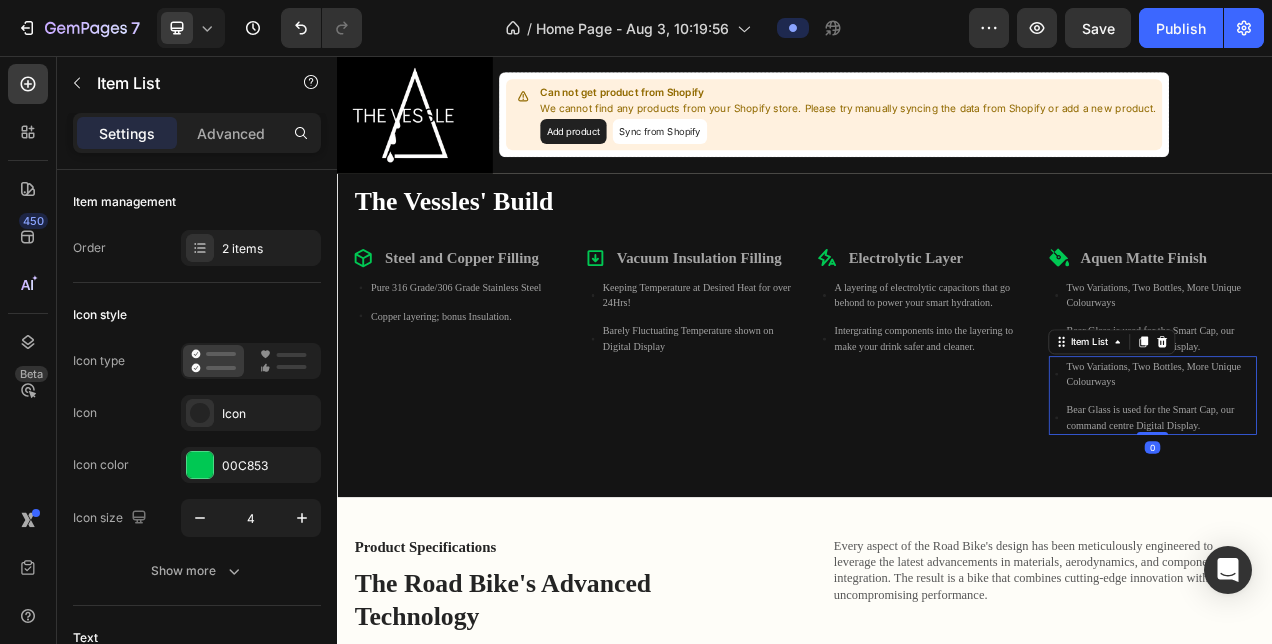click on "Bear Glass is used for the Smart Cap, our command centre Digital Display." at bounding box center [1394, 519] 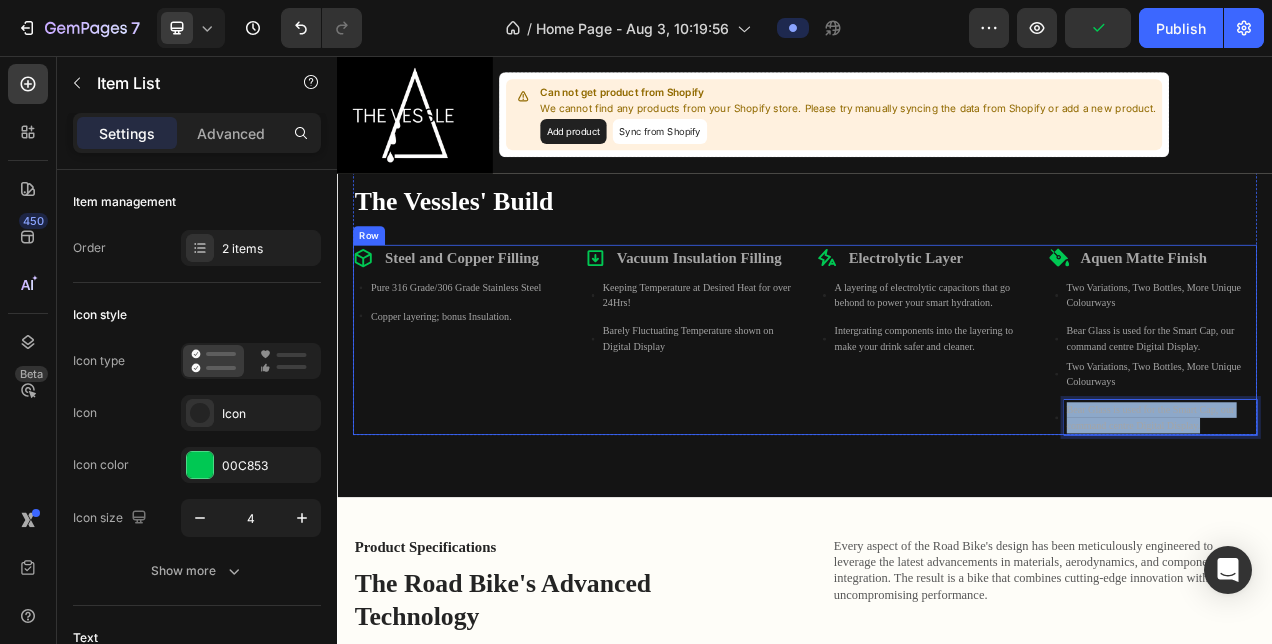 drag, startPoint x: 1441, startPoint y: 515, endPoint x: 1217, endPoint y: 492, distance: 225.1777 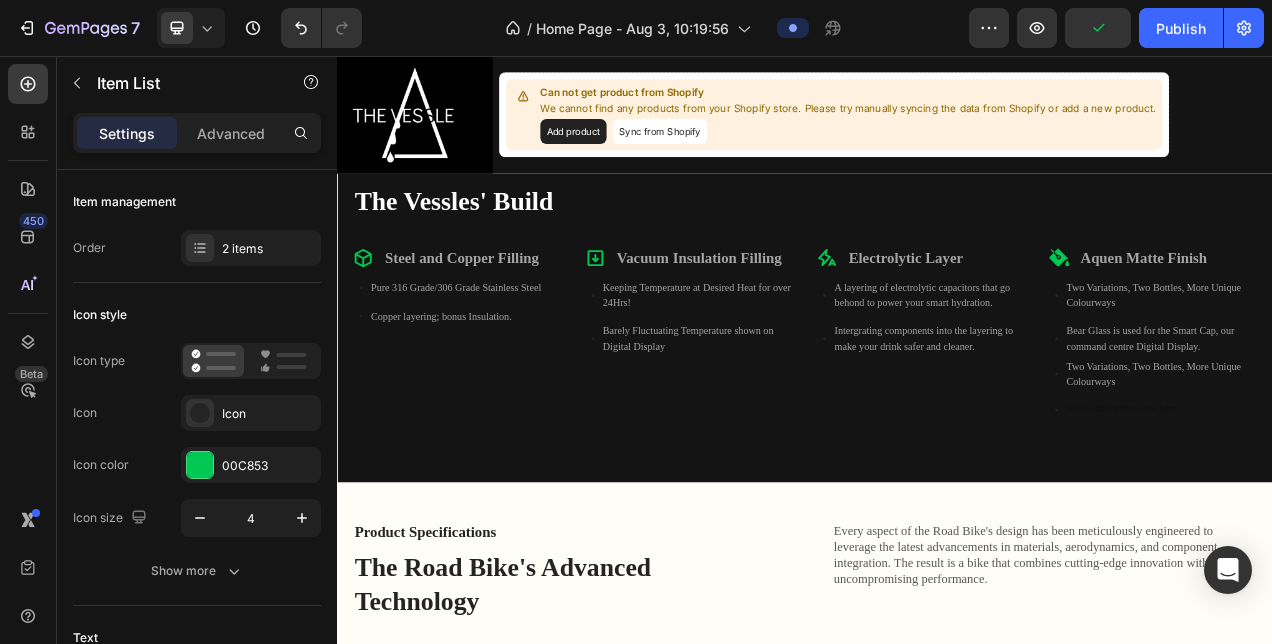 click at bounding box center [1394, 510] 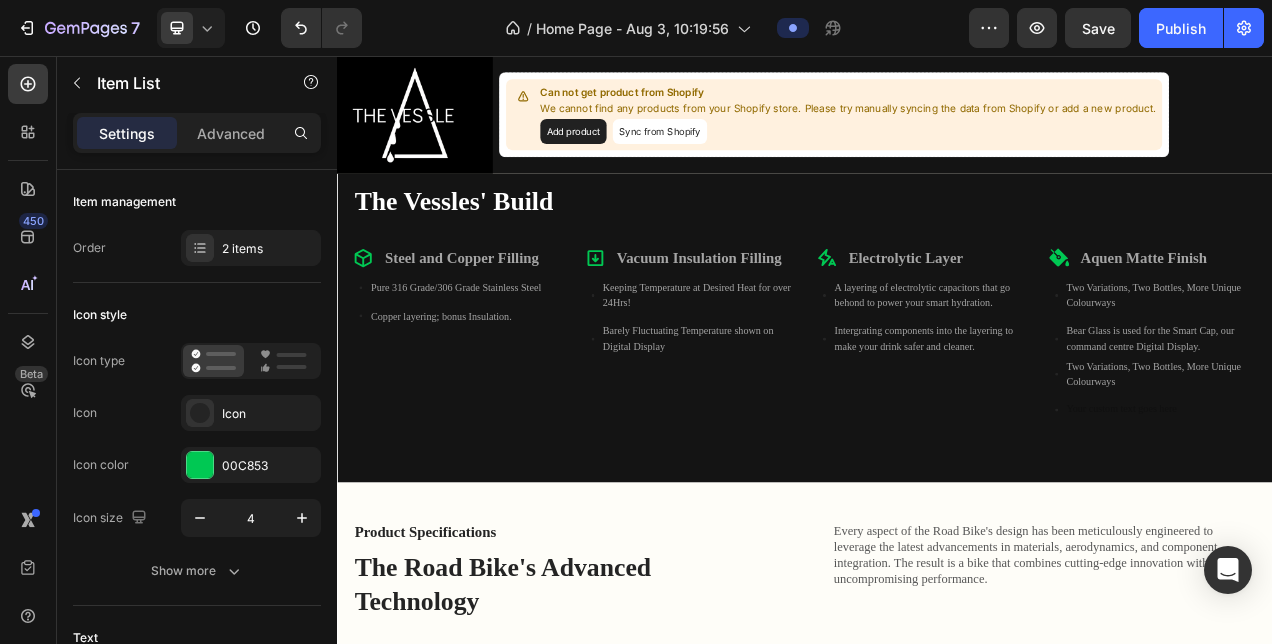click on "Two Variations, Two Bottles, More Unique Colourways" at bounding box center (1384, 482) 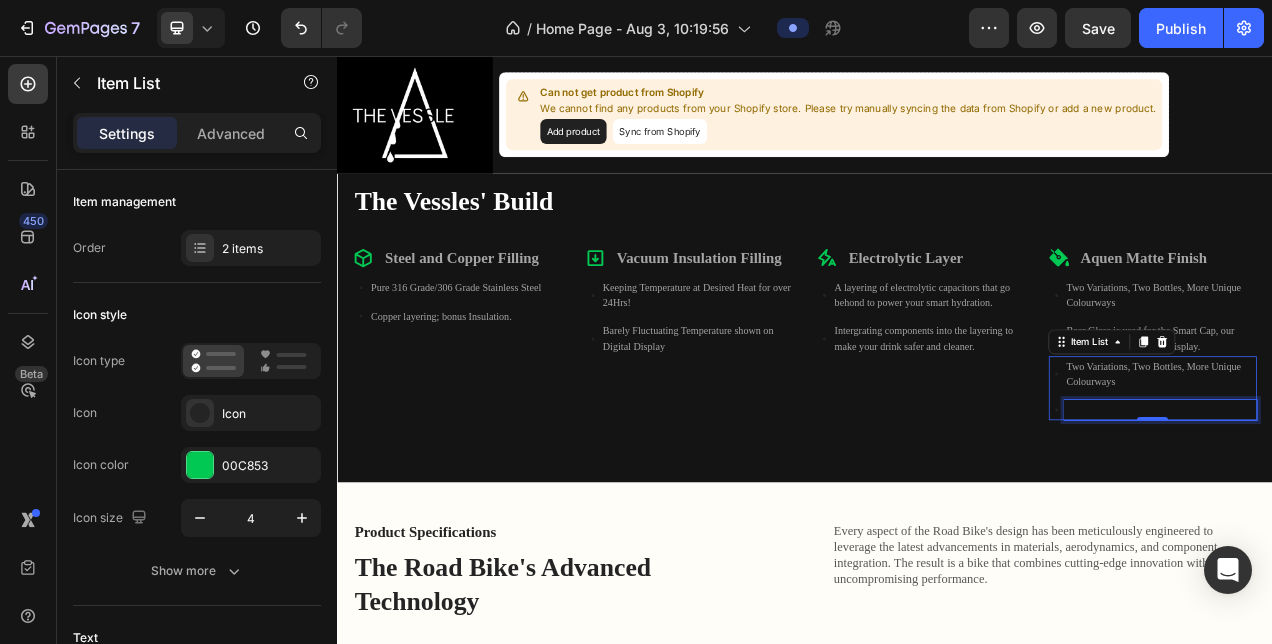 click at bounding box center [1394, 510] 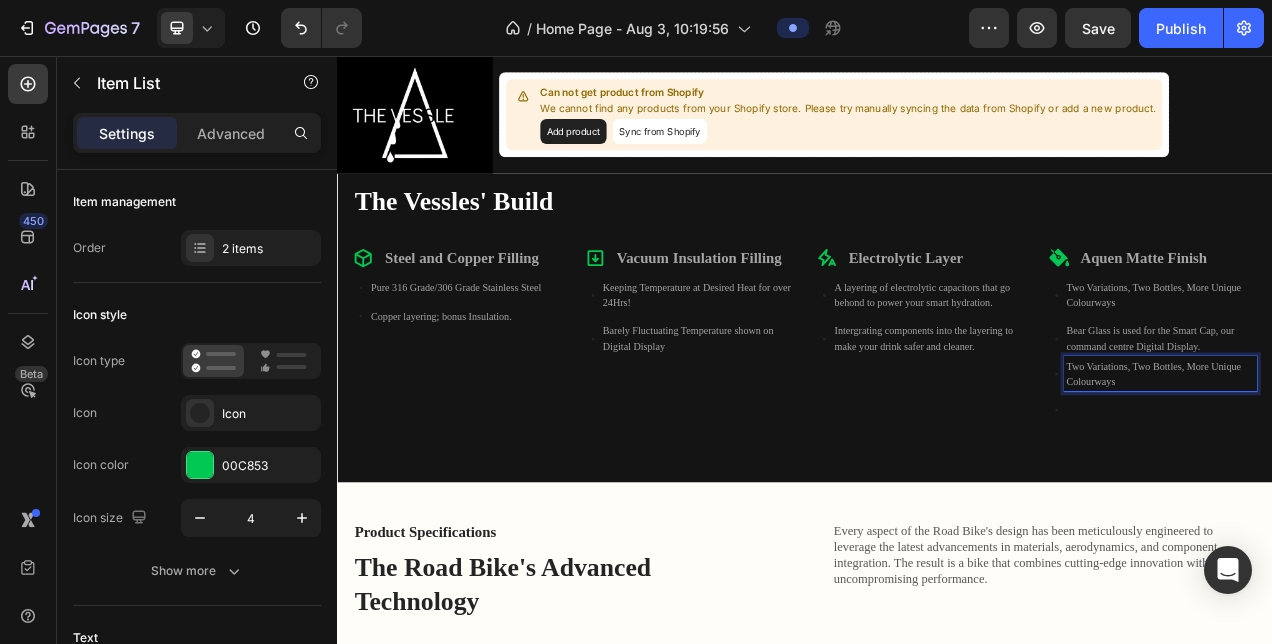 click on "Two Variations, Two Bottles, More Unique Colourways" at bounding box center [1394, 463] 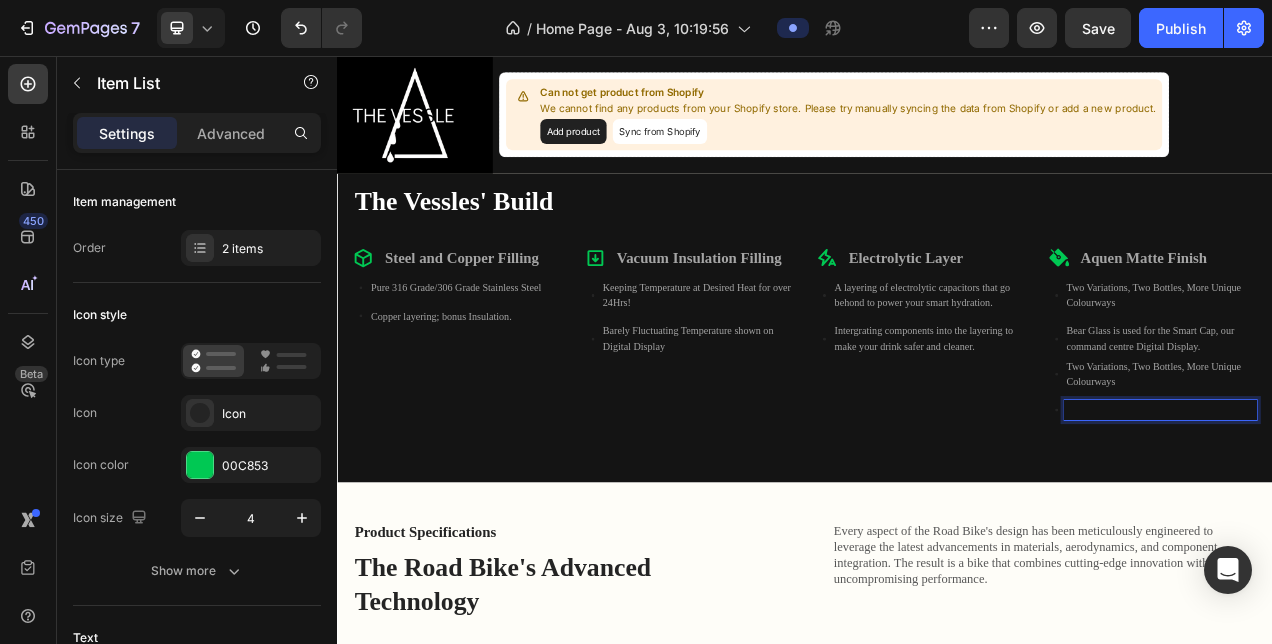 click at bounding box center (1394, 510) 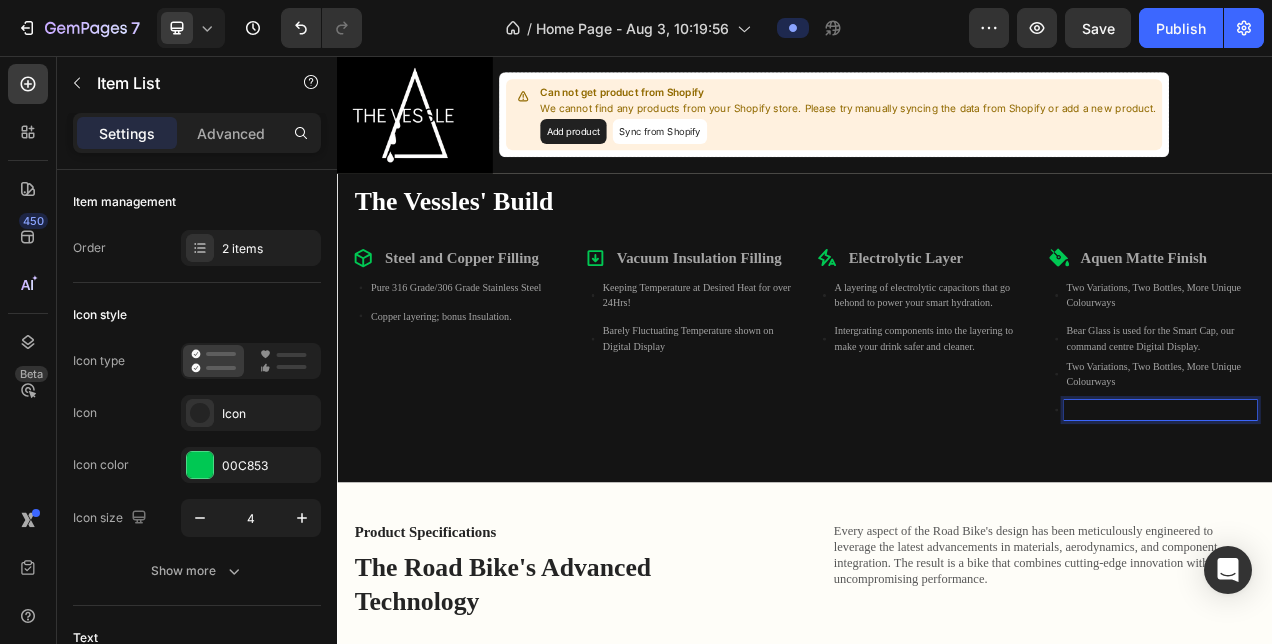 click on "Two Variations, Two Bottles, More Unique Colourways" at bounding box center [1384, 482] 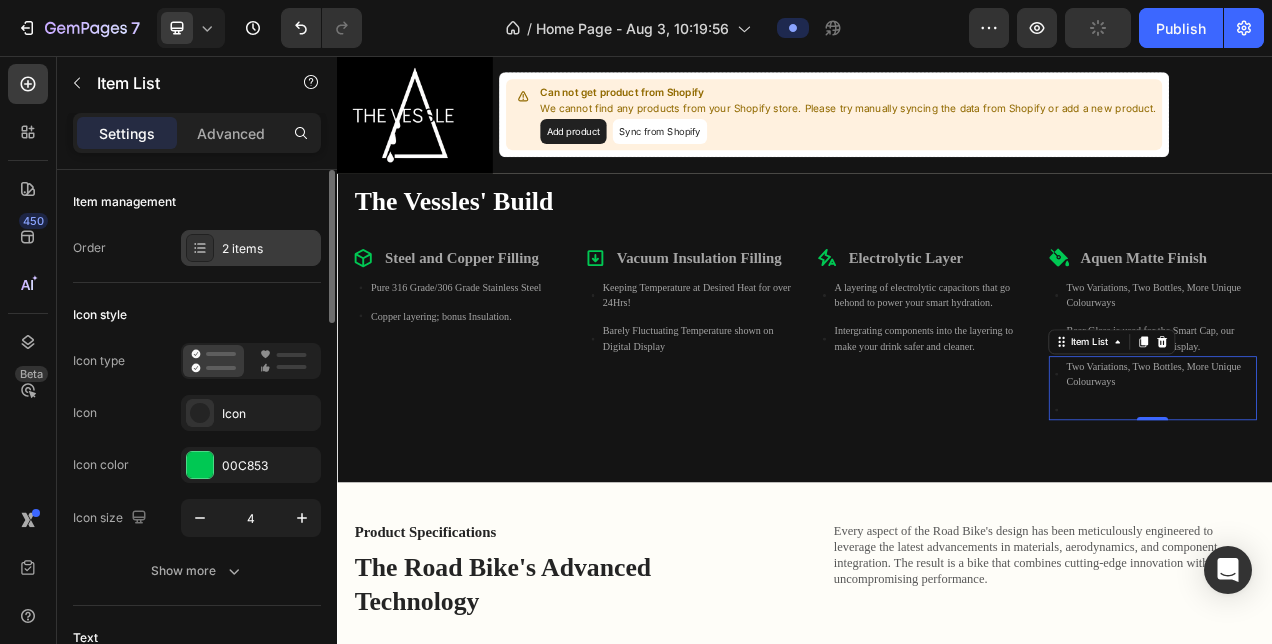 click on "2 items" at bounding box center [251, 248] 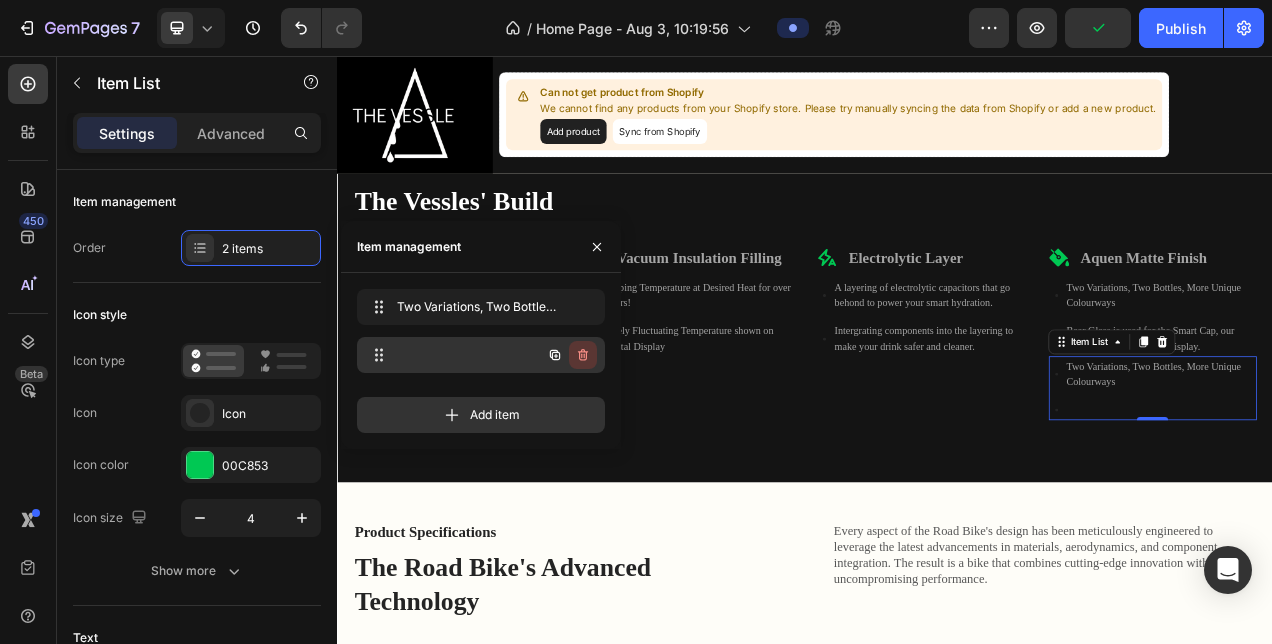 click 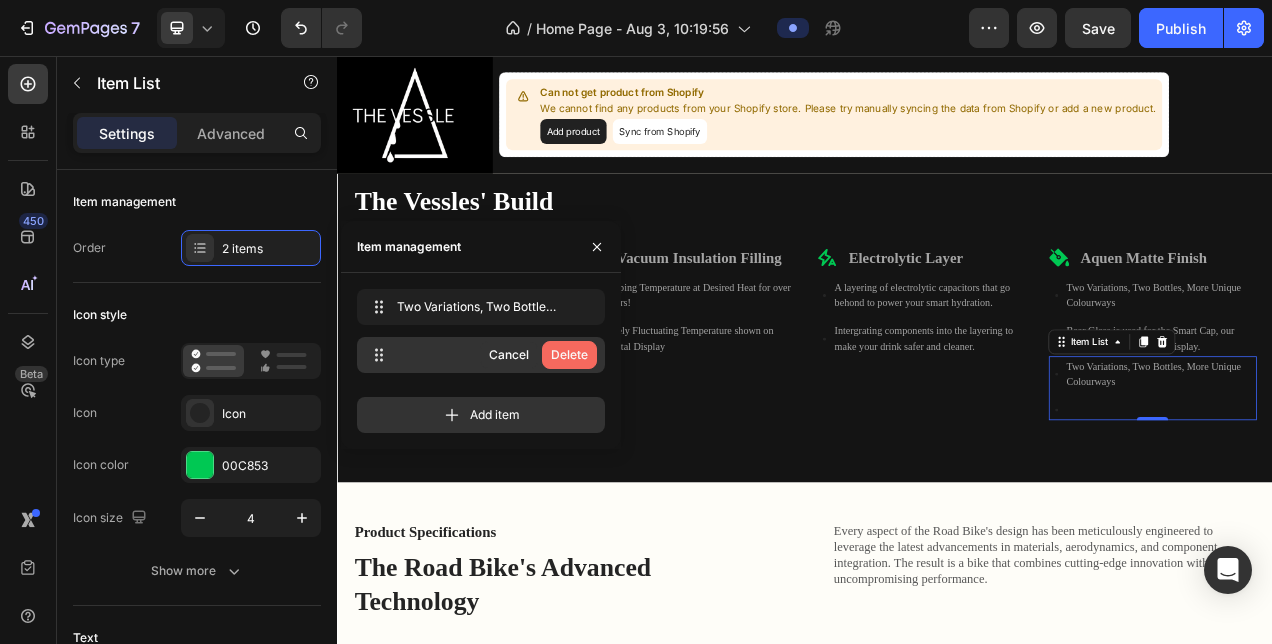 click on "Delete" at bounding box center (569, 355) 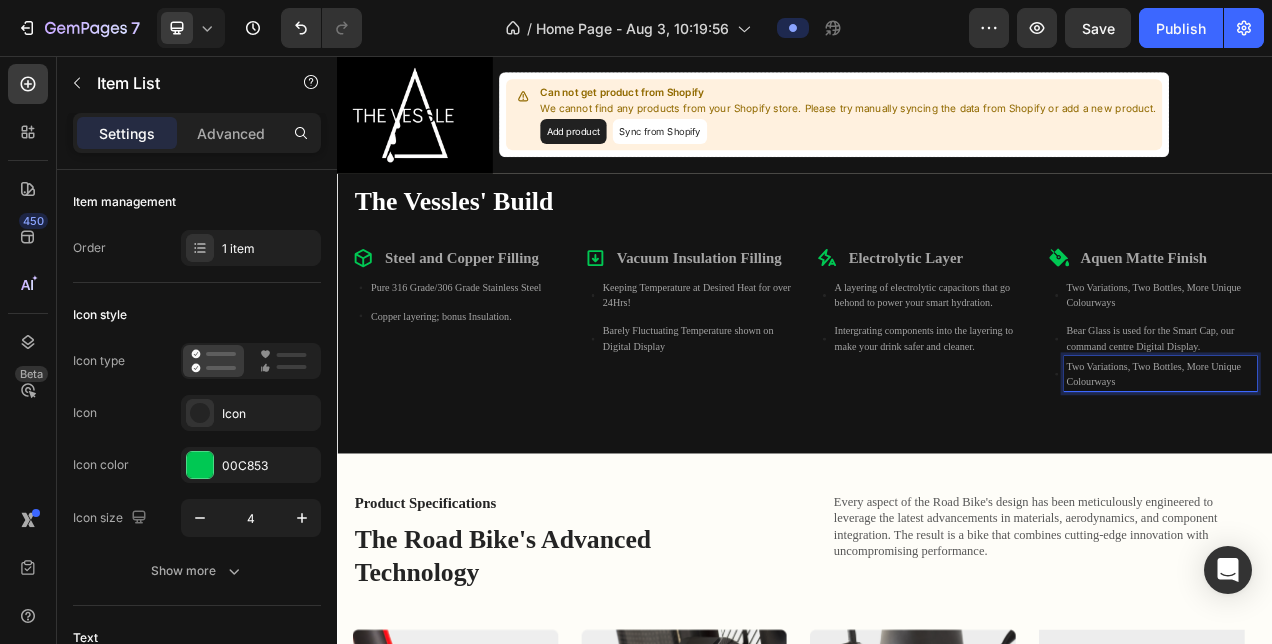 click on "Two Variations, Two Bottles, More Unique Colourways" at bounding box center [1394, 463] 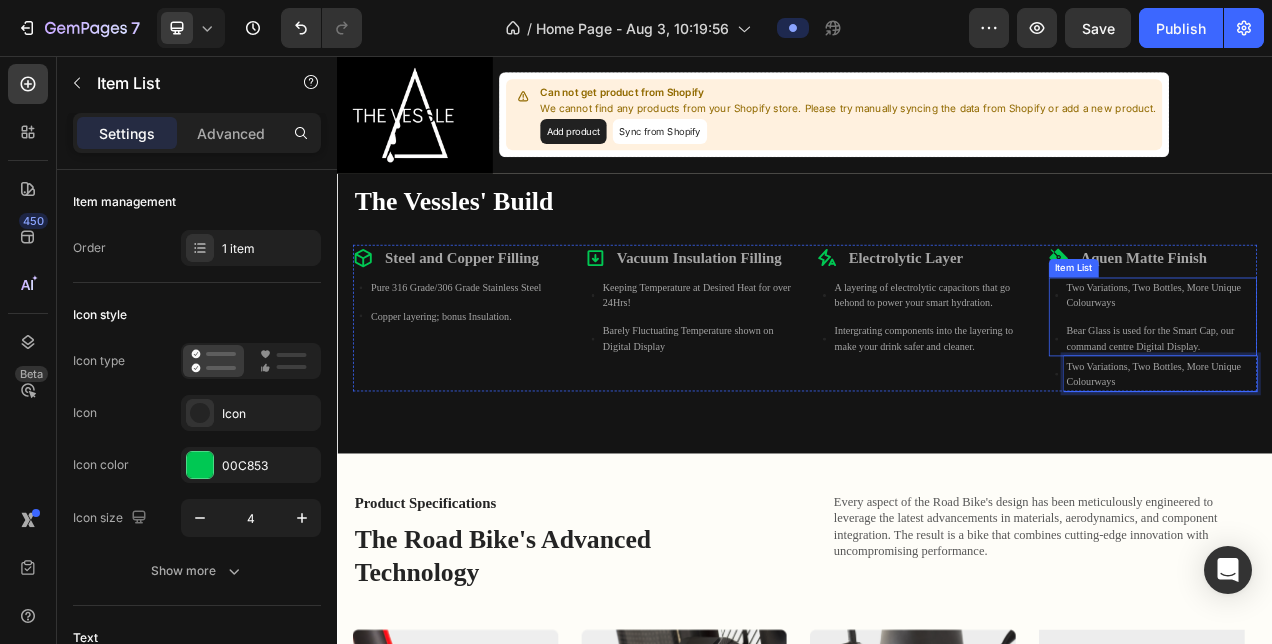 click on "Bear Glass is used for the Smart Cap, our command centre Digital Display." at bounding box center [1394, 418] 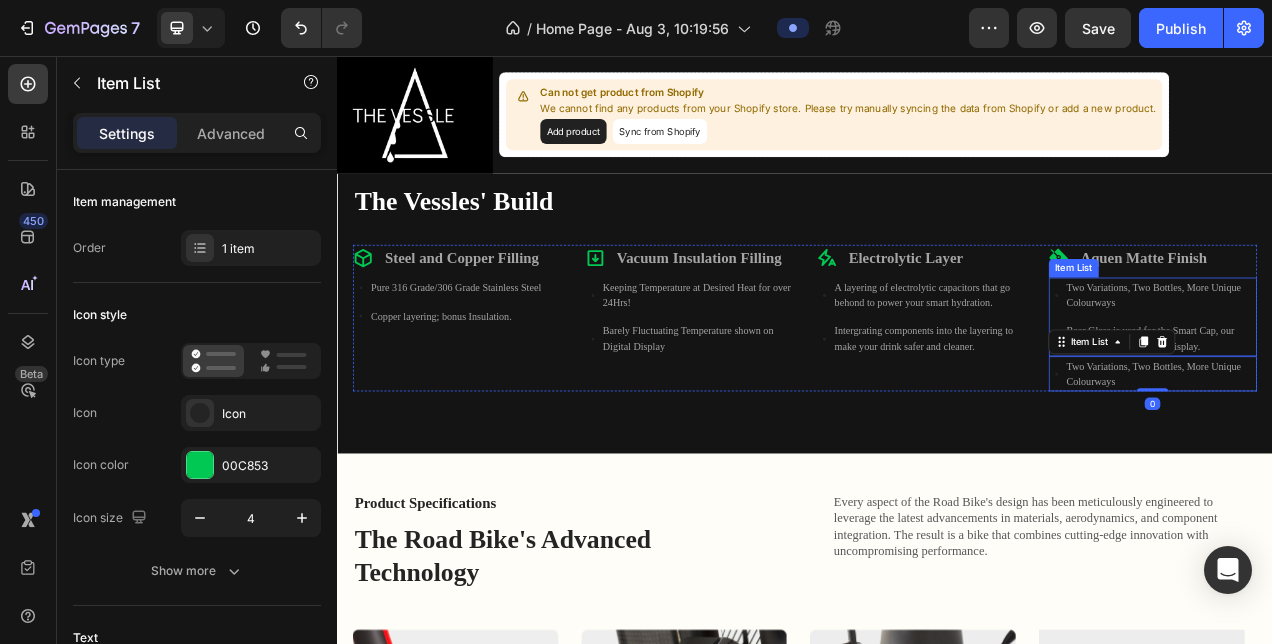click on "Bear Glass is used for the Smart Cap, our command centre Digital Display." at bounding box center [1394, 418] 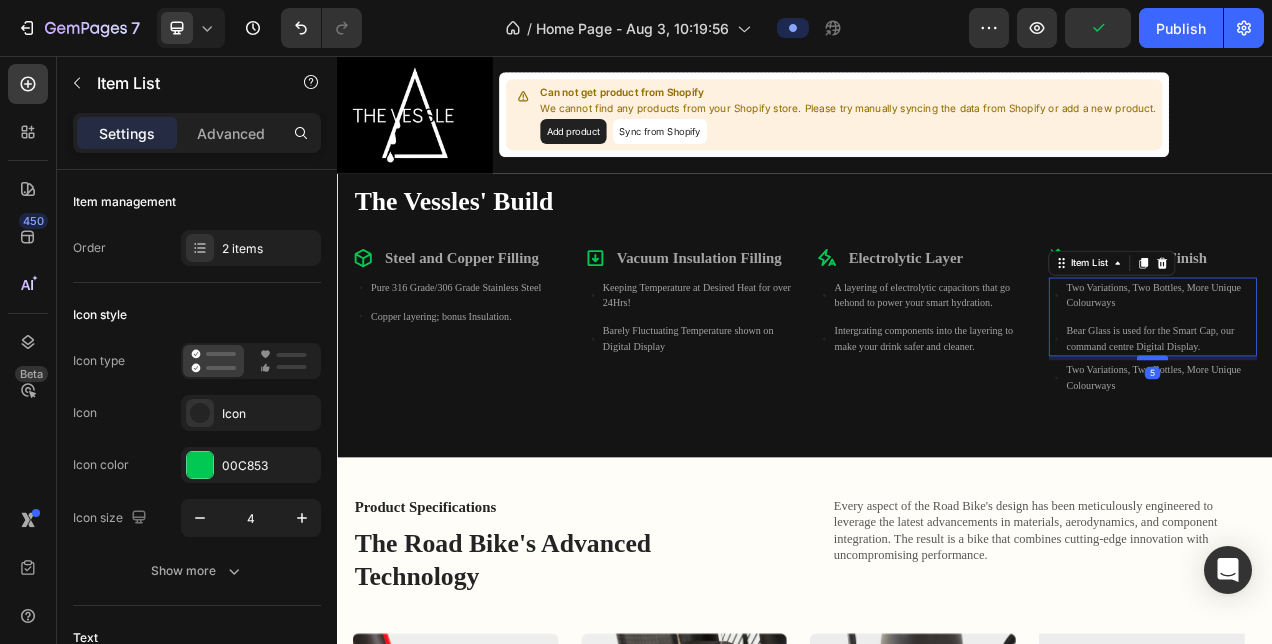 click at bounding box center (1383, 443) 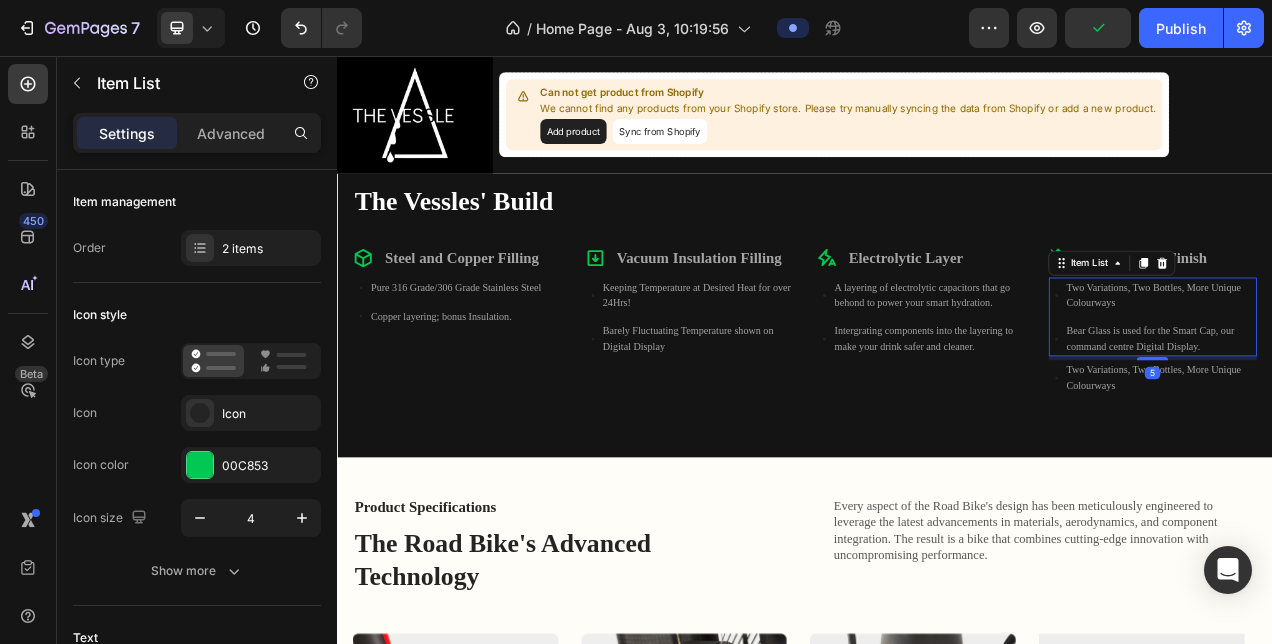 type on "100%" 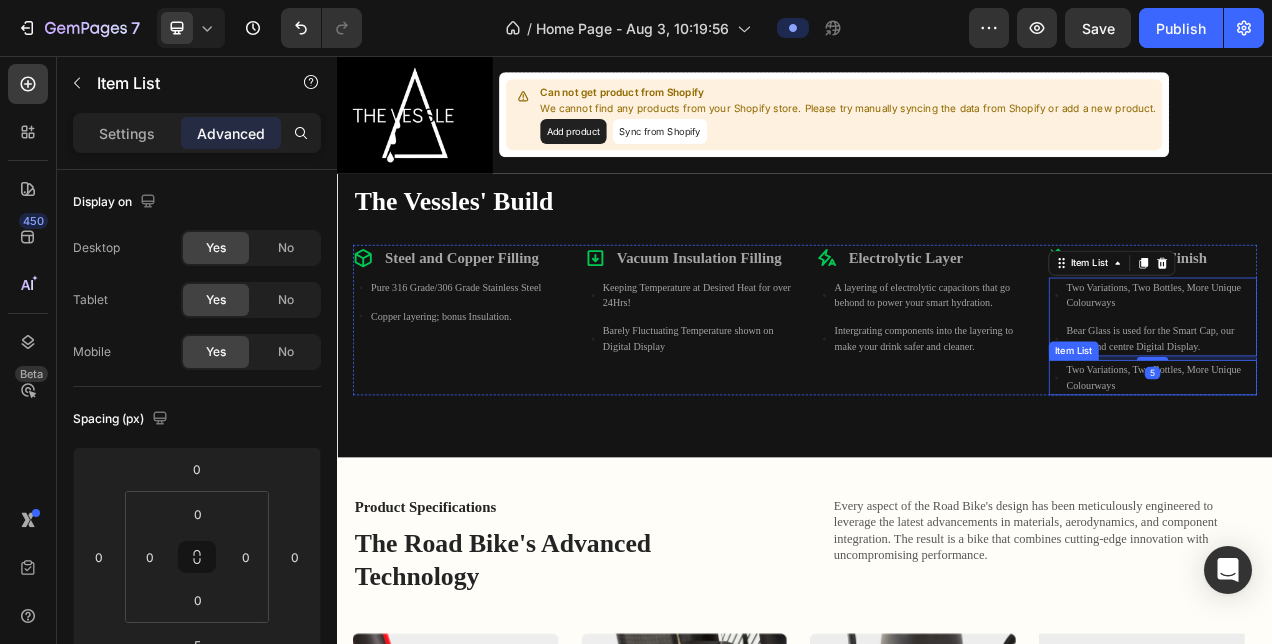 click on "Two Variations, Two Bottles, More Unique Colourways" at bounding box center [1394, 468] 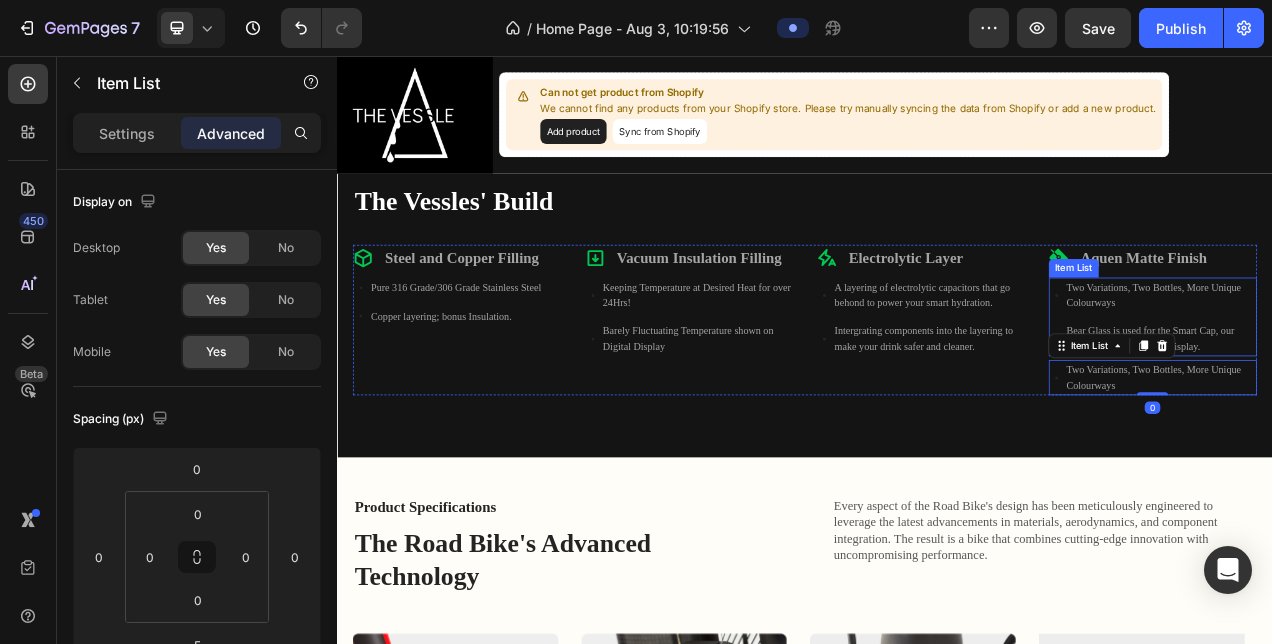 click on "Bear Glass is used for the Smart Cap, our command centre Digital Display." at bounding box center (1394, 418) 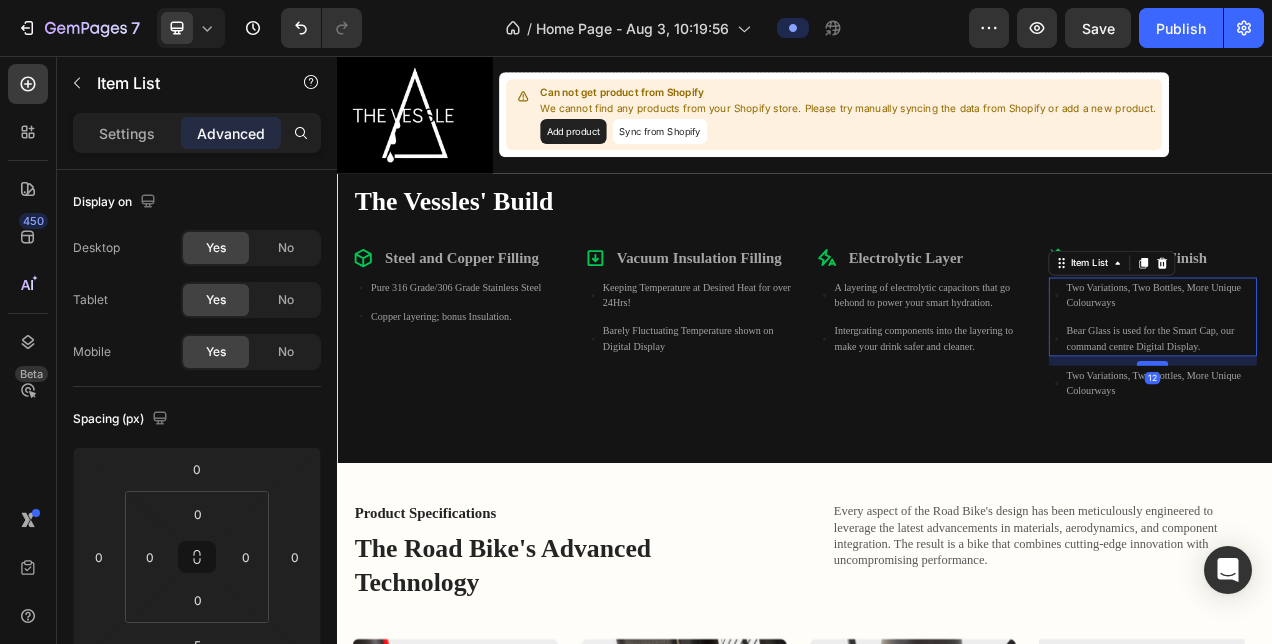 click at bounding box center [1383, 450] 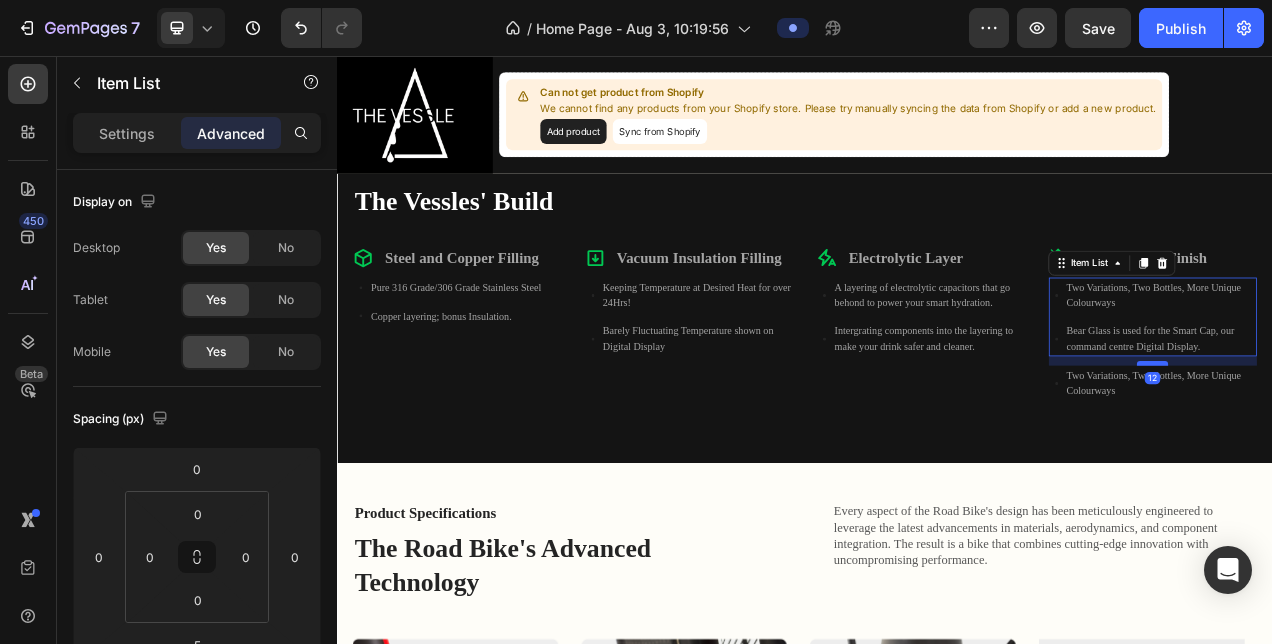 type on "12" 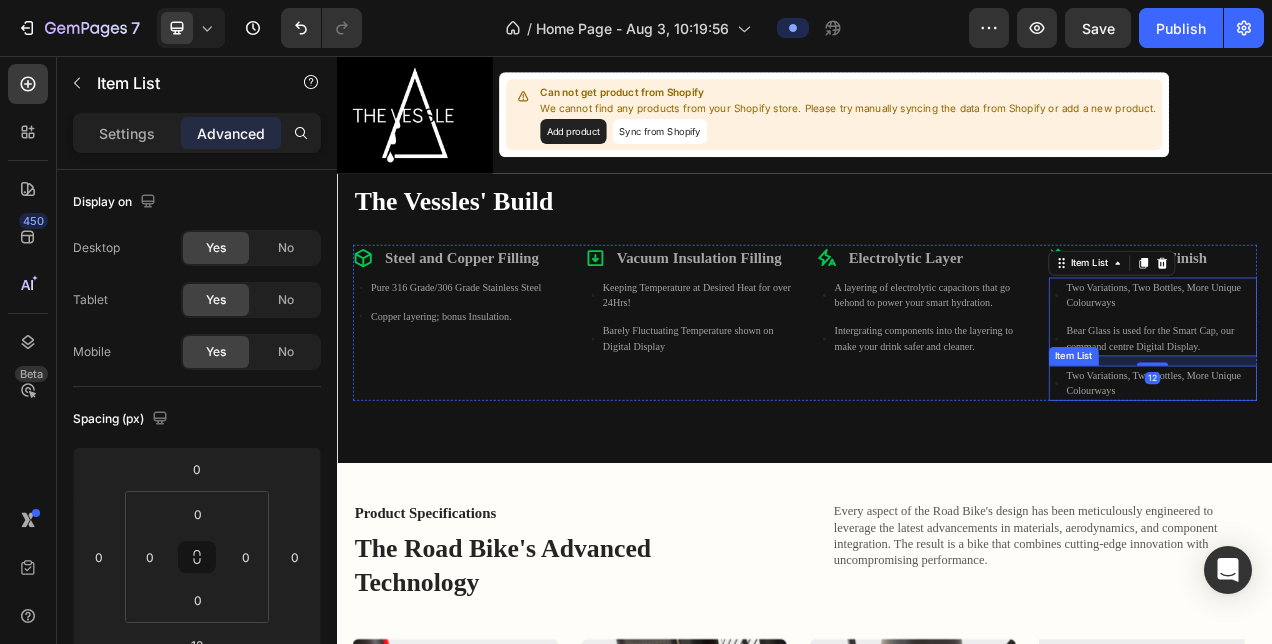 click on "Two Variations, Two Bottles, More Unique Colourways" at bounding box center [1394, 475] 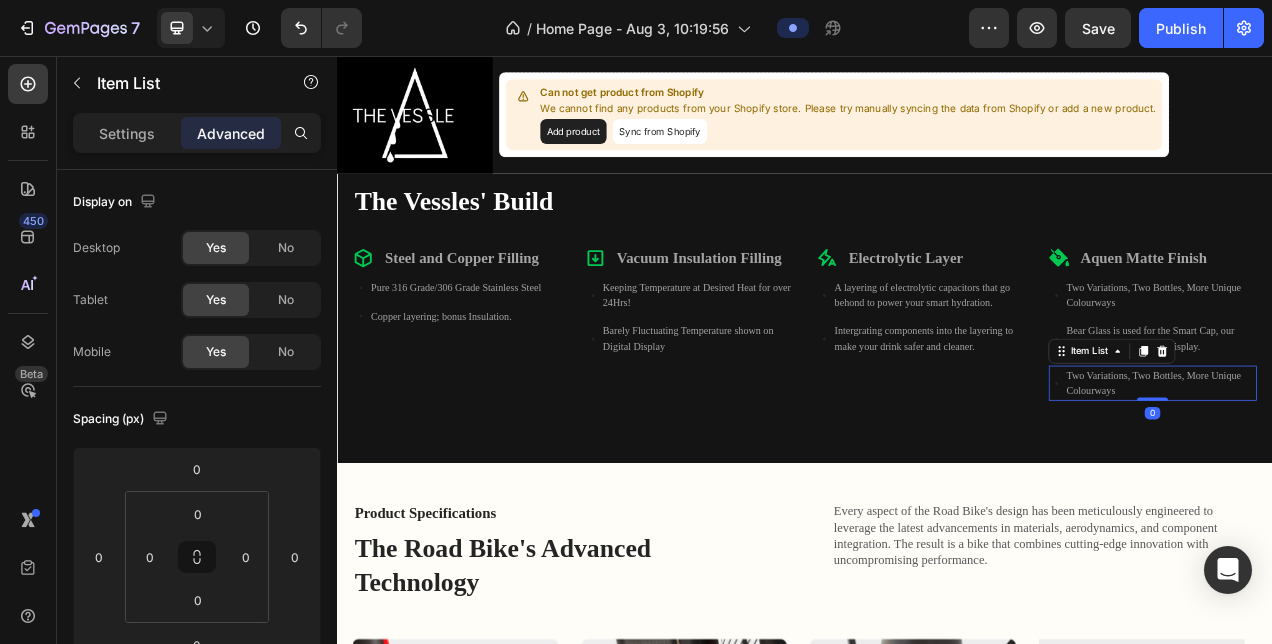 click on "Electrolytic Layer Item List
A layering of electrolytic capacitors that go behond to power your smart hydration.
Intergrating components into the layering to make your drink safer and cleaner. Item List" at bounding box center [1086, 398] 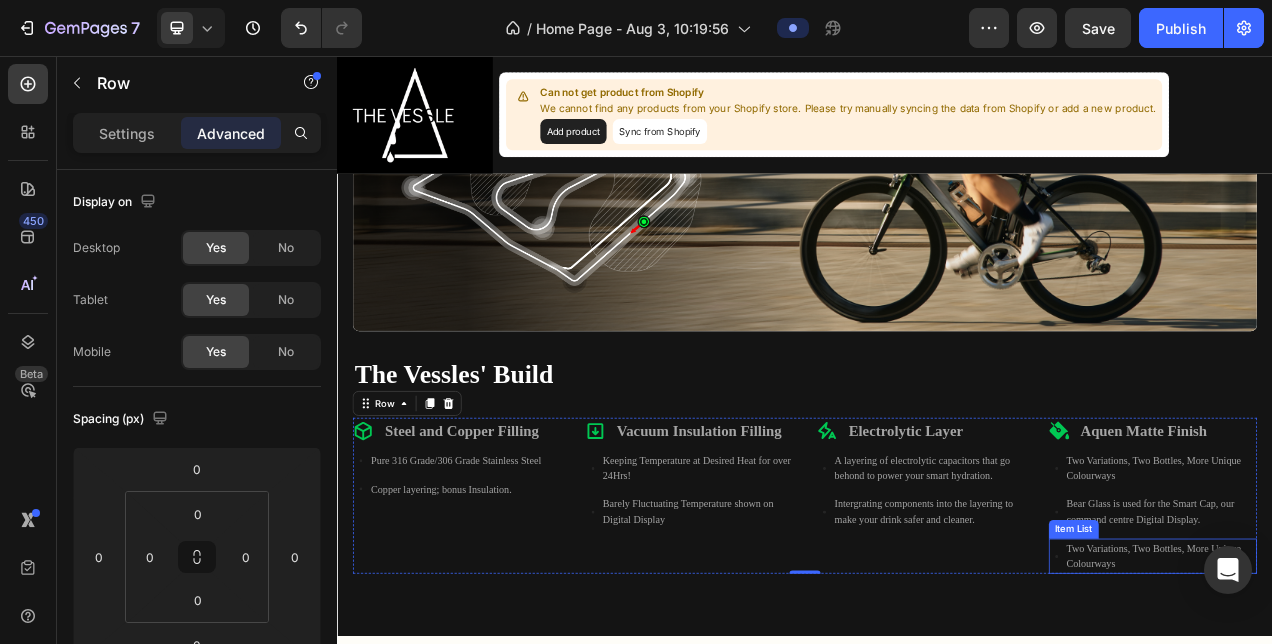 scroll, scrollTop: 1086, scrollLeft: 0, axis: vertical 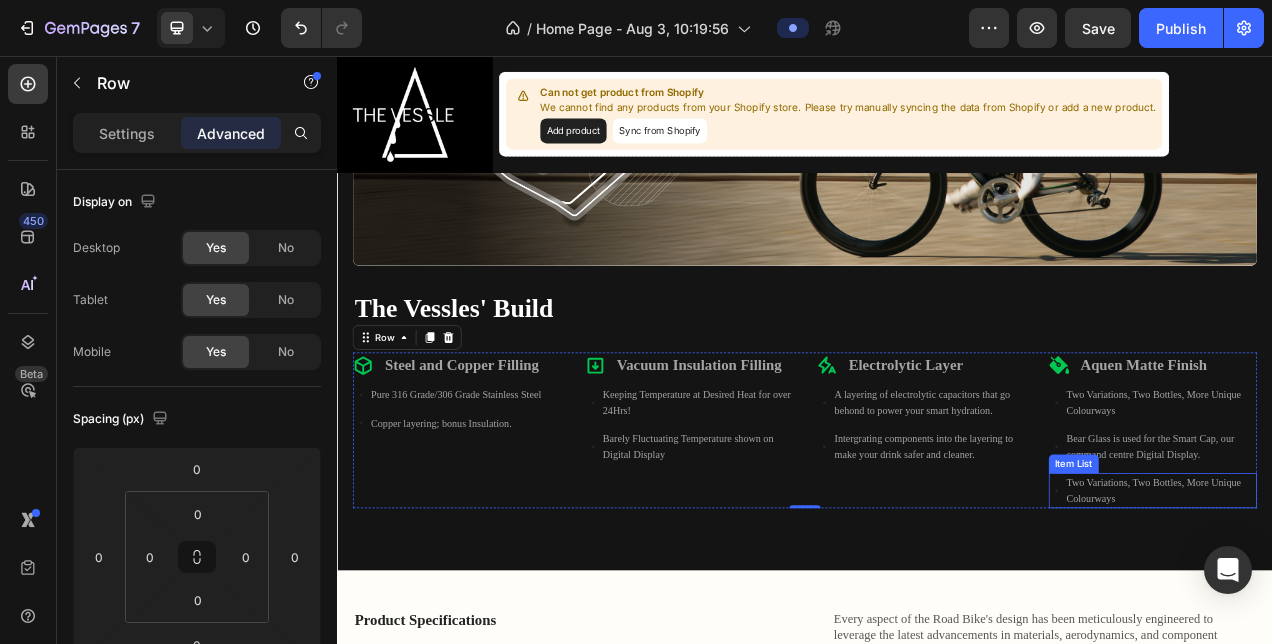 click on "Two Variations, Two Bottles, More Unique Colourways" at bounding box center (1394, 613) 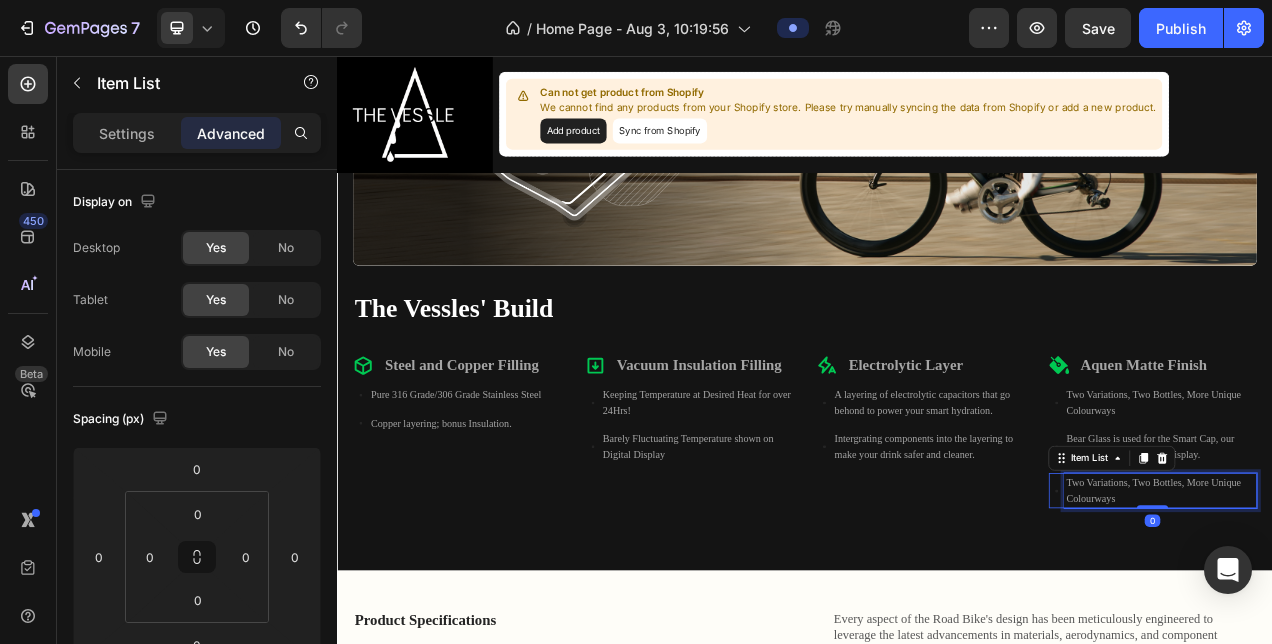 click on "Two Variations, Two Bottles, More Unique Colourways" at bounding box center [1394, 613] 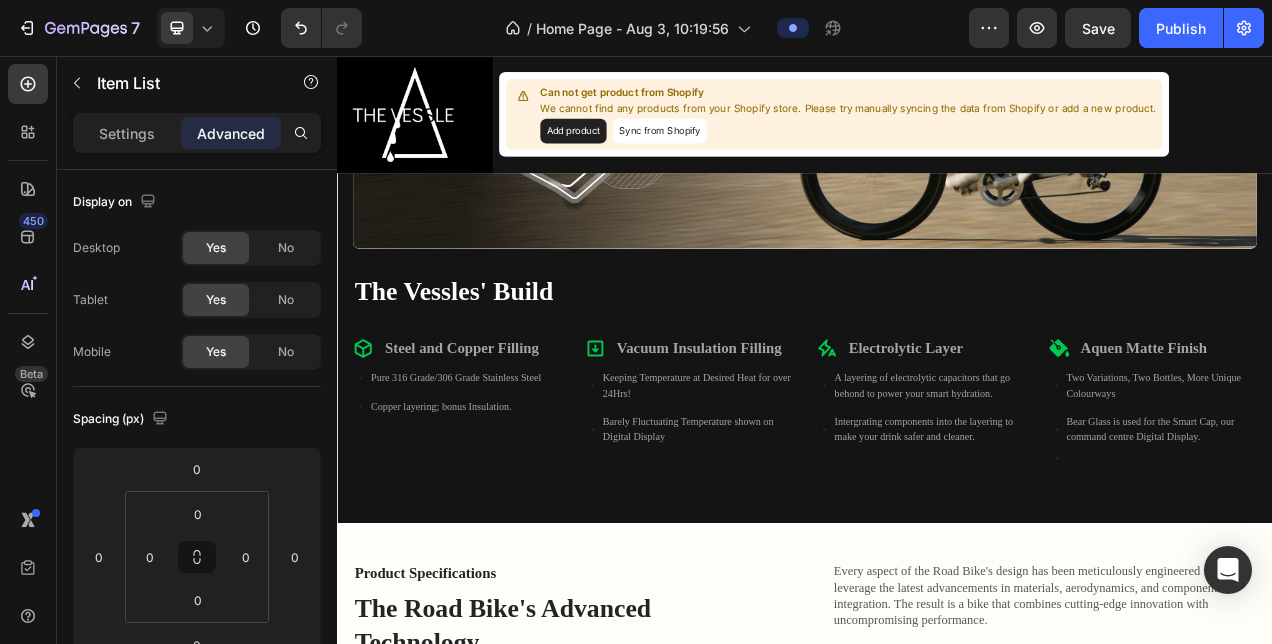 scroll, scrollTop: 1104, scrollLeft: 0, axis: vertical 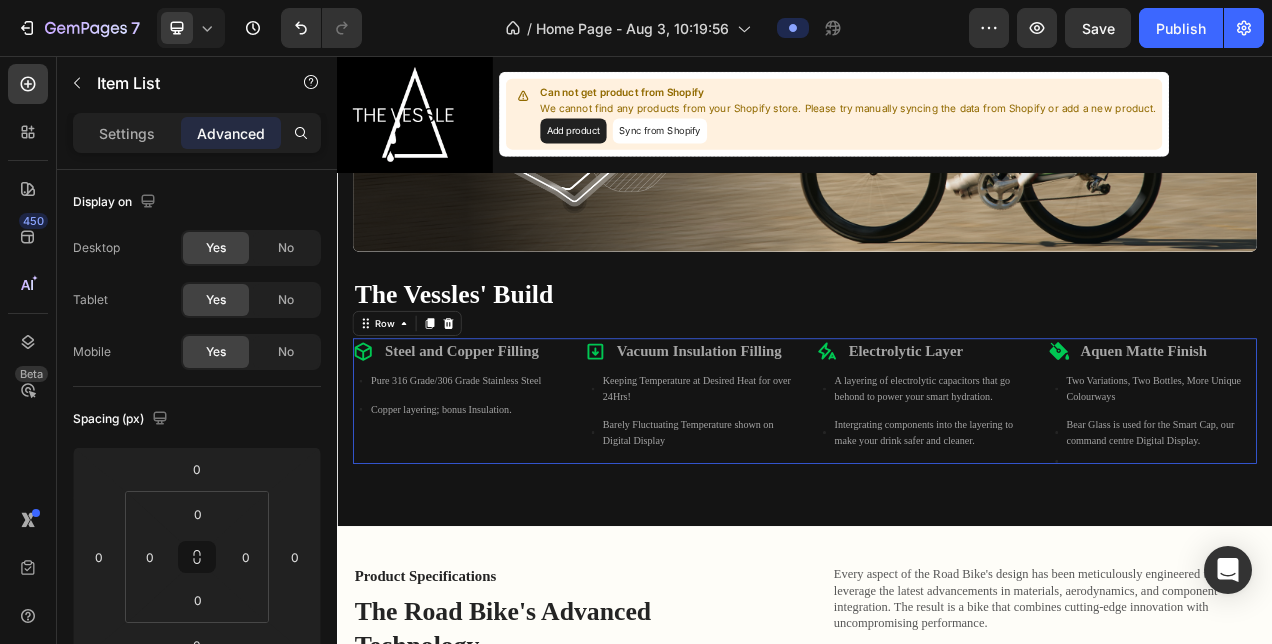 click on "Aquen Matte Finish Item List
Two Variations, Two Bottles, More Unique Colourways
Bear Glass is used for the Smart Cap, our command centre Digital Display. Item List
Item List" at bounding box center (1384, 499) 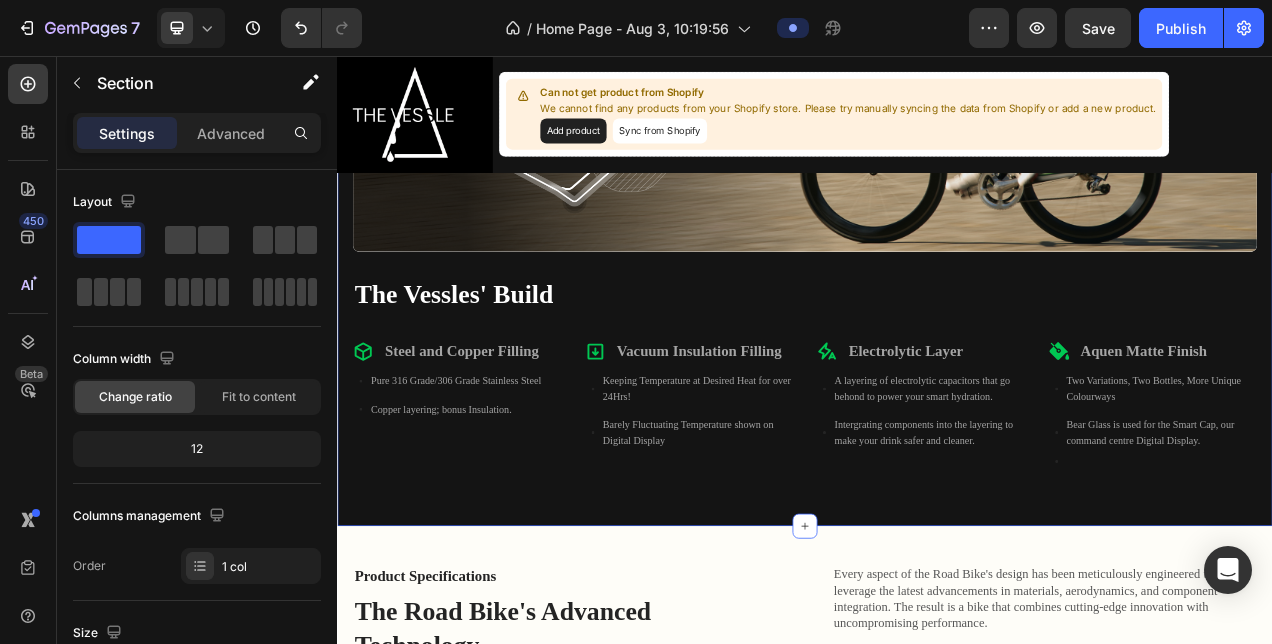 click on "Image Image Hero Banner The Vessles' Build Heading
Steel and Copper Filling Item List
Pure 316 Grade/306 Grade Stainless Steel
Copper layering; bonus Insulation. Item List
Vacuum Insulation Filling Item List
Keeping Temperature at Desired Heat for over 24Hrs!
Barely Fluctuating Temperature shown on Digital Display Item List
Electrolytic Layer Item List
A layering of electrolytic capacitors that go behond to power your smart hydration.
Intergrating components into the layering to make your drink safer and cleaner. Item List
Aquen Matte Finish Item List
Two Variations, Two Bottles, More Unique Colourways
Bear Glass is used for the Smart Cap, our command centre Digital Display. Item List
Item List Row Row                Title Line Section 7/25   You can create reusable sections Create Theme Section AI Content Write with GemAI What would you like to describe here? Tone and Voice Persuasive Product Show more" at bounding box center [937, 201] 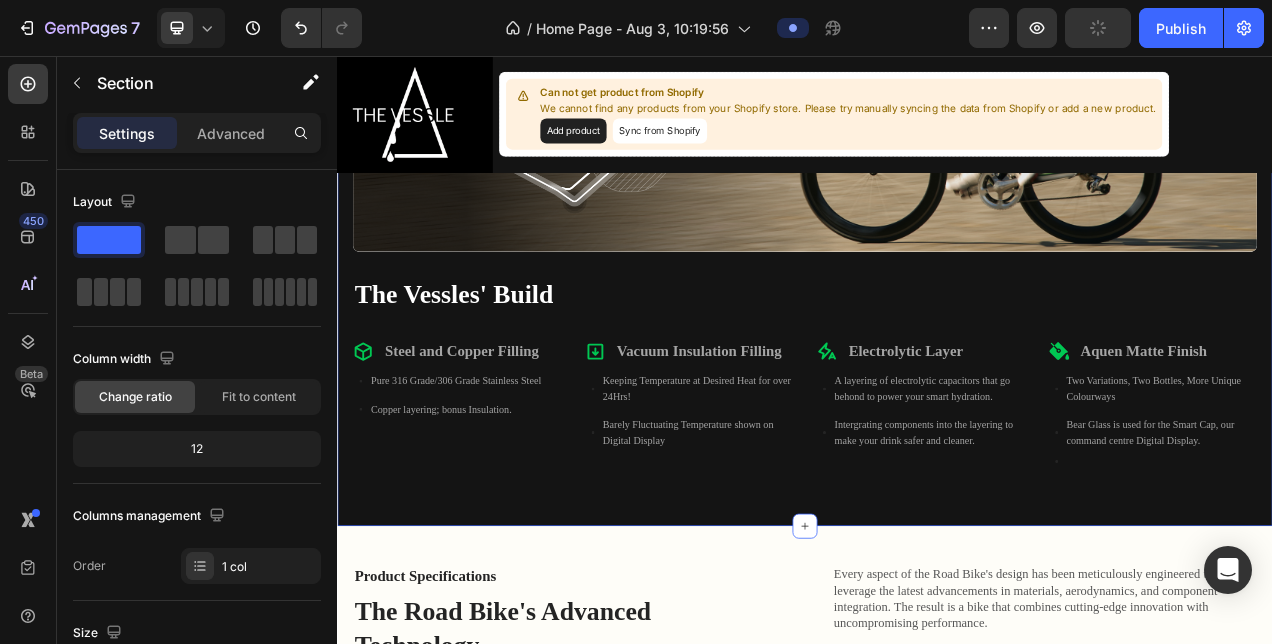 click on "Image Image Hero Banner The Vessles' Build Heading
Steel and Copper Filling Item List
Pure 316 Grade/306 Grade Stainless Steel
Copper layering; bonus Insulation. Item List
Vacuum Insulation Filling Item List
Keeping Temperature at Desired Heat for over 24Hrs!
Barely Fluctuating Temperature shown on Digital Display Item List
Electrolytic Layer Item List
A layering of electrolytic capacitors that go behond to power your smart hydration.
Intergrating components into the layering to make your drink safer and cleaner. Item List
Aquen Matte Finish Item List
Two Variations, Two Bottles, More Unique Colourways
Bear Glass is used for the Smart Cap, our command centre Digital Display. Item List
Item List Row Row                Title Line Section 7/25   You can create reusable sections Create Theme Section AI Content Write with GemAI What would you like to describe here? Tone and Voice Persuasive Product Show more" at bounding box center [937, 201] 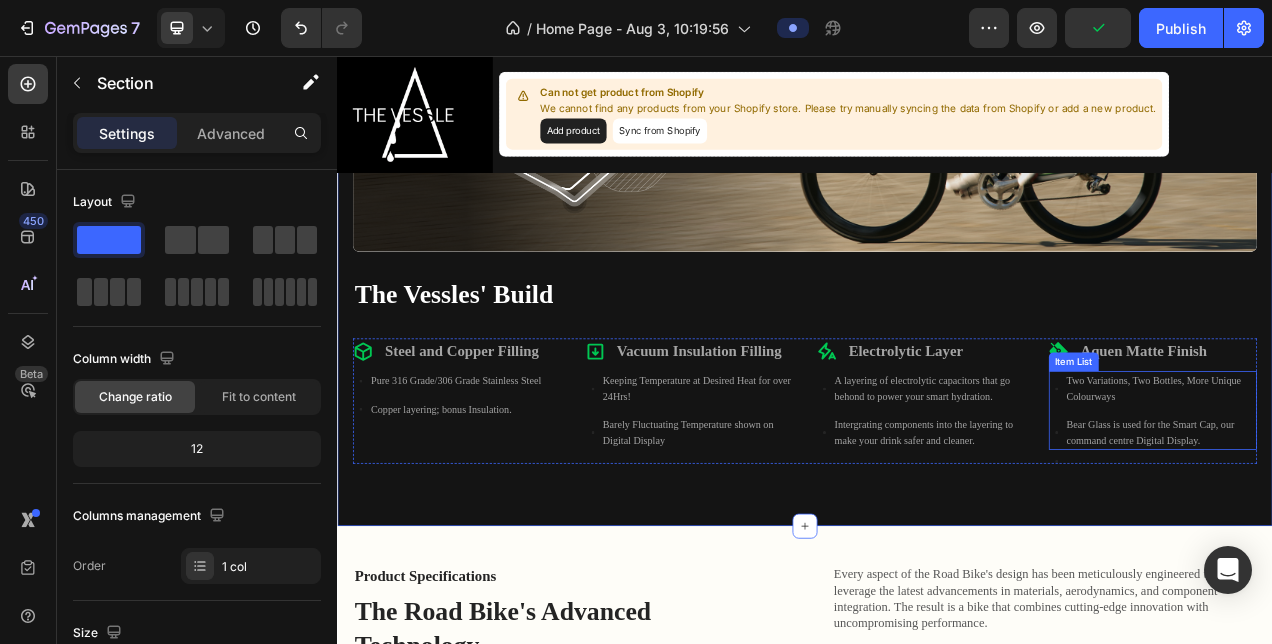 click on "Bear Glass is used for the Smart Cap, our command centre Digital Display." at bounding box center (1394, 538) 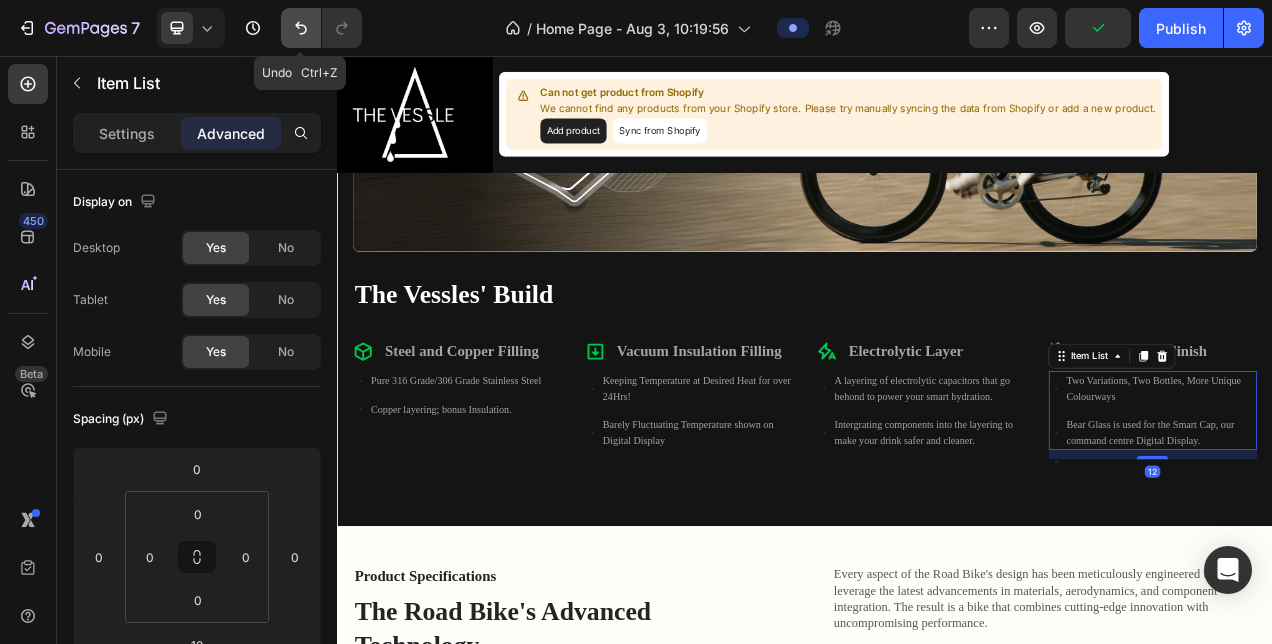 click 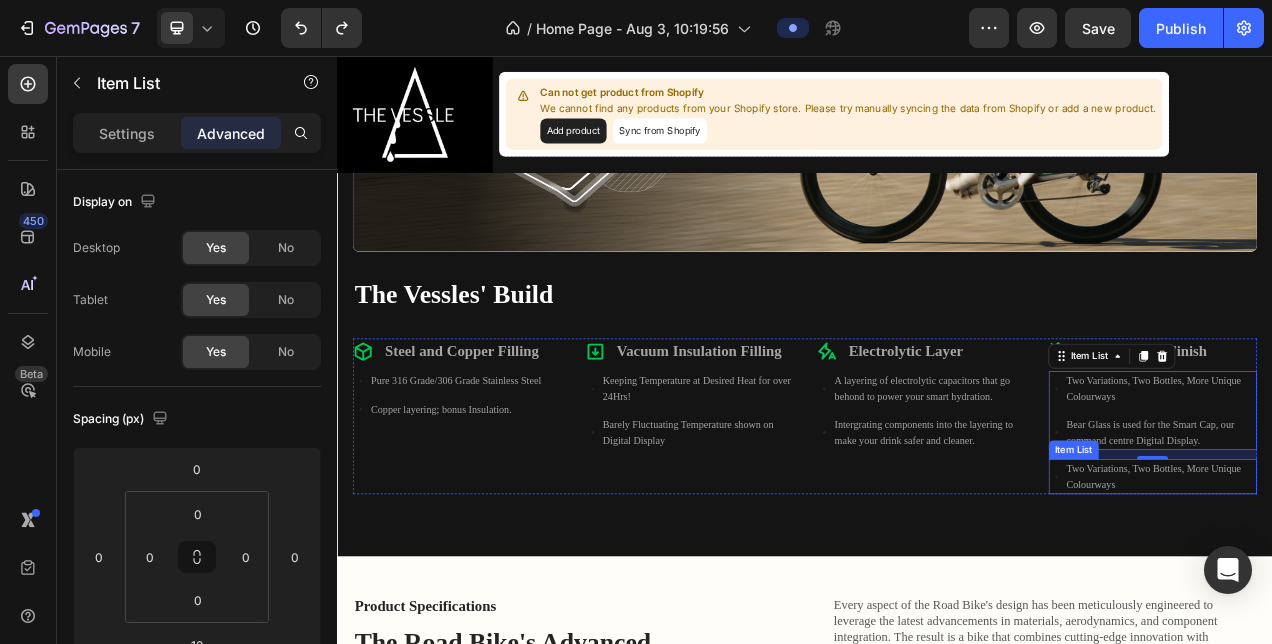click on "Two Variations, Two Bottles, More Unique Colourways" at bounding box center (1394, 595) 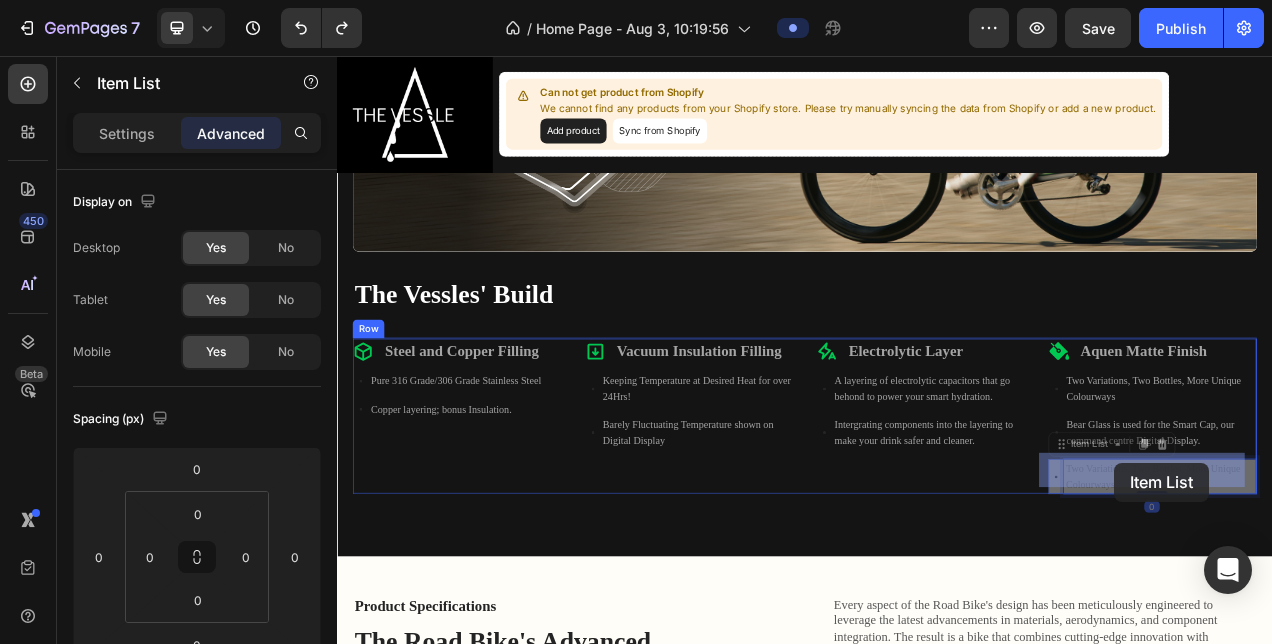 drag, startPoint x: 1338, startPoint y: 598, endPoint x: 1347, endPoint y: 565, distance: 34.20526 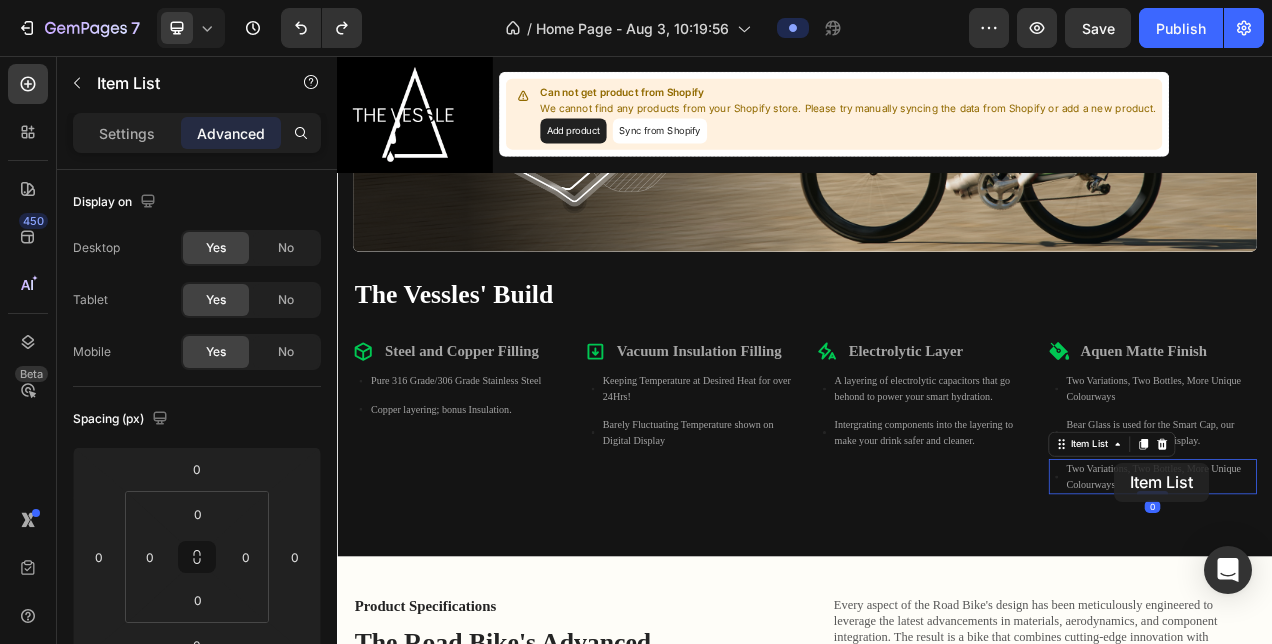 scroll, scrollTop: 1137, scrollLeft: 0, axis: vertical 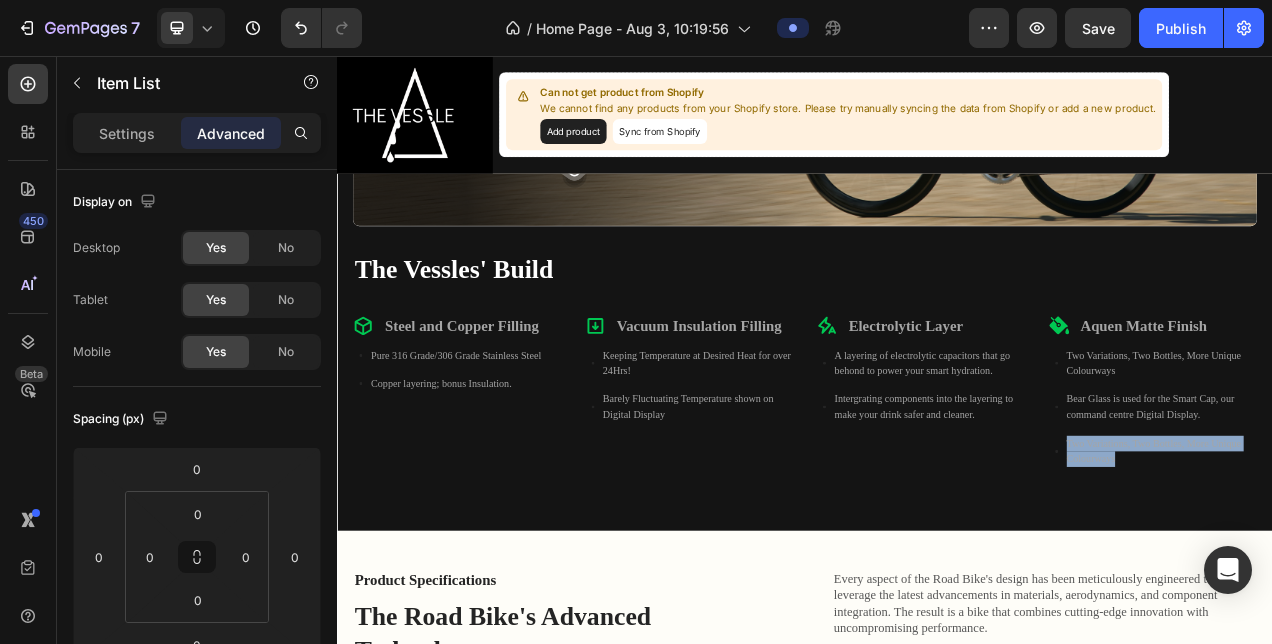 drag, startPoint x: 1327, startPoint y: 565, endPoint x: 1341, endPoint y: 561, distance: 14.56022 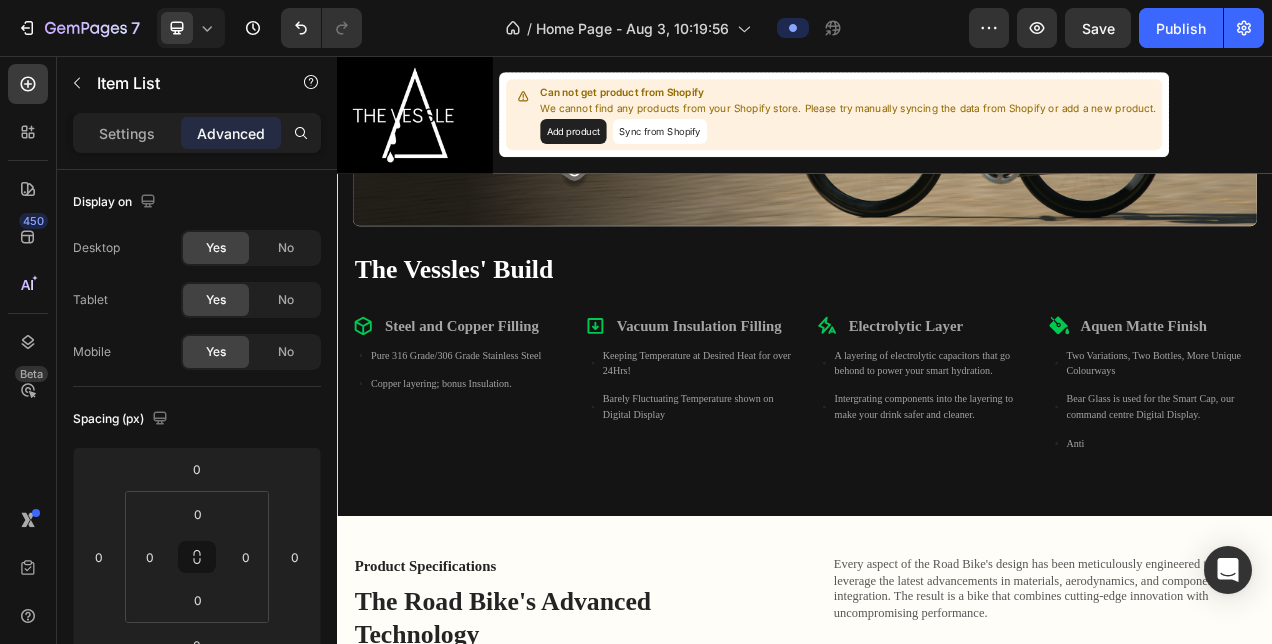 click on "Anti" at bounding box center [1384, 553] 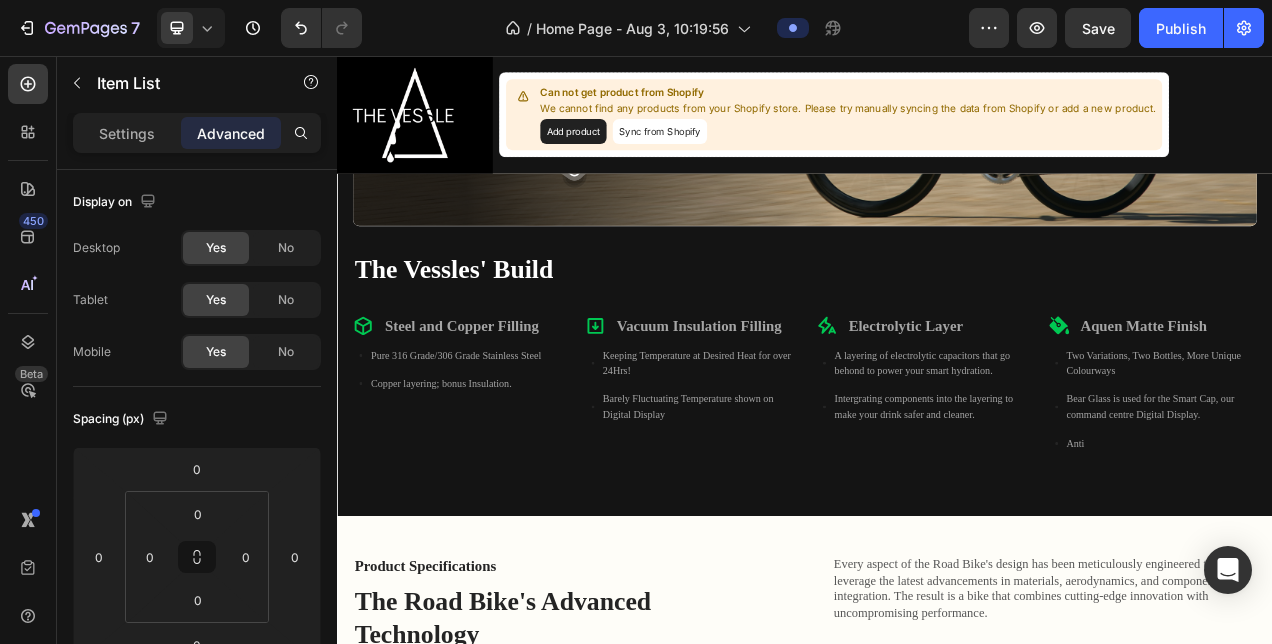 click on "Anti" at bounding box center (1384, 553) 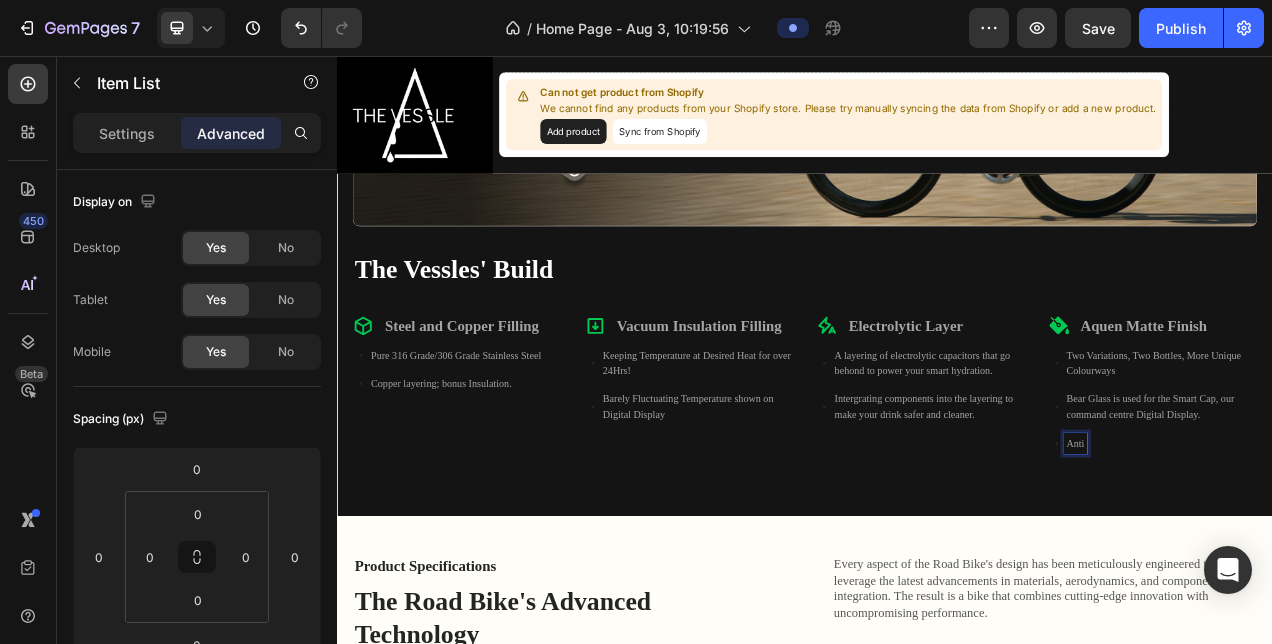 click on "Anti" at bounding box center (1284, 553) 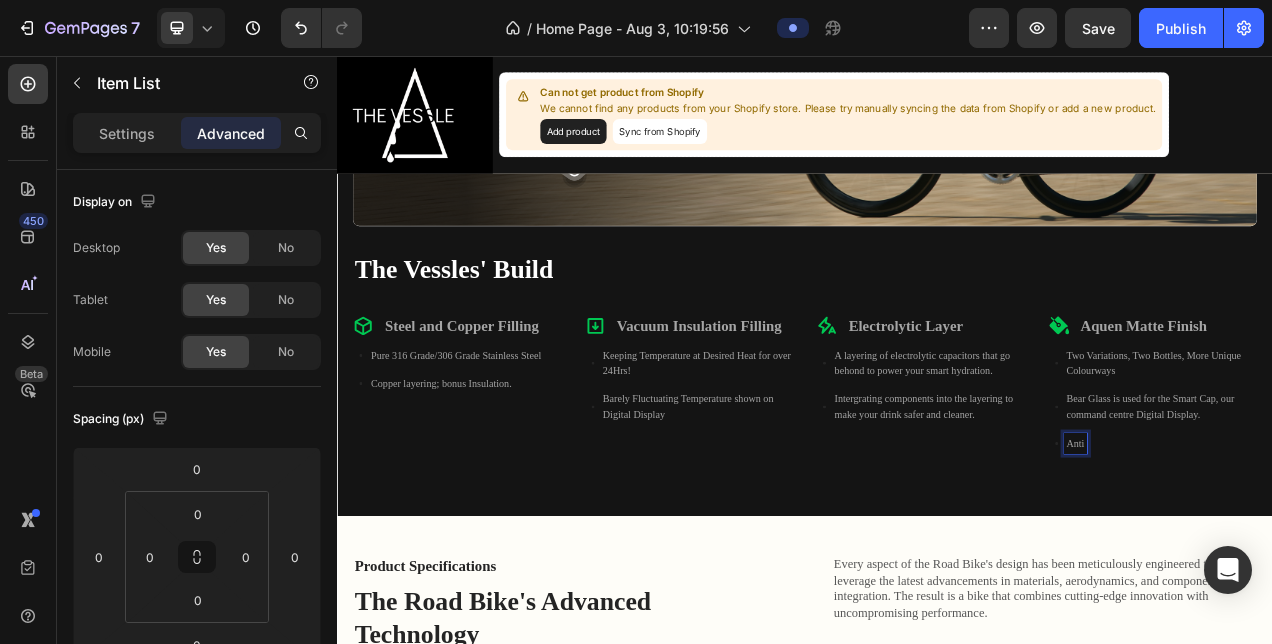 click on "Anti" at bounding box center [1284, 553] 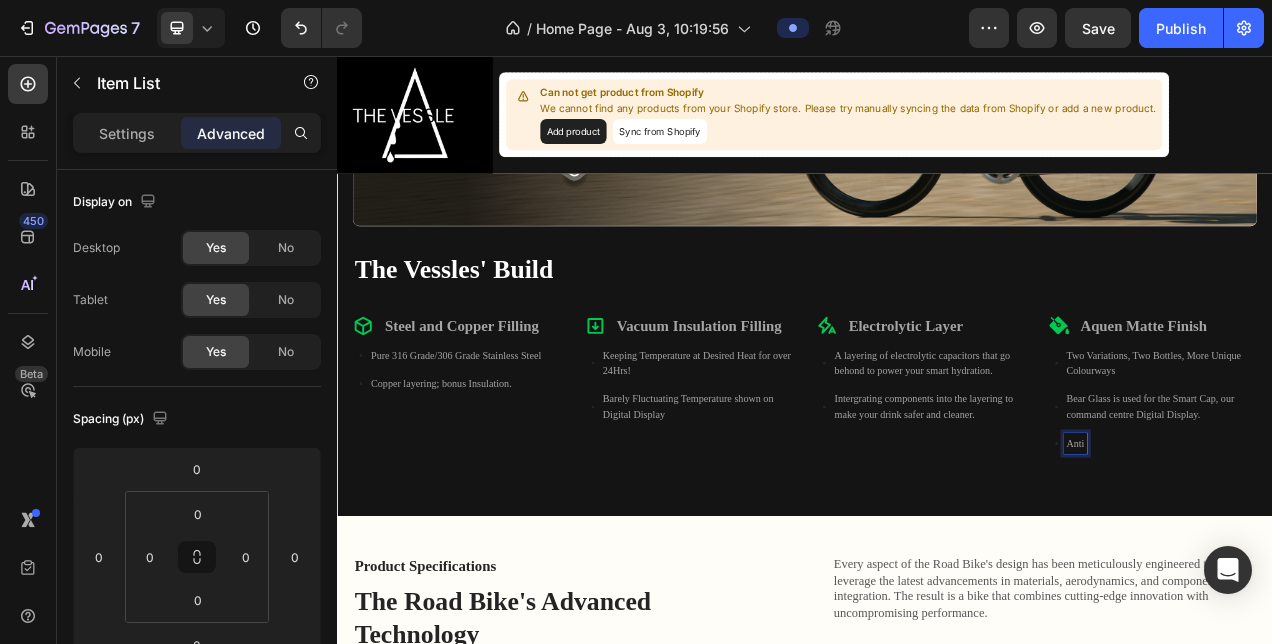 click on "Anti" at bounding box center (1284, 553) 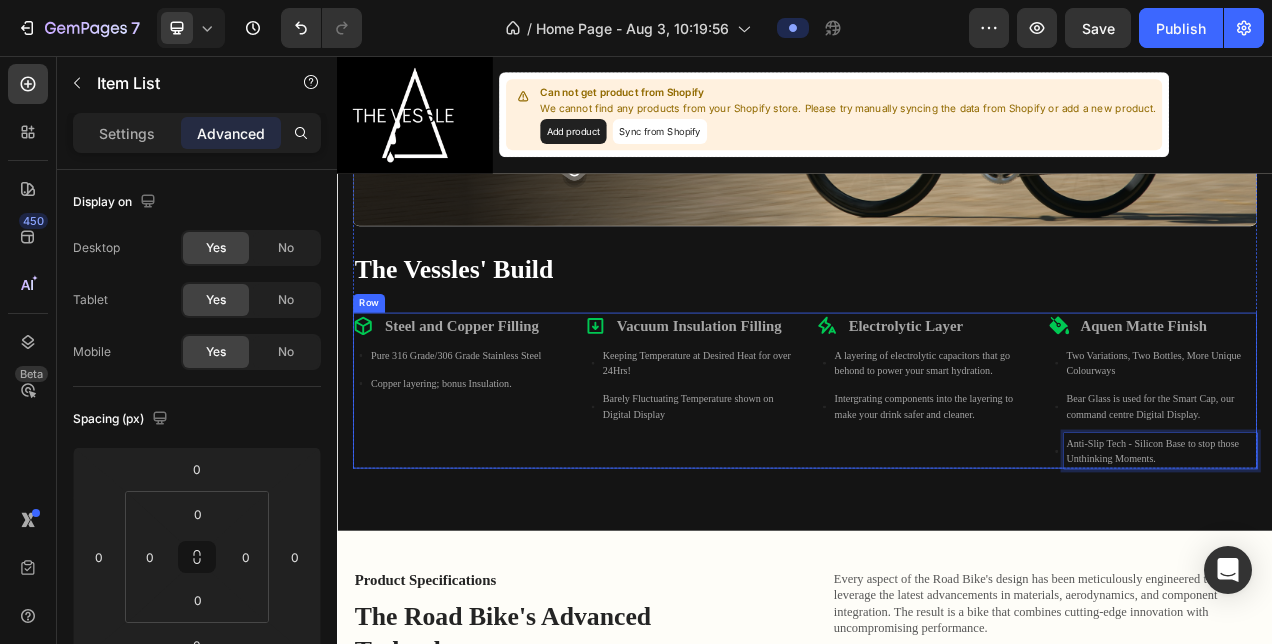click on "Electrolytic Layer Item List
A layering of electrolytic capacitors that go behond to power your smart hydration.
Intergrating components into the layering to make your drink safer and cleaner. Item List" at bounding box center (1086, 485) 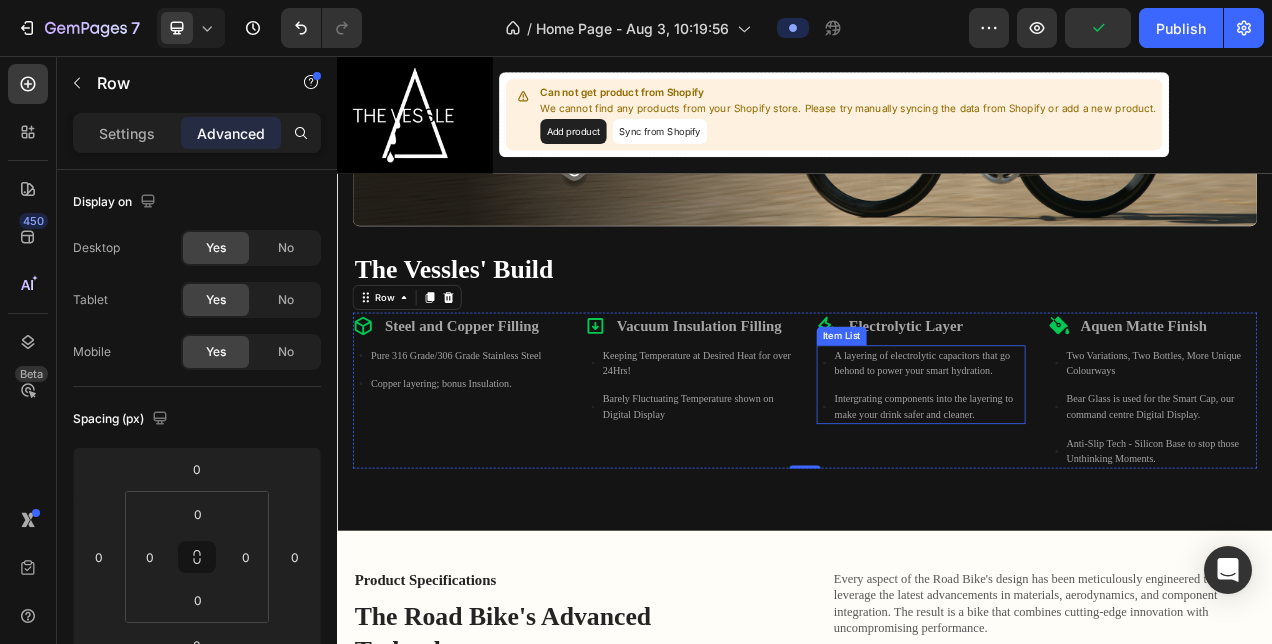 click on "A layering of electrolytic capacitors that go behond to power your smart hydration." at bounding box center (1096, 449) 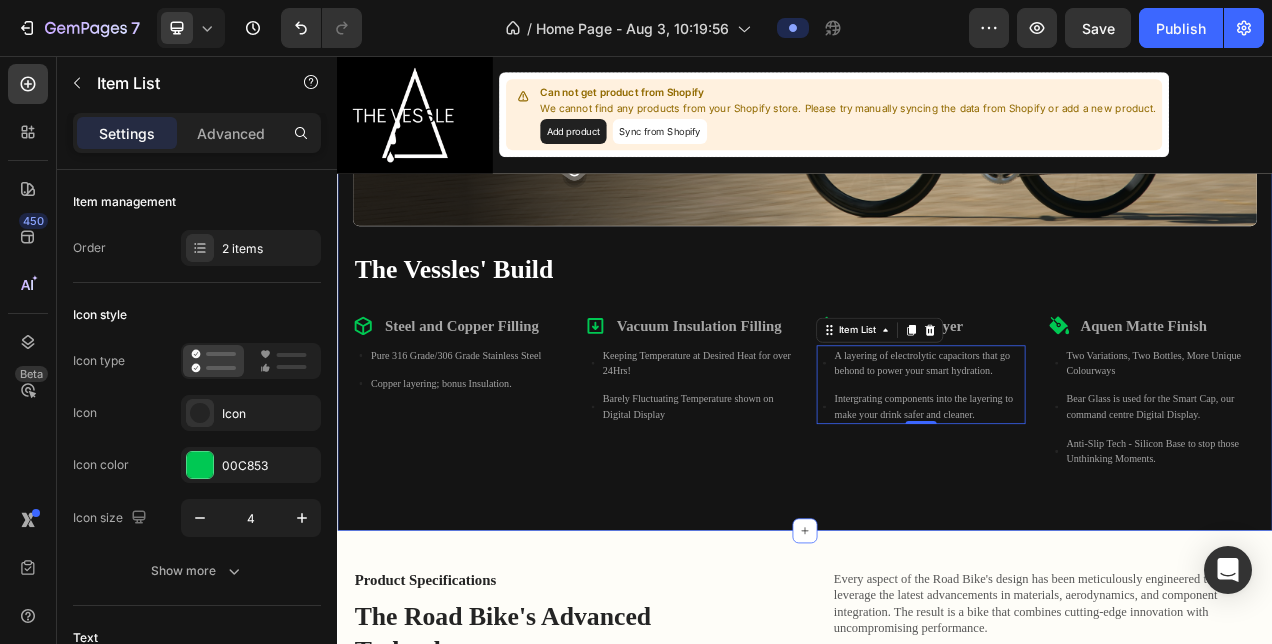 scroll, scrollTop: 1177, scrollLeft: 0, axis: vertical 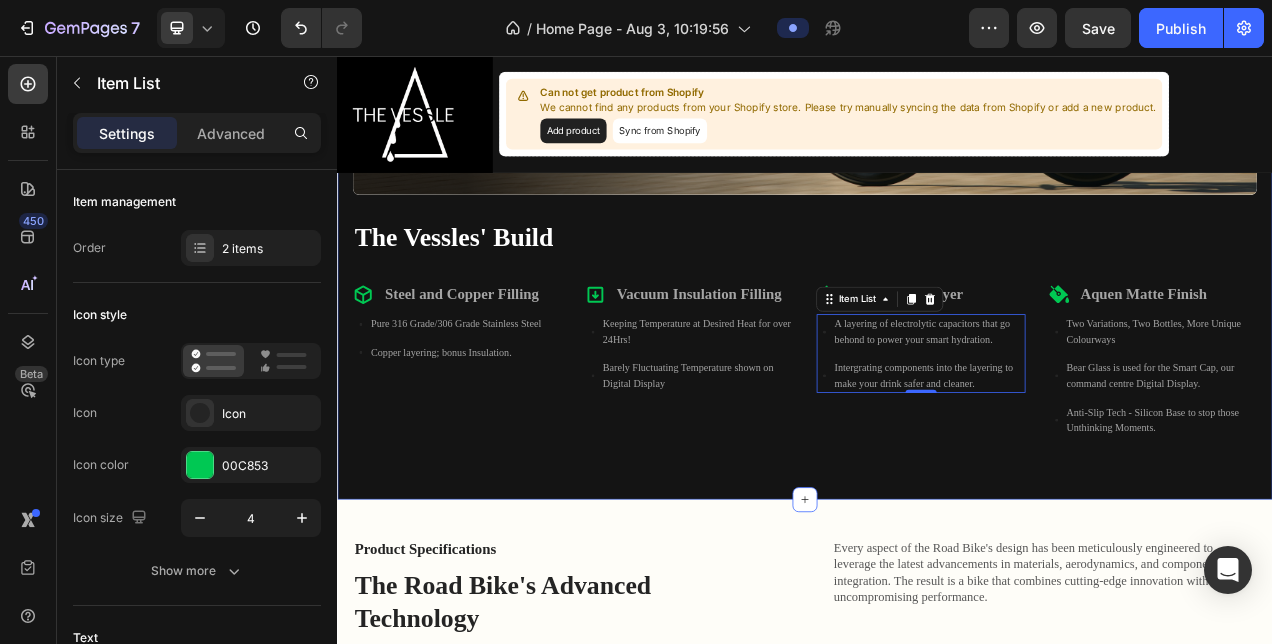 click on "Image Image Hero Banner The Vessles' Build Heading
Steel and Copper Filling Item List
Pure [GRADE] Grade/[GRADE] Grade Stainless Steel
Copper layering; bonus Insulation. Item List
Vacuum Insulation Filling Item List
Keeping Temperature at Desired Heat for over [NUMBER]Hrs!
Barely Fluctuating Temperature shown on Digital Display Item List
Electrolytic Layer Item List
A layering of electrolytic capacitors that go behond to power your smart hydration.
Intergrating components into the layering to make your drink safer and cleaner. Item List   [NUMBER]
Aquen Matte Finish Item List
Two Variations, Two Bottles, More Unique Colourways
Bear Glass is used for the Smart Cap, our command centre Digital Display. Item List Row Row                Title Line Section [NUMBER]/[NUMBER]" at bounding box center [937, 147] 